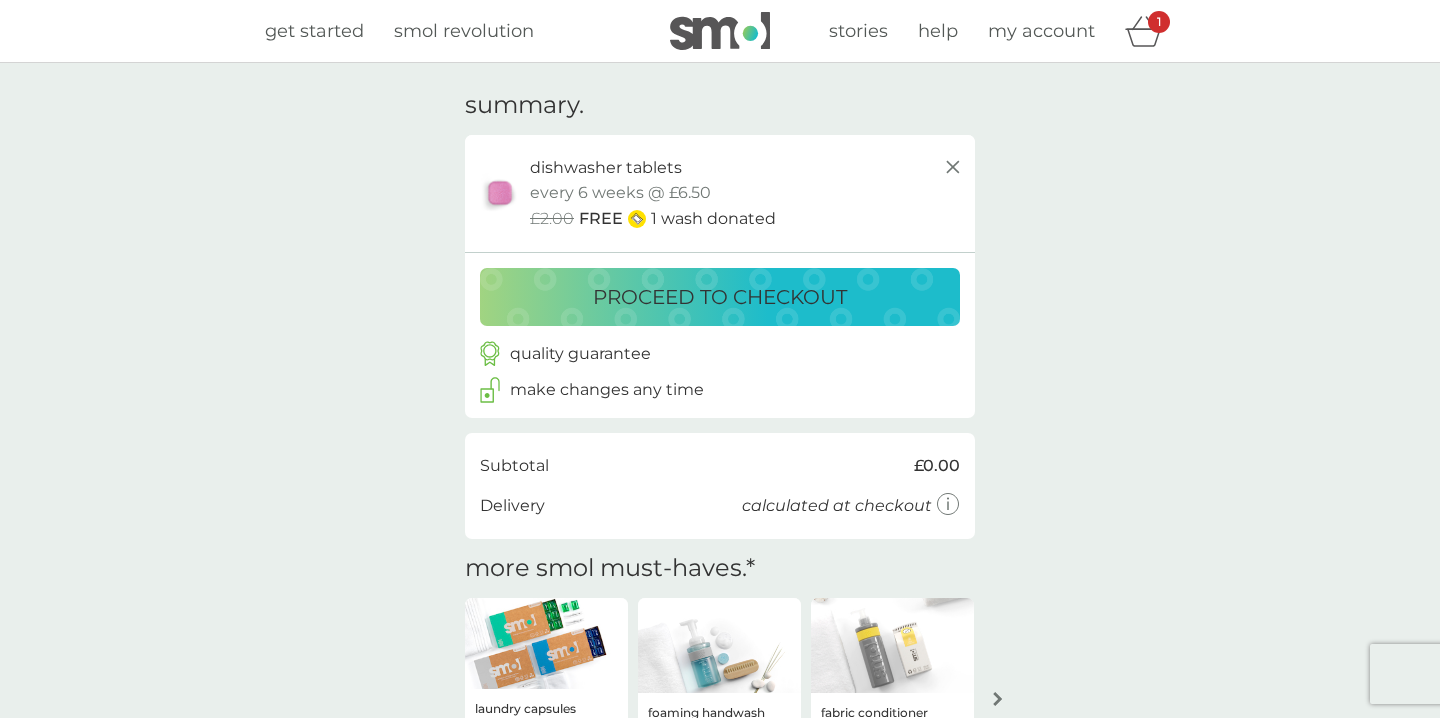 scroll, scrollTop: 0, scrollLeft: 0, axis: both 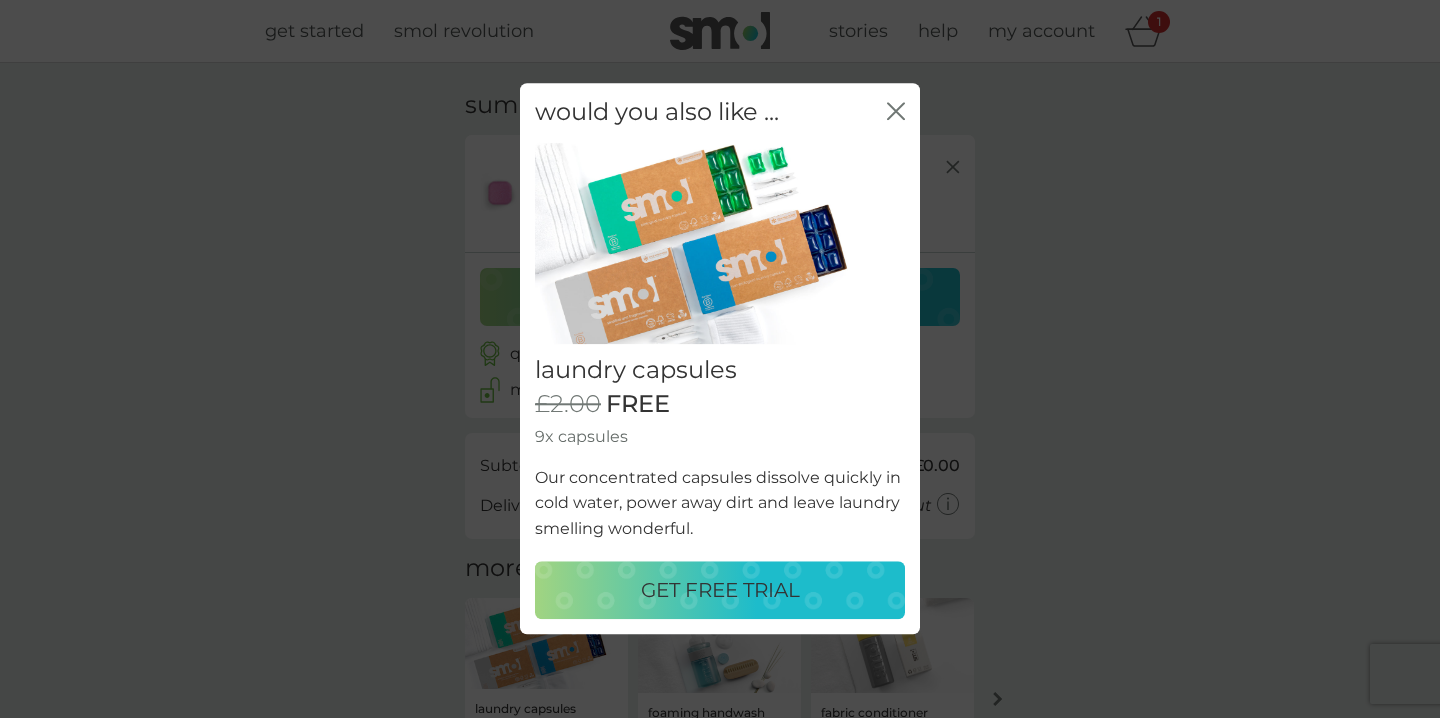 click on "close" 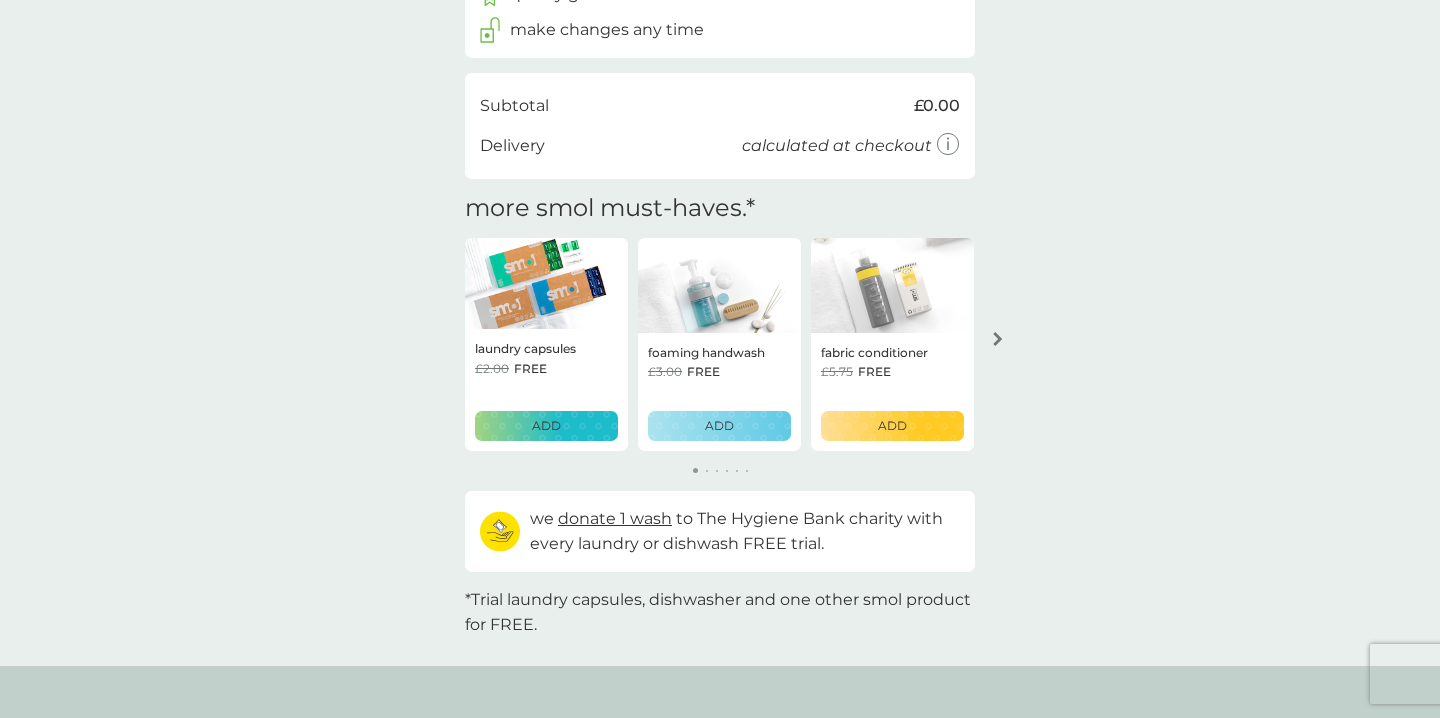 scroll, scrollTop: 360, scrollLeft: 0, axis: vertical 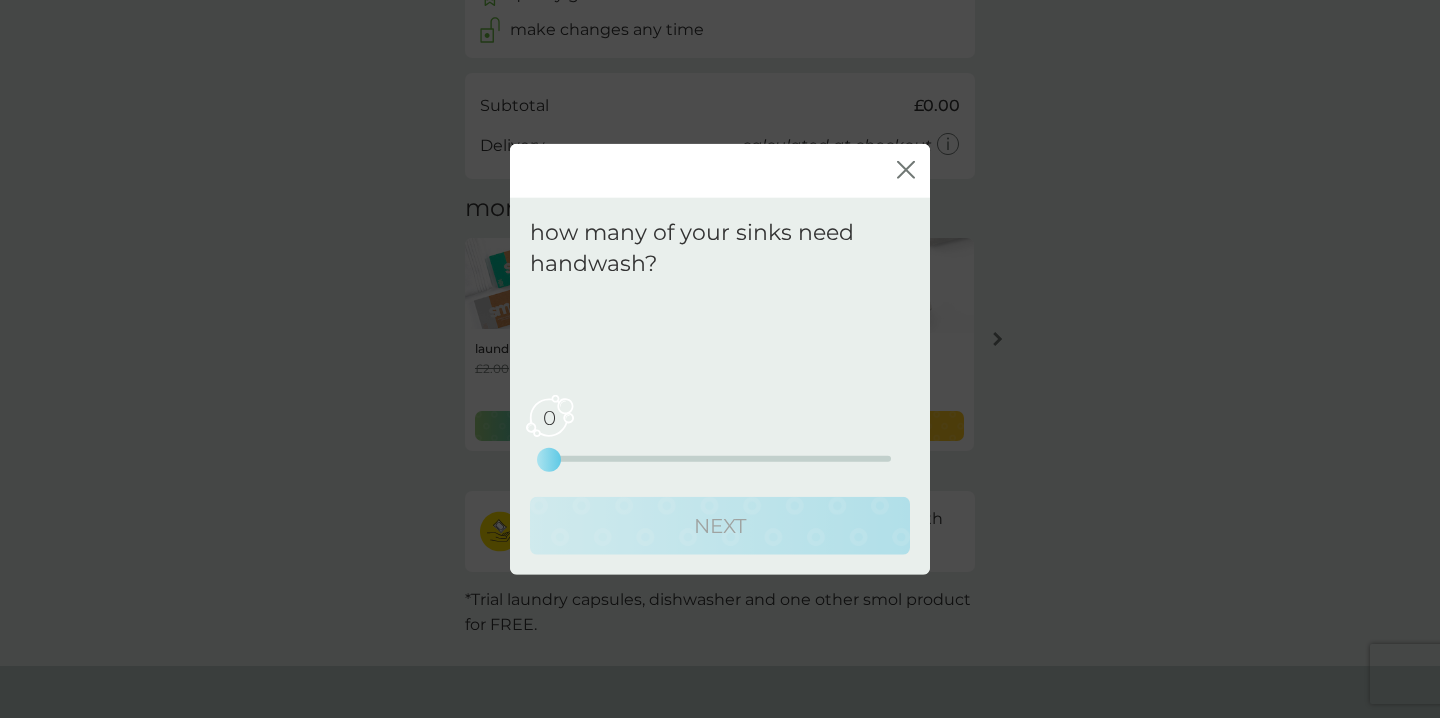 click on "0 0 2.5 5" at bounding box center [720, 458] 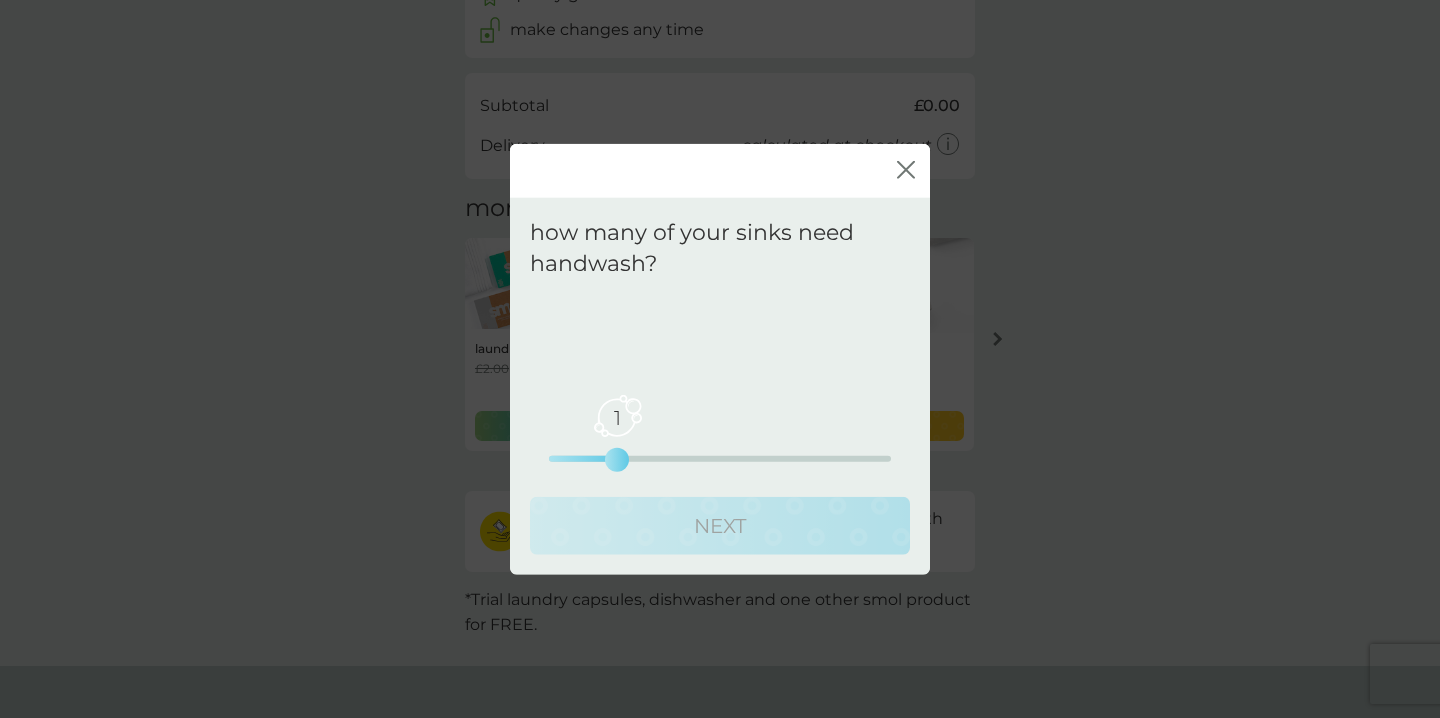 click on "1 0 2.5 5" at bounding box center [720, 458] 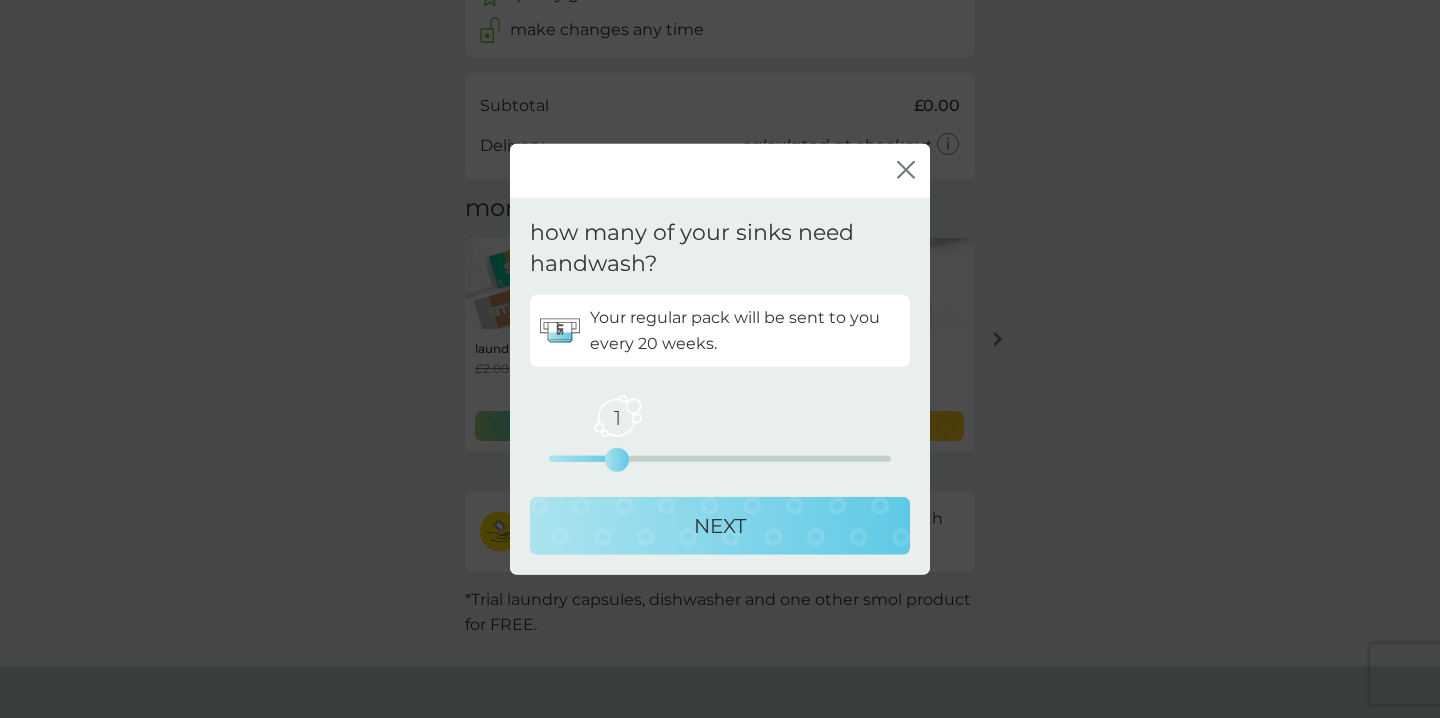 click on "1 0 2.5 5" at bounding box center [720, 458] 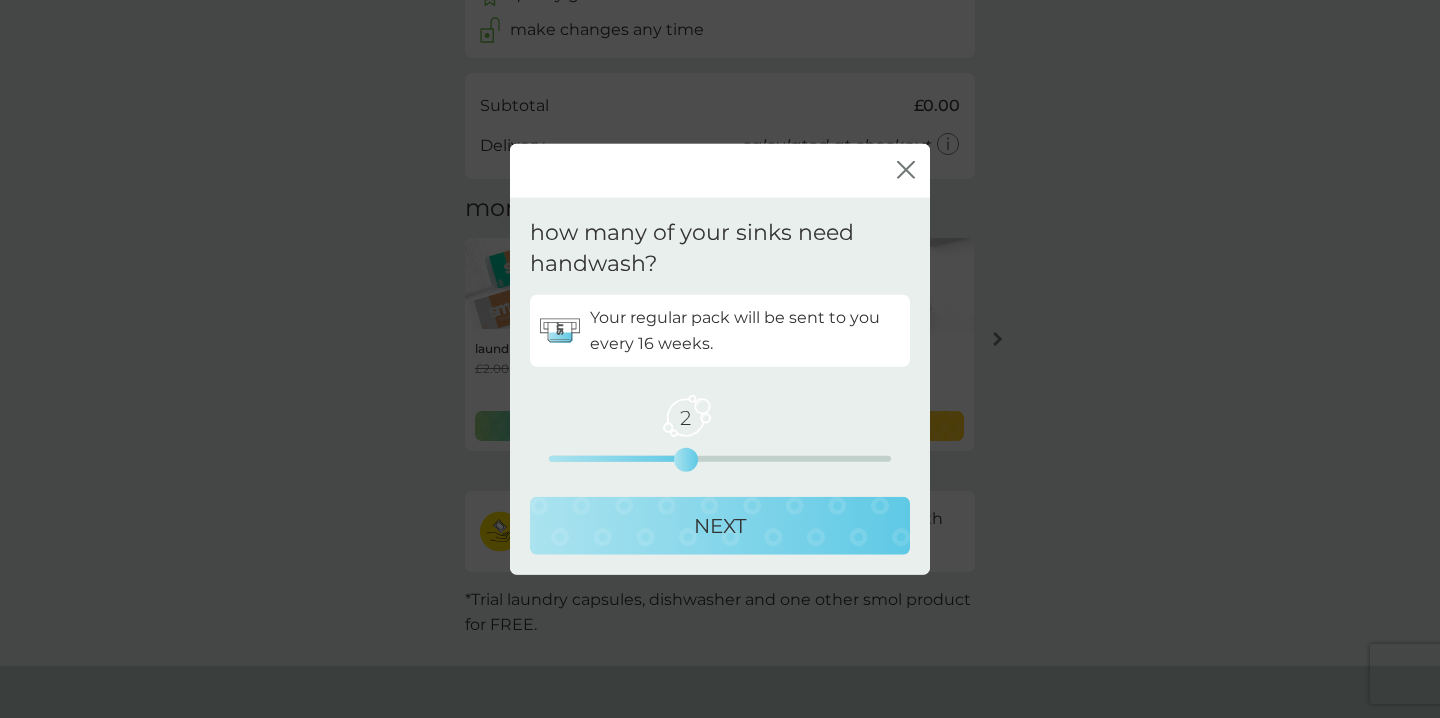 click on "NEXT" at bounding box center (720, 525) 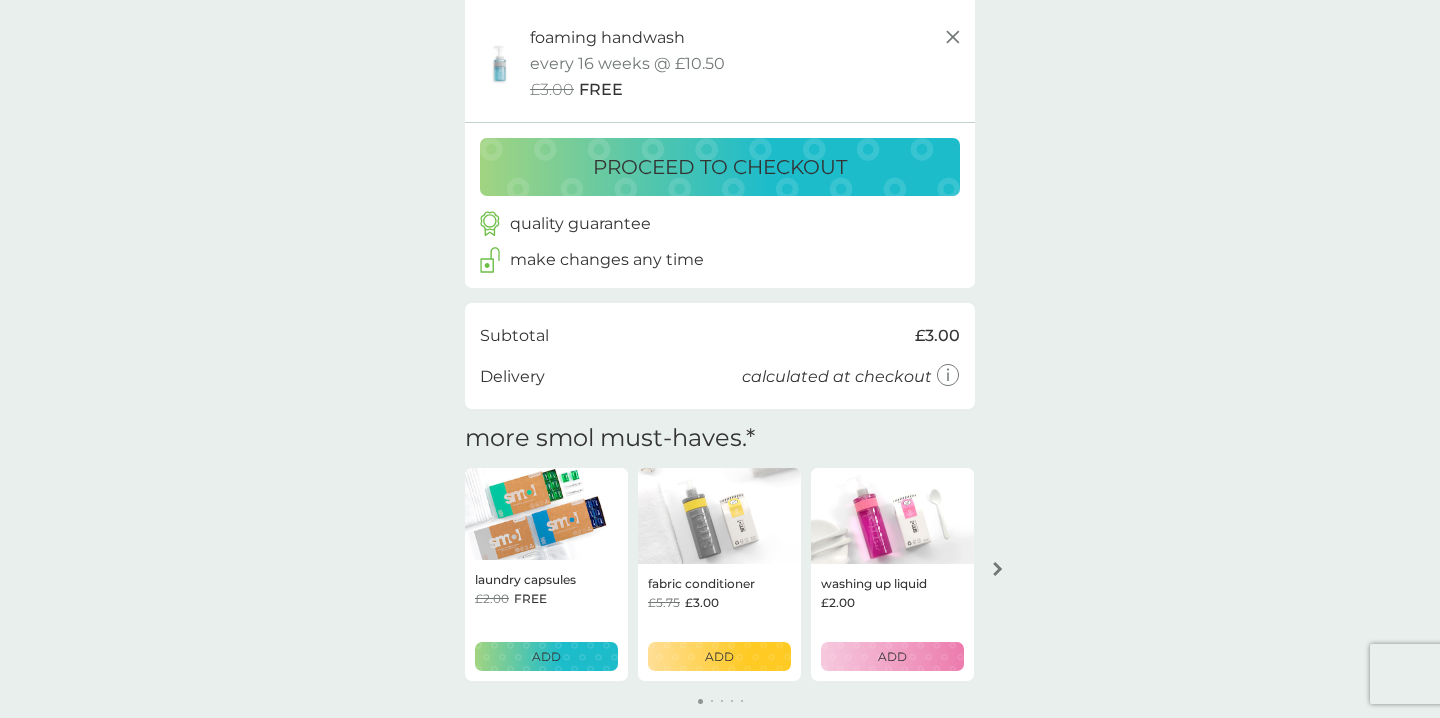 scroll, scrollTop: 364, scrollLeft: 0, axis: vertical 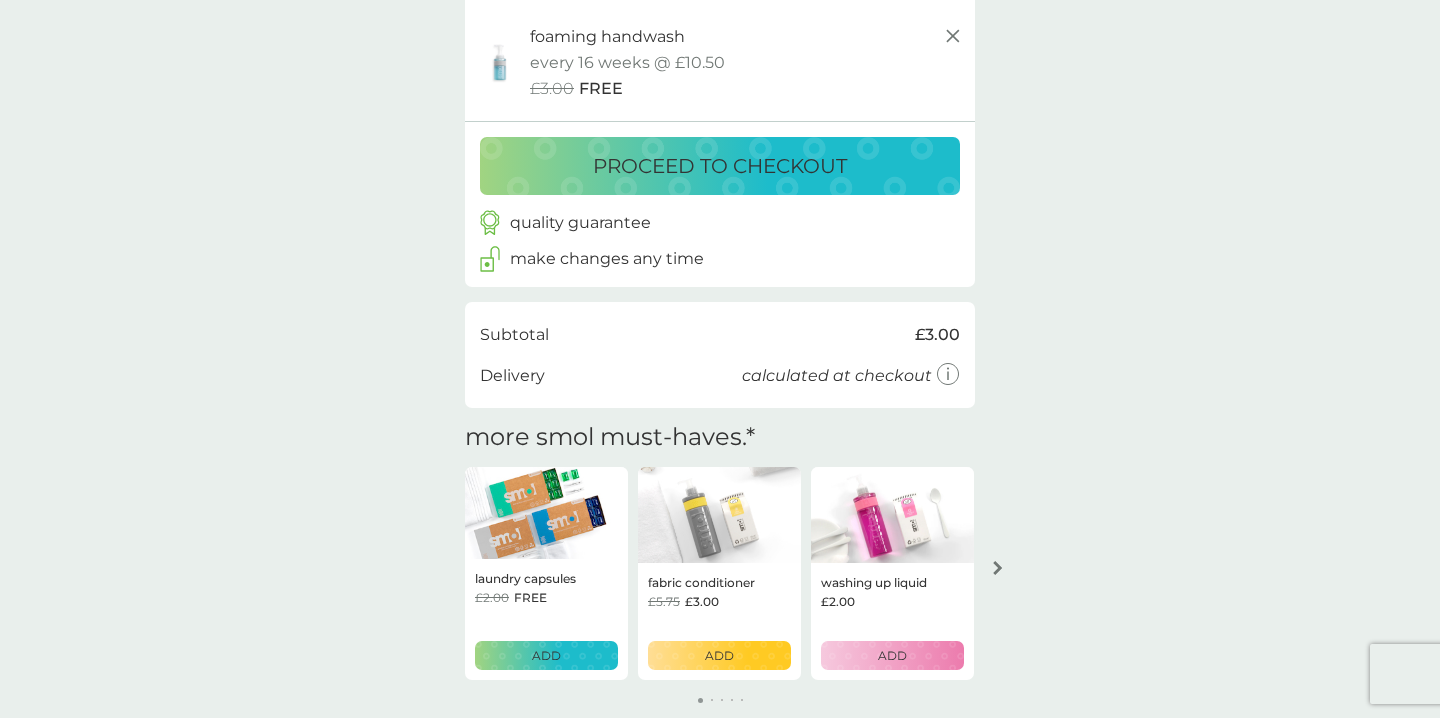 click on "ADD" at bounding box center (892, 655) 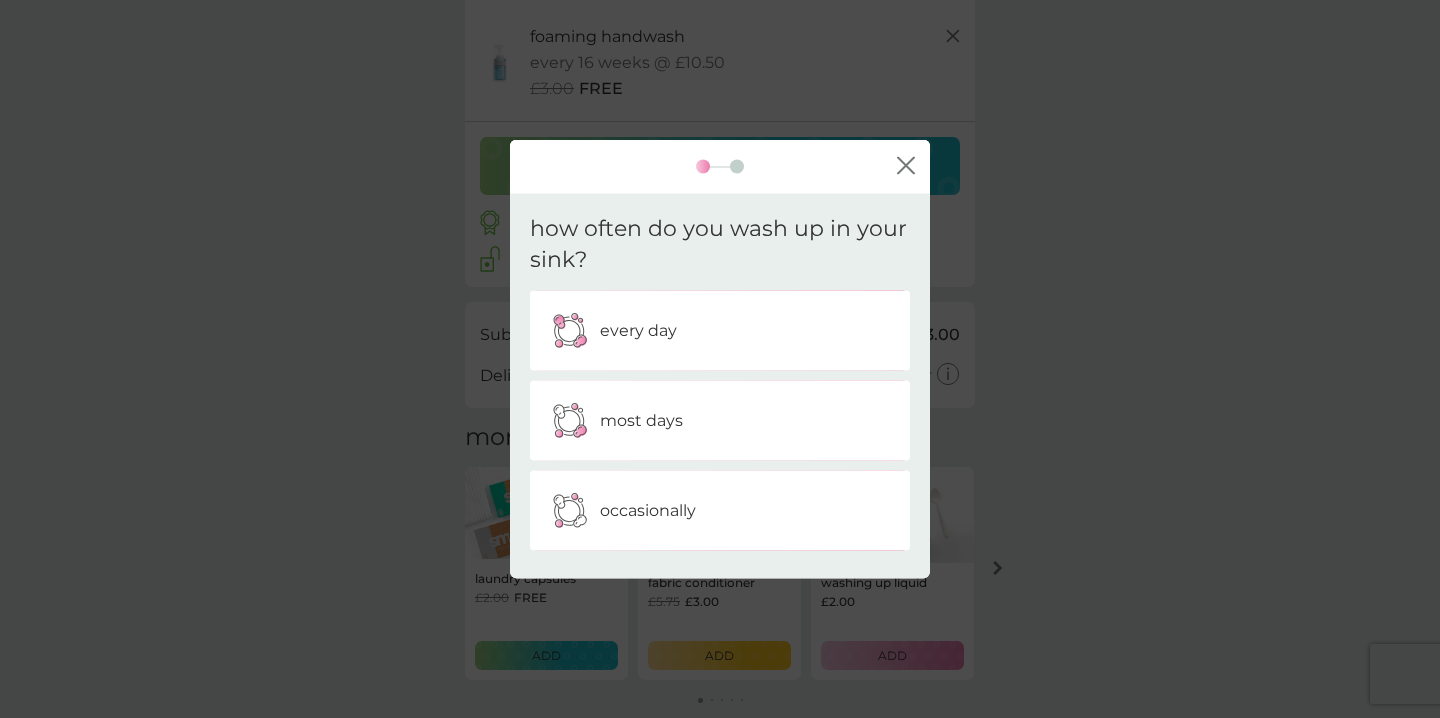 click on "every day" at bounding box center [720, 330] 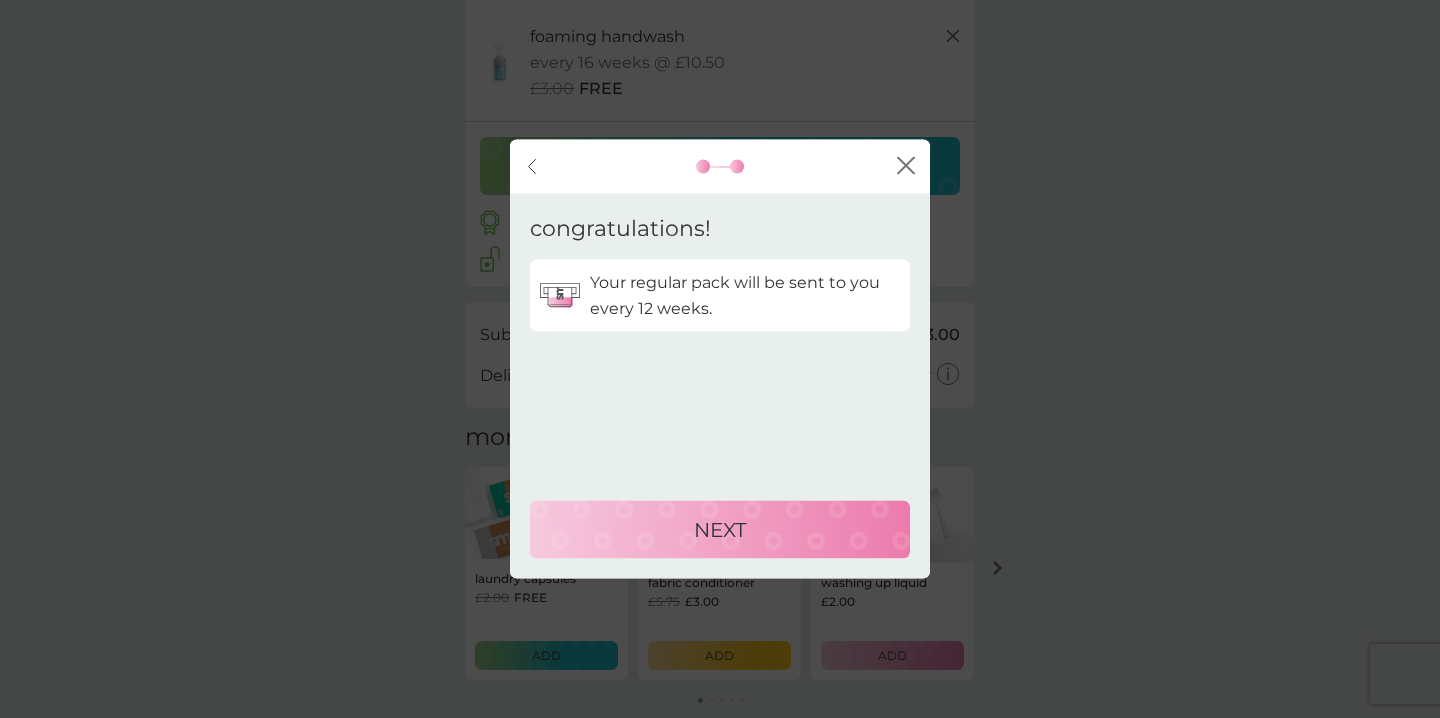 click on "back" at bounding box center [533, 167] 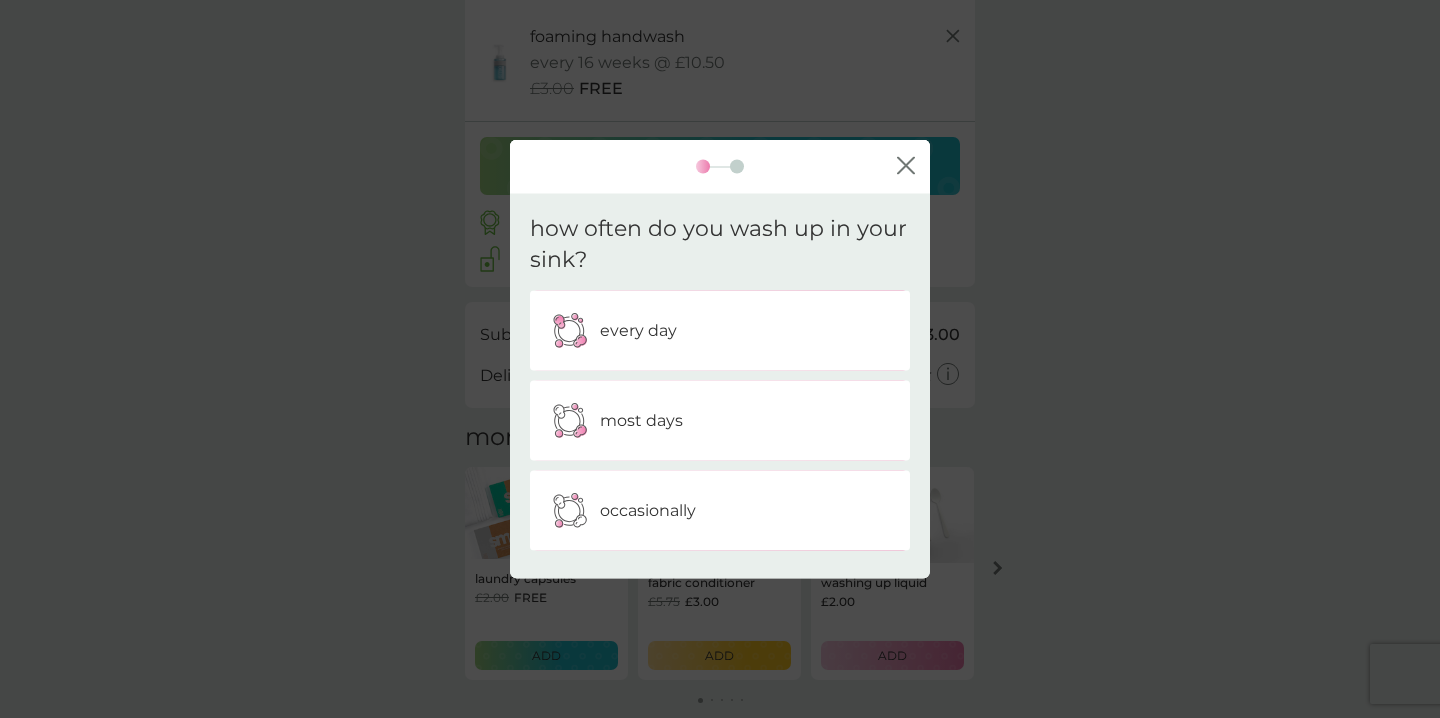 click on "occasionally" at bounding box center (648, 510) 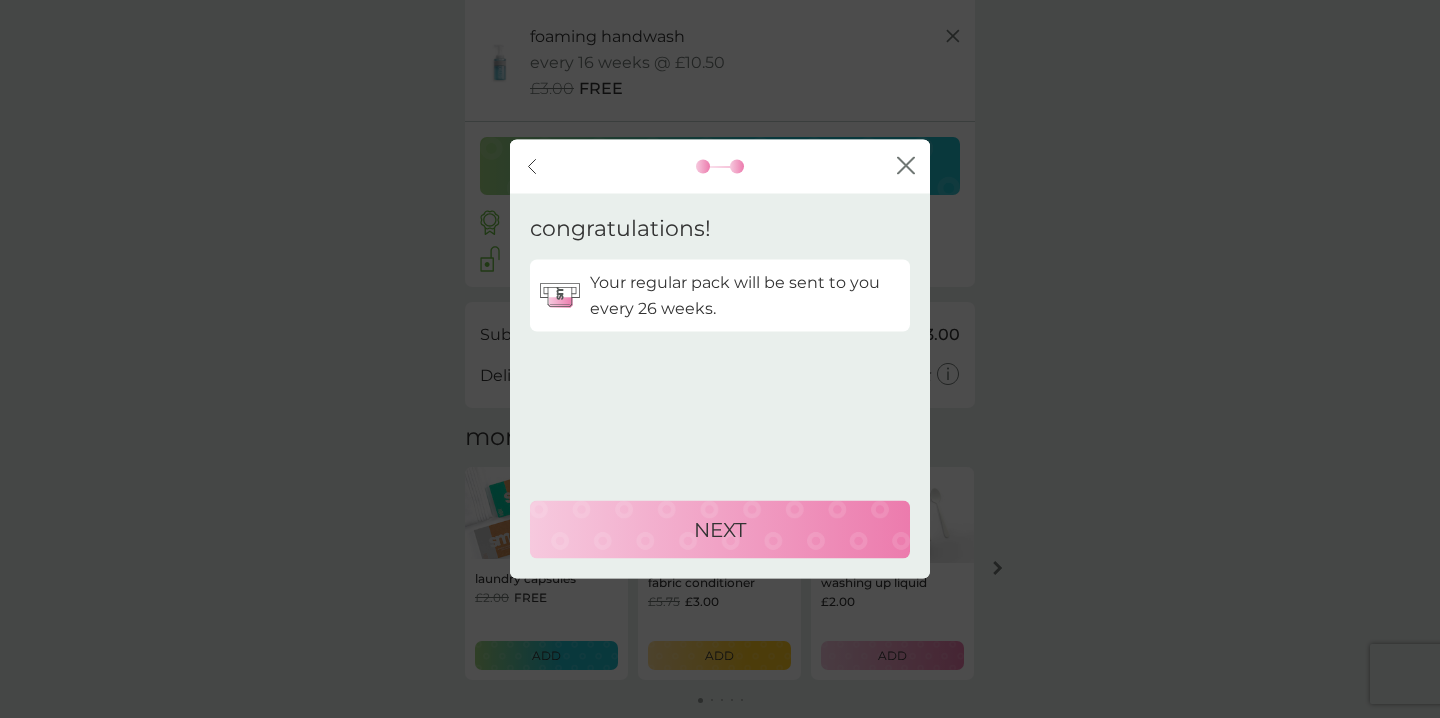 click on "back" 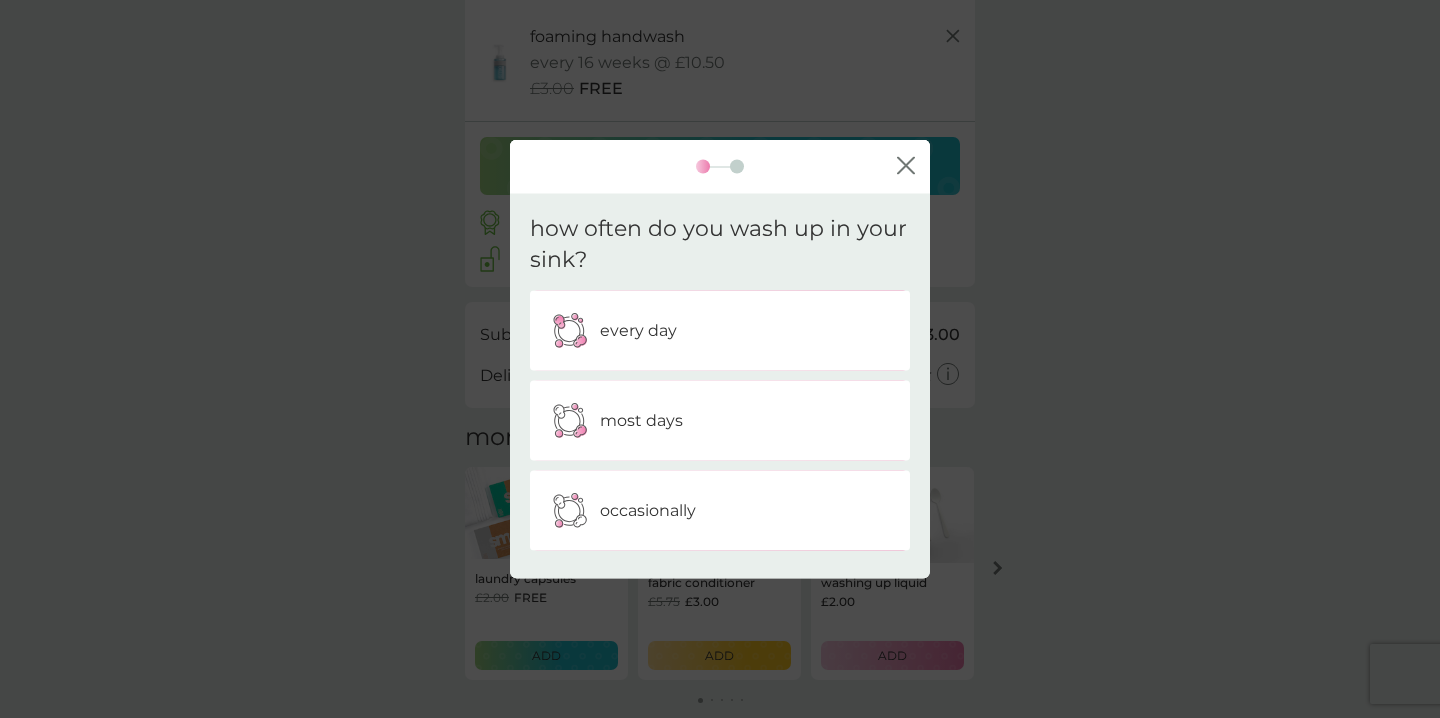 click on "most days" at bounding box center (641, 420) 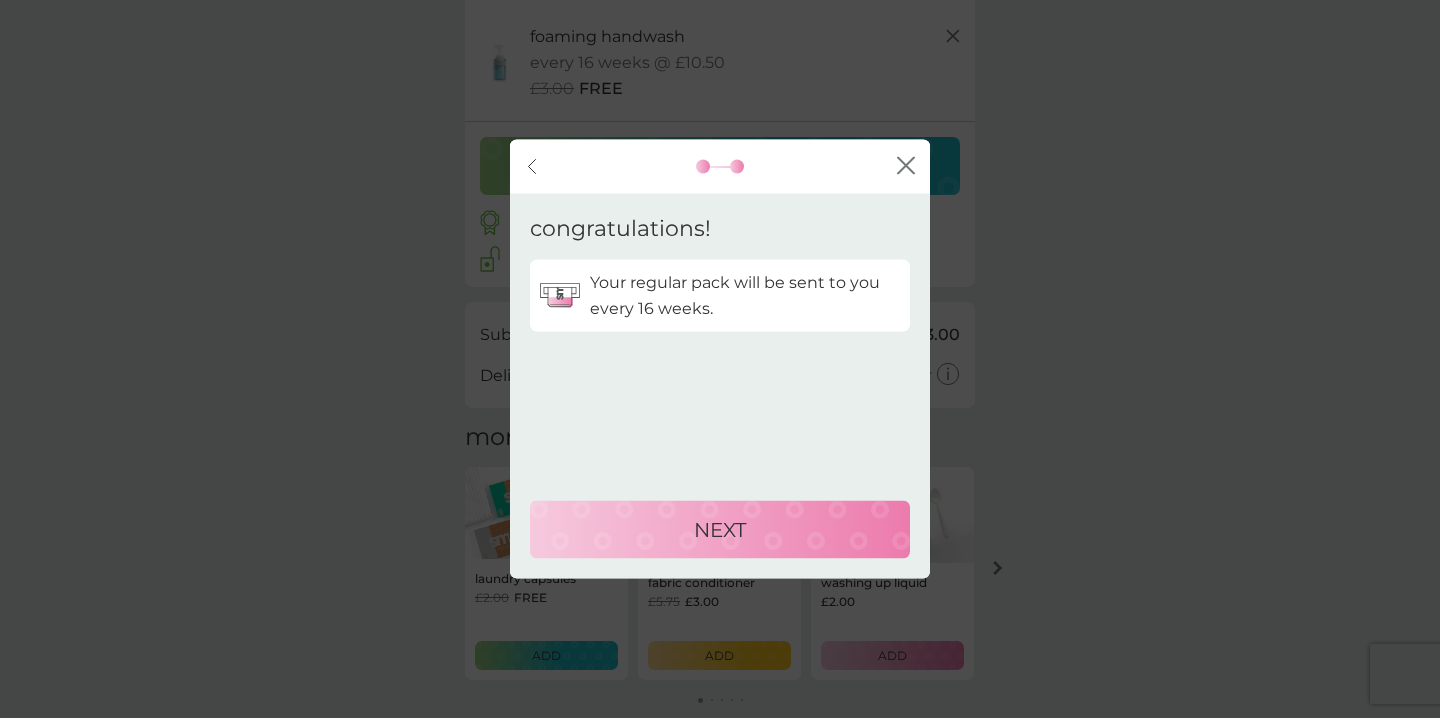 click on "NEXT" at bounding box center (720, 530) 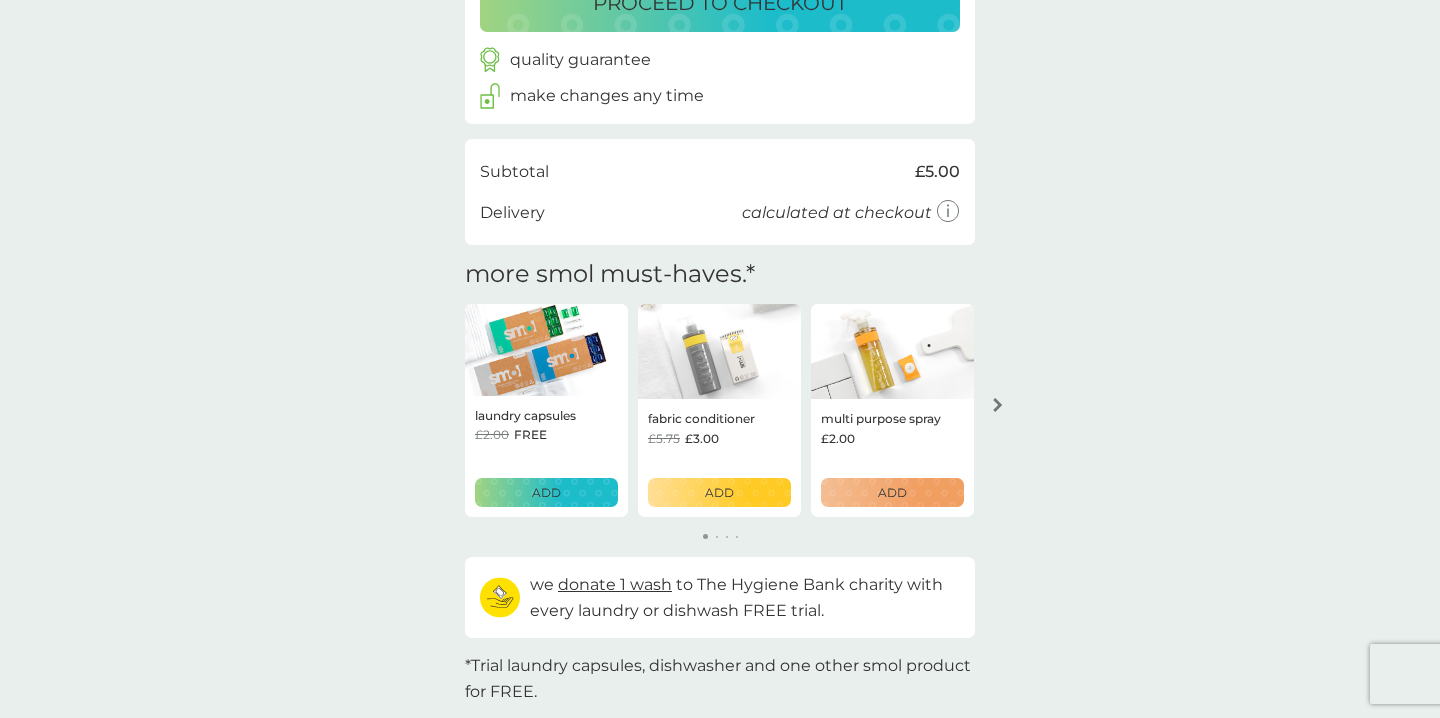 scroll, scrollTop: 644, scrollLeft: 0, axis: vertical 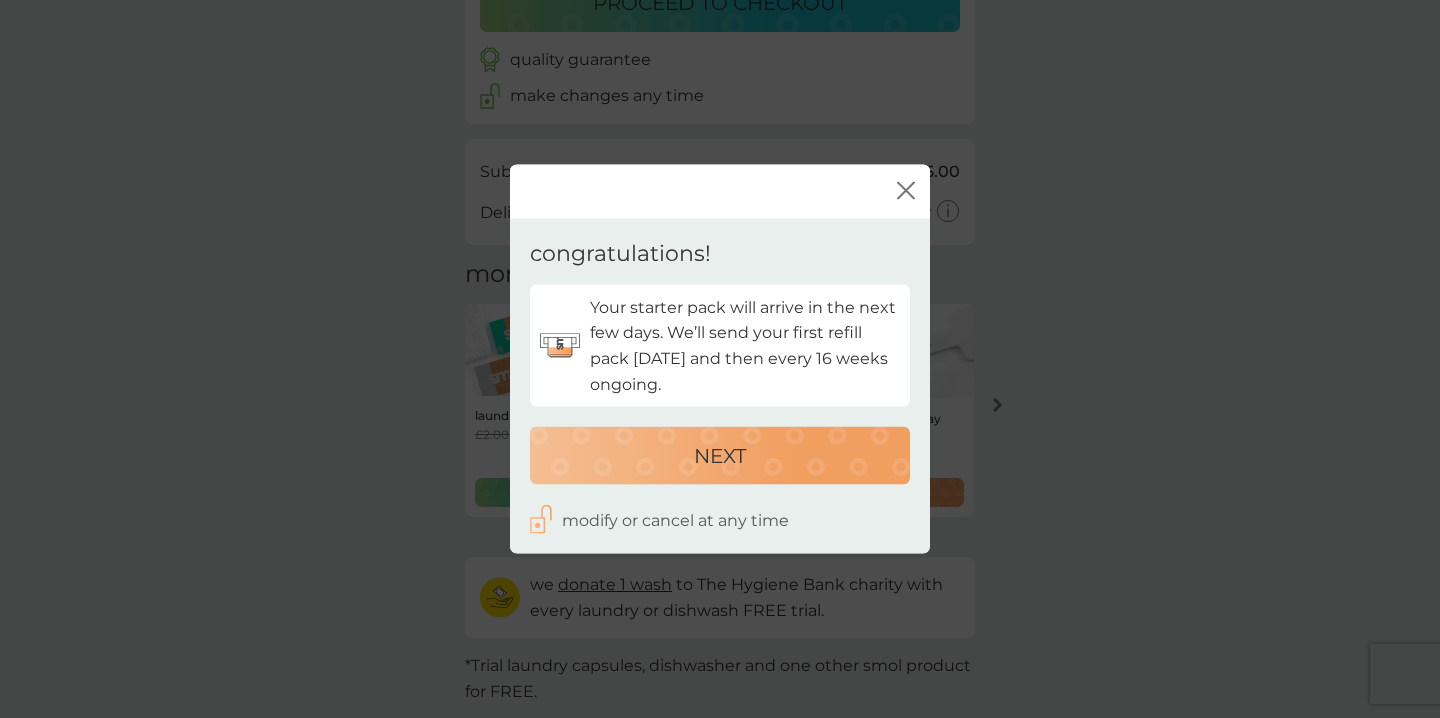 click on "NEXT" at bounding box center [720, 456] 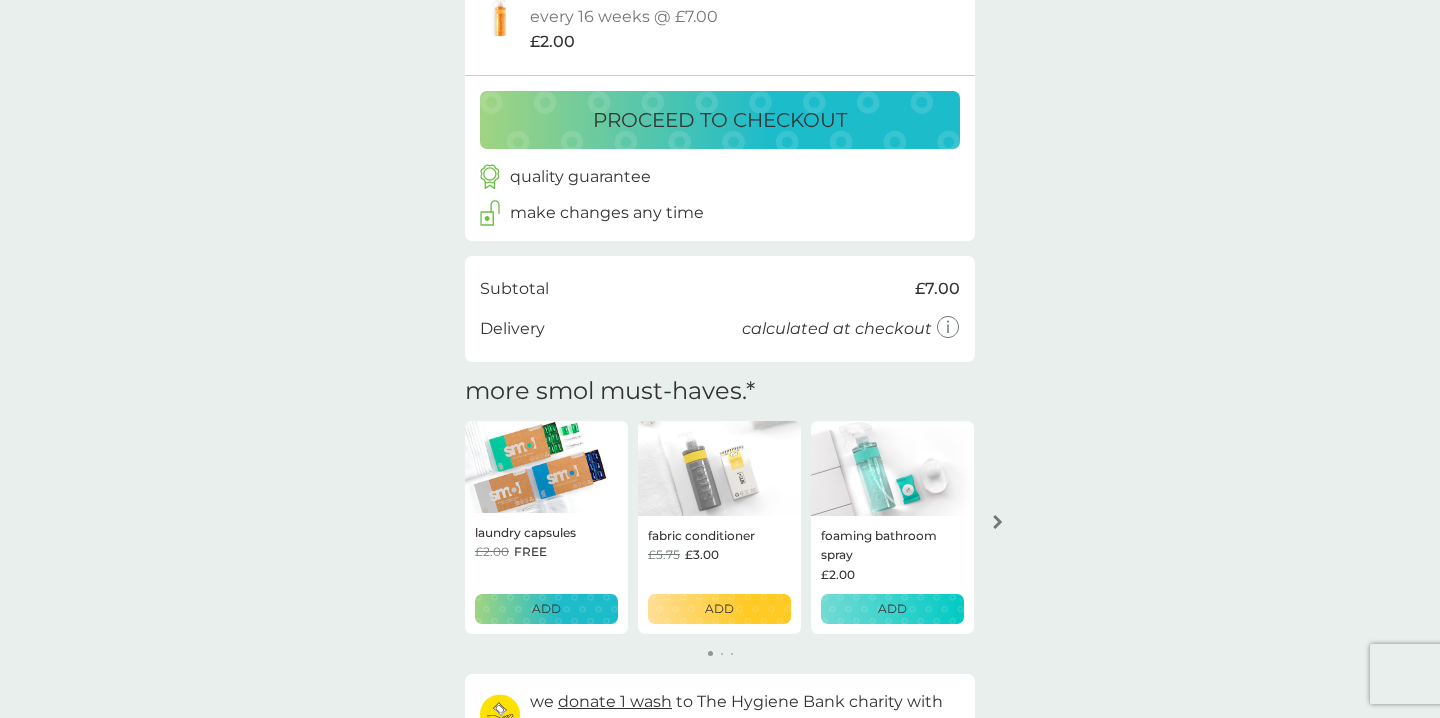 click on "ADD" at bounding box center (892, 608) 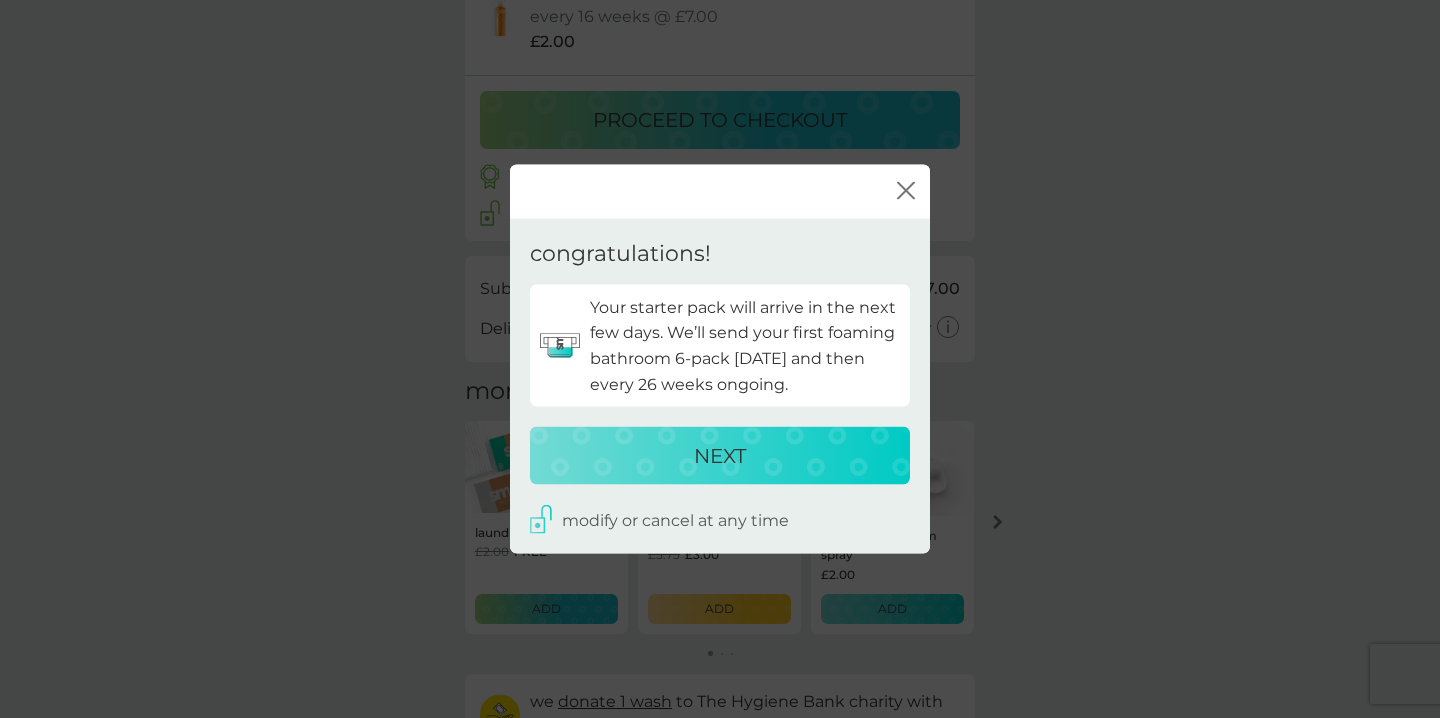 click on "NEXT" at bounding box center (720, 456) 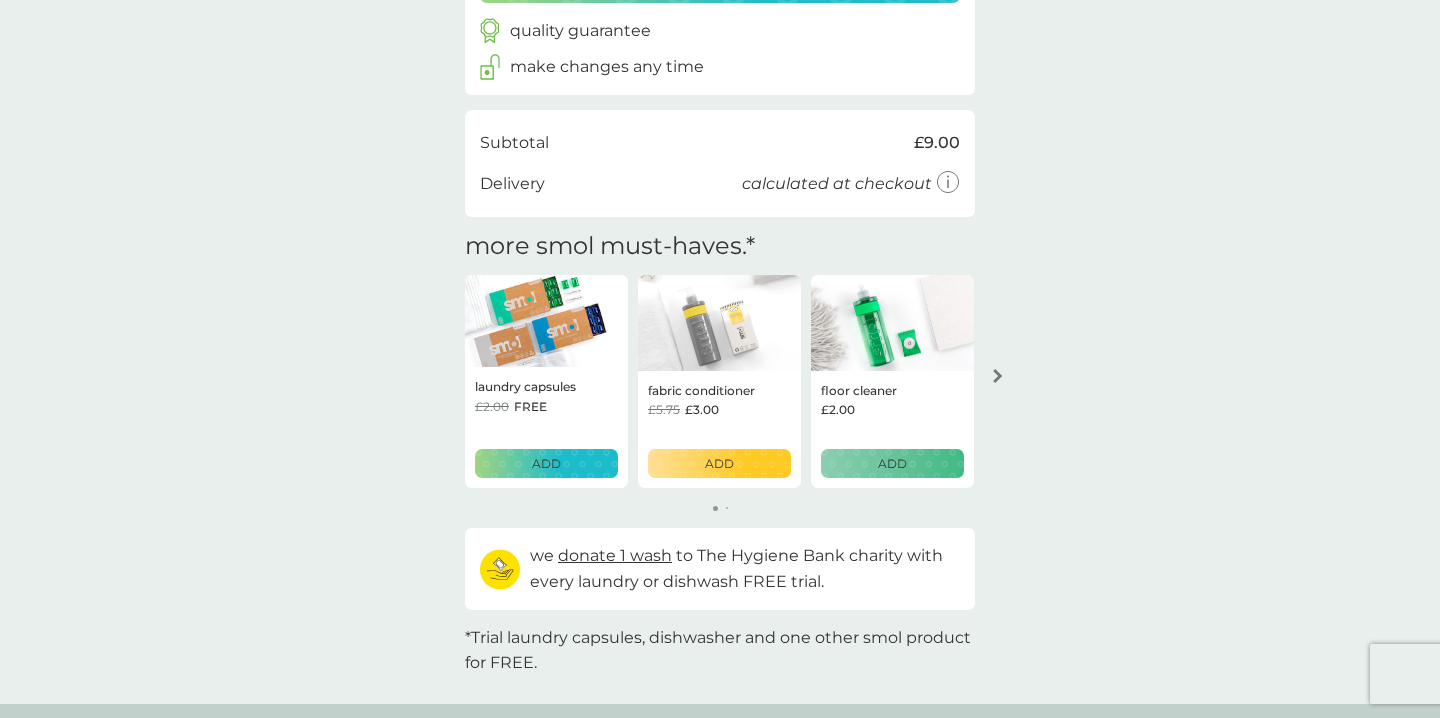 scroll, scrollTop: 907, scrollLeft: 0, axis: vertical 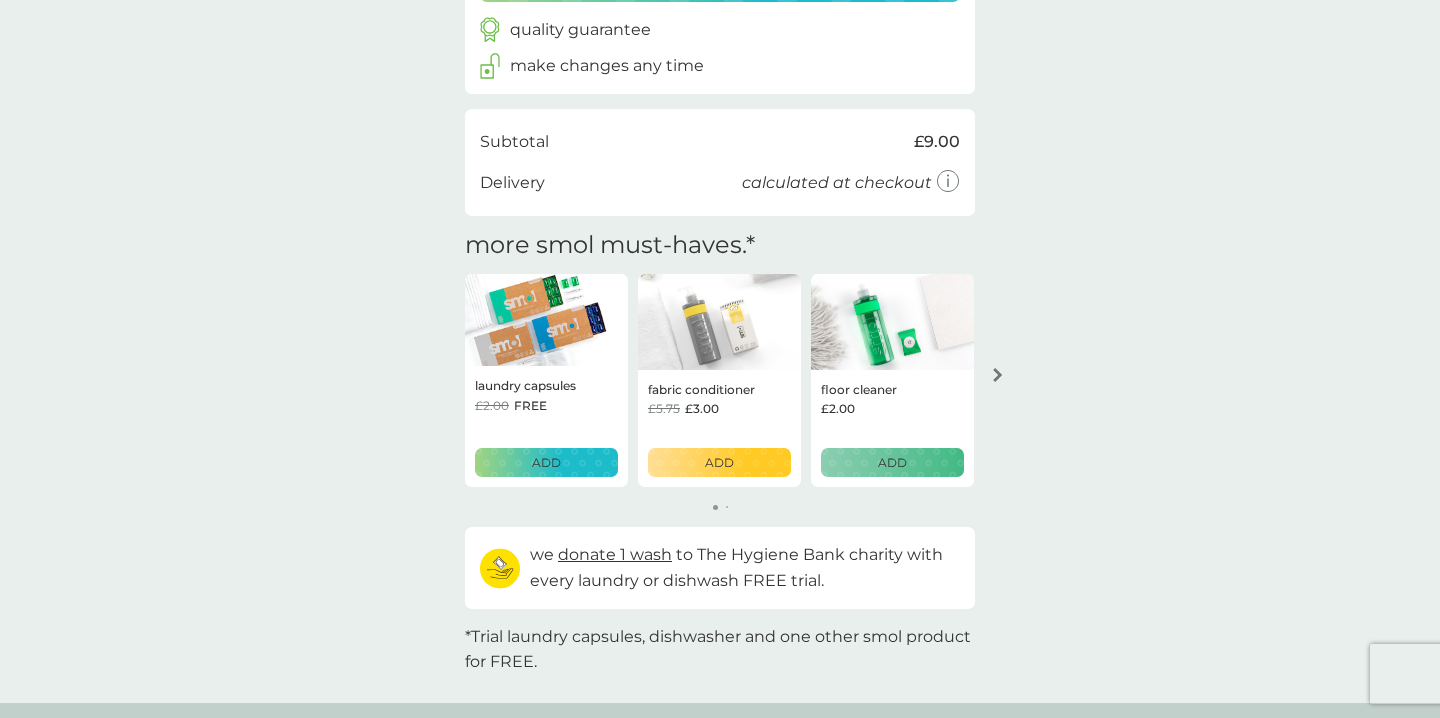 click on "ADD" at bounding box center (892, 462) 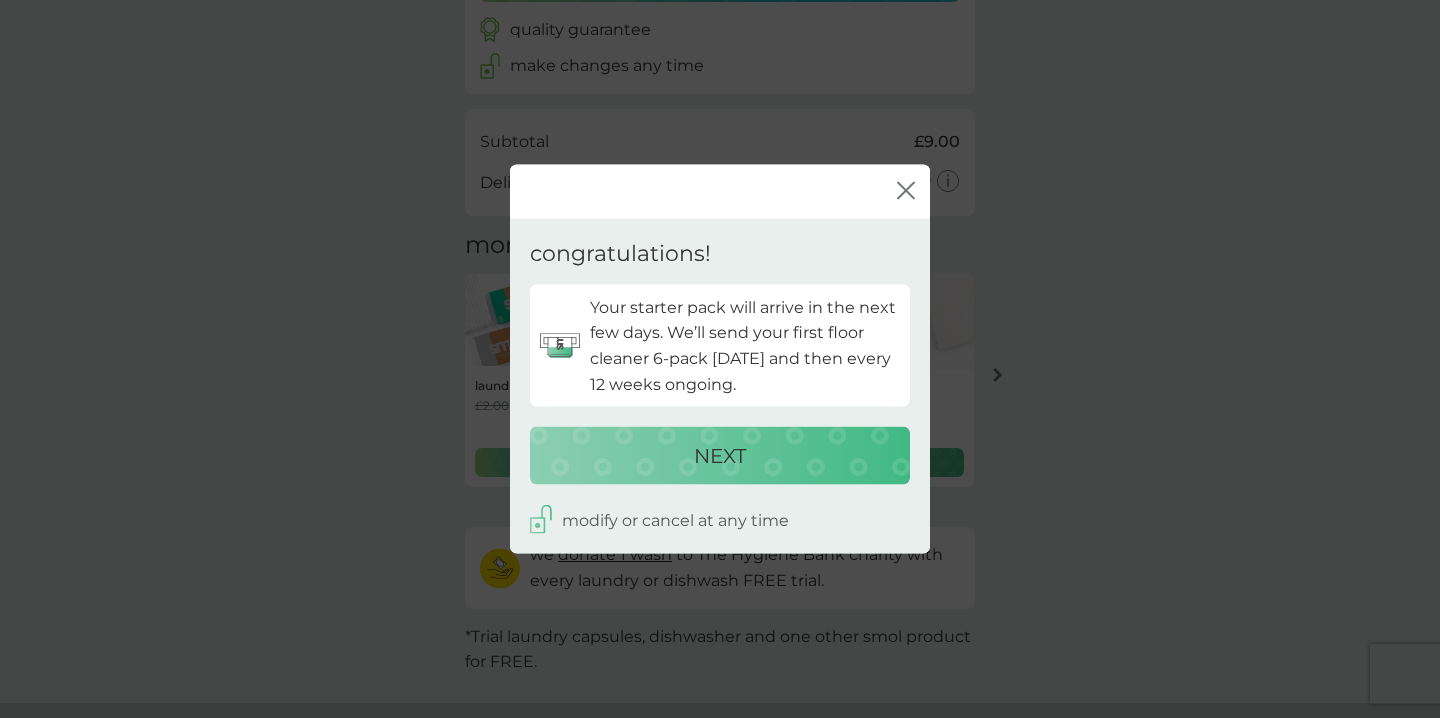 click on "NEXT" at bounding box center (720, 456) 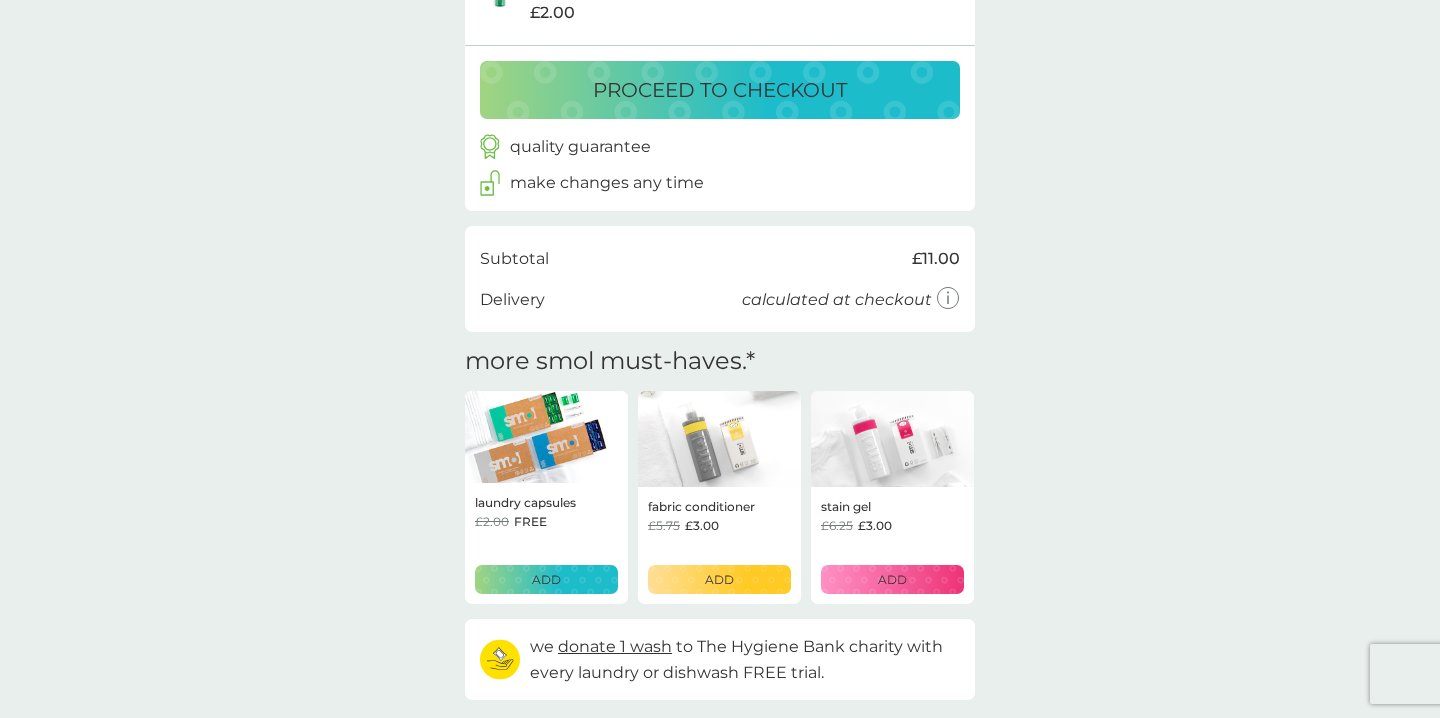 click on "ADD" at bounding box center (892, 579) 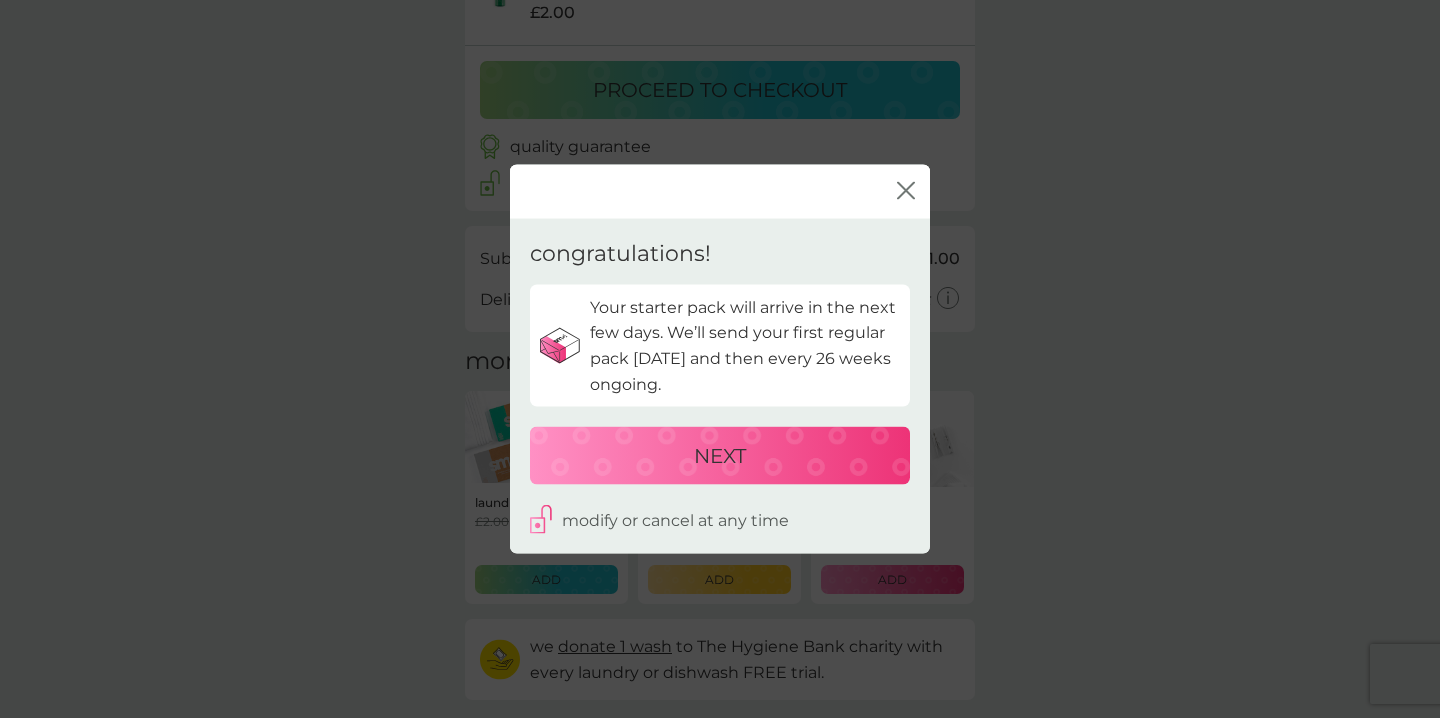 click on "NEXT" at bounding box center [720, 456] 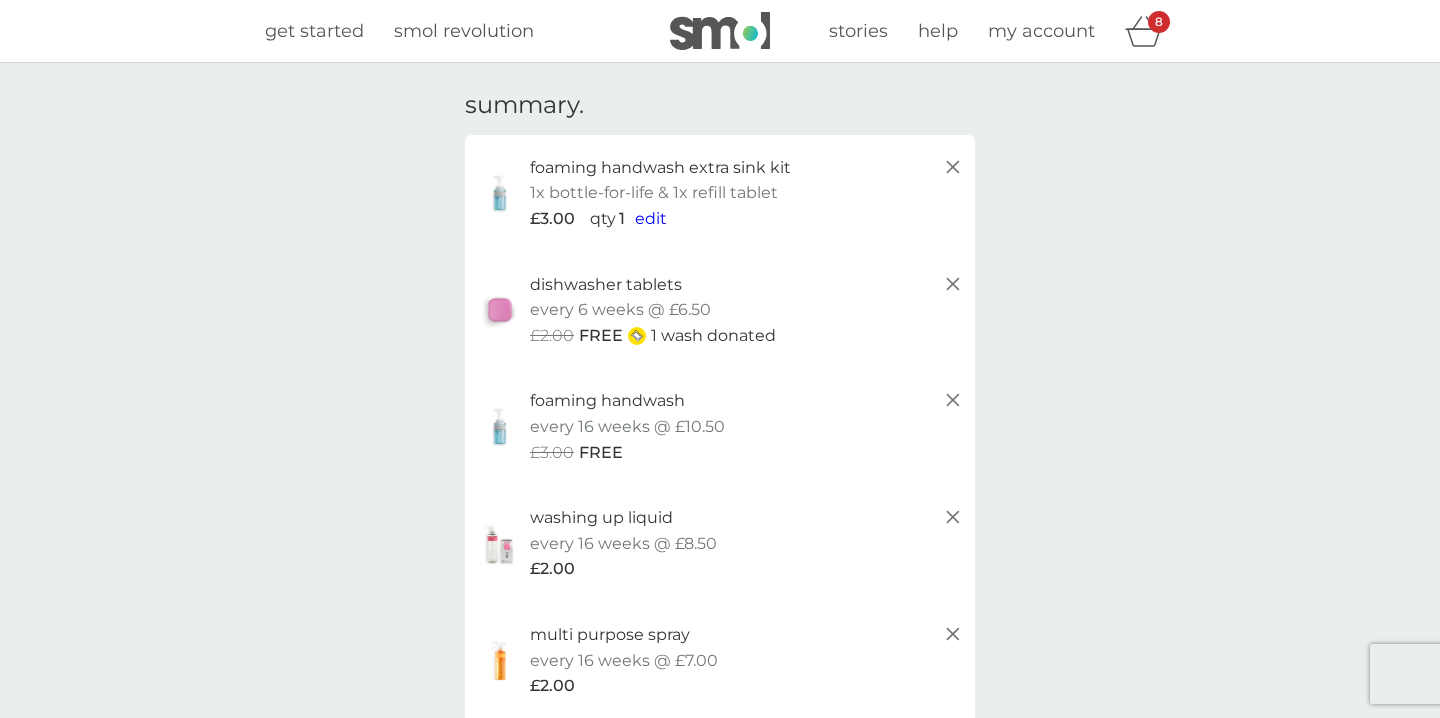 scroll, scrollTop: 0, scrollLeft: 0, axis: both 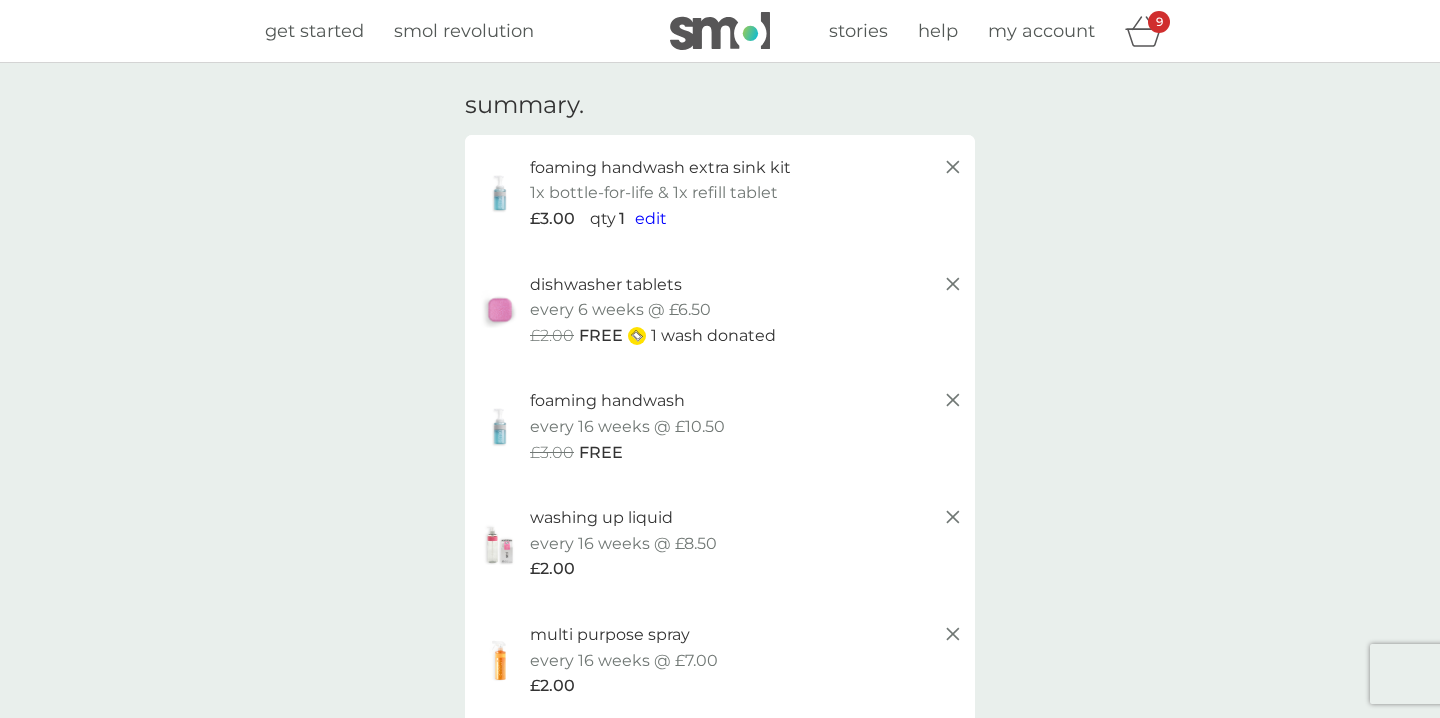 click on "get started" at bounding box center (314, 31) 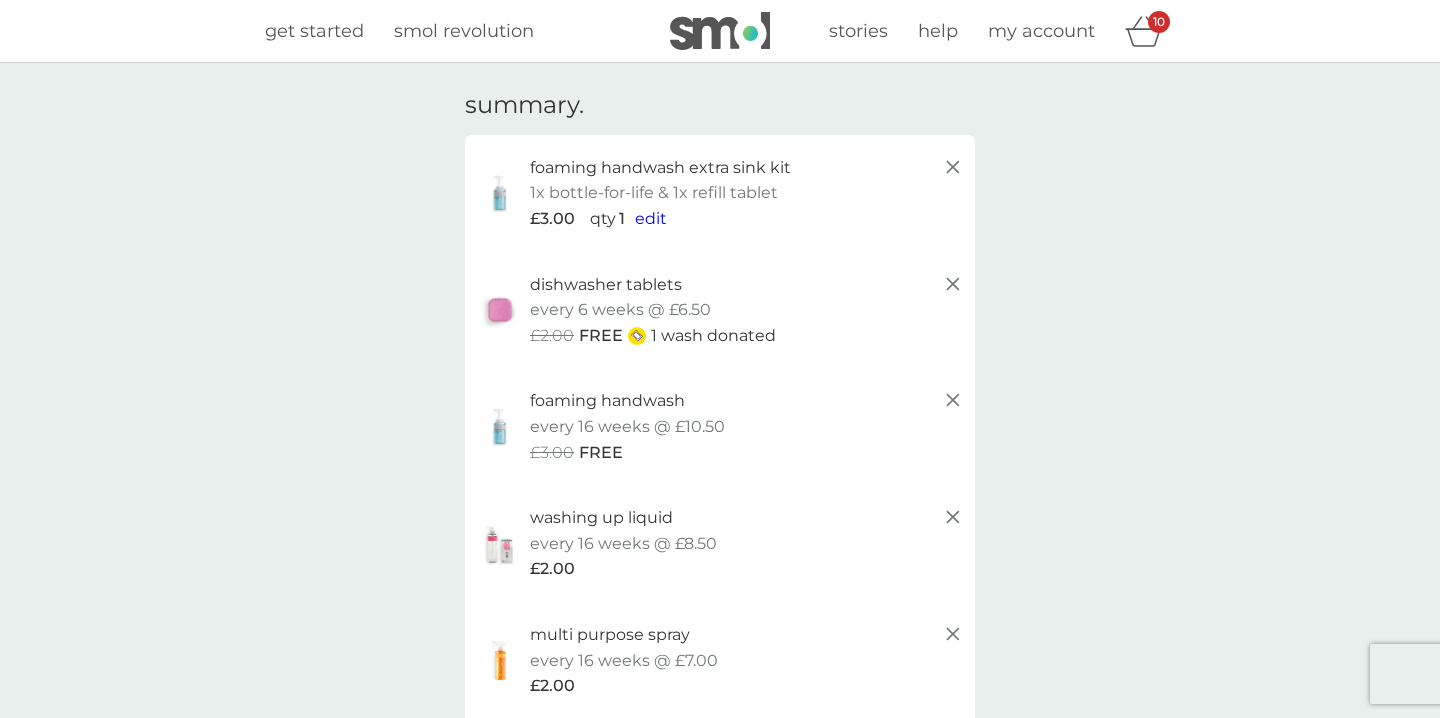 scroll, scrollTop: 0, scrollLeft: 0, axis: both 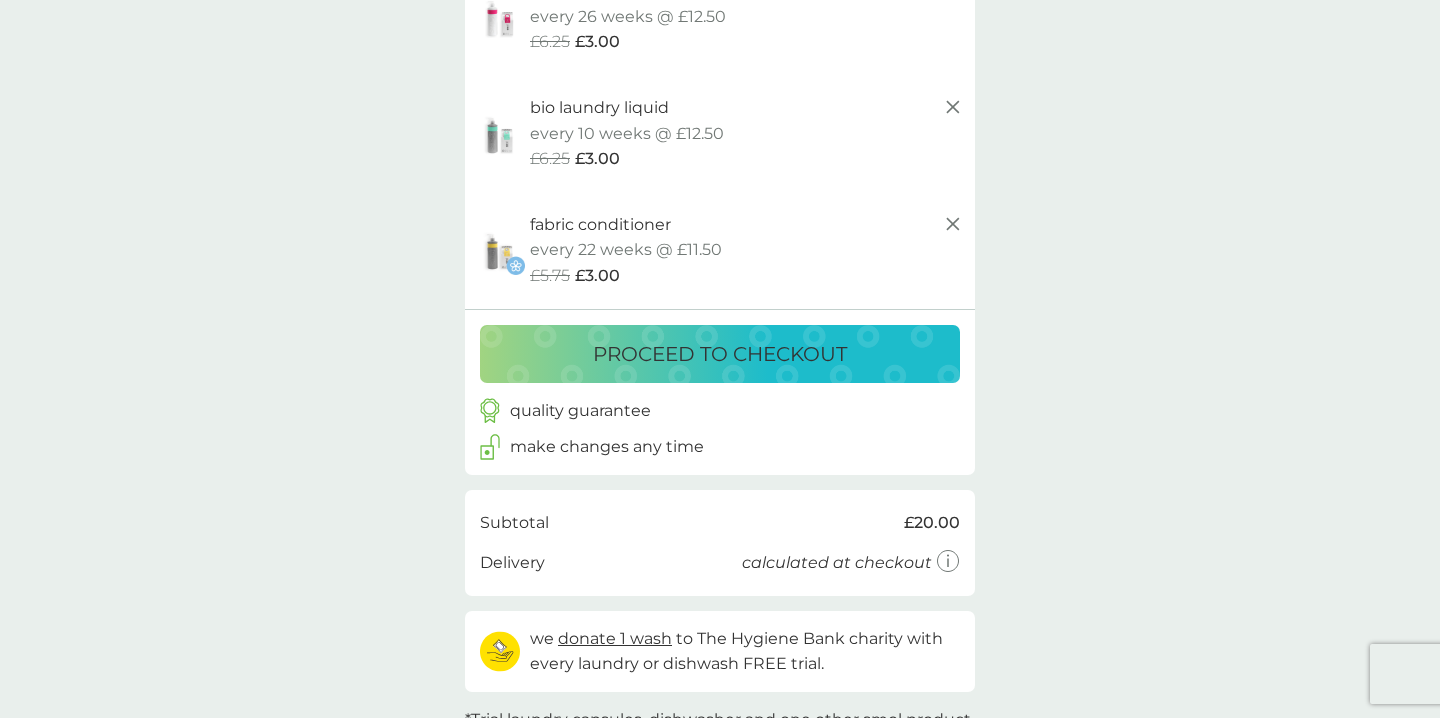 click on "proceed to checkout" at bounding box center [720, 354] 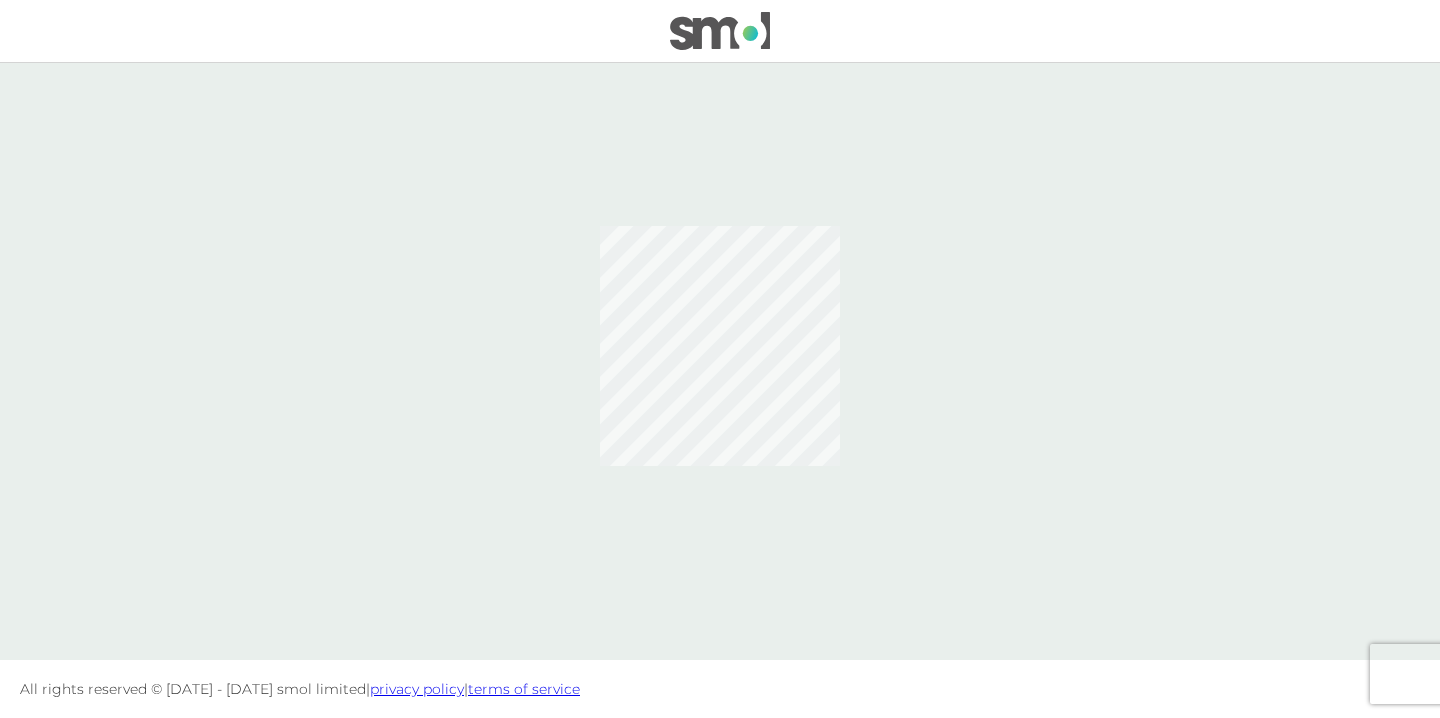 scroll, scrollTop: 0, scrollLeft: 0, axis: both 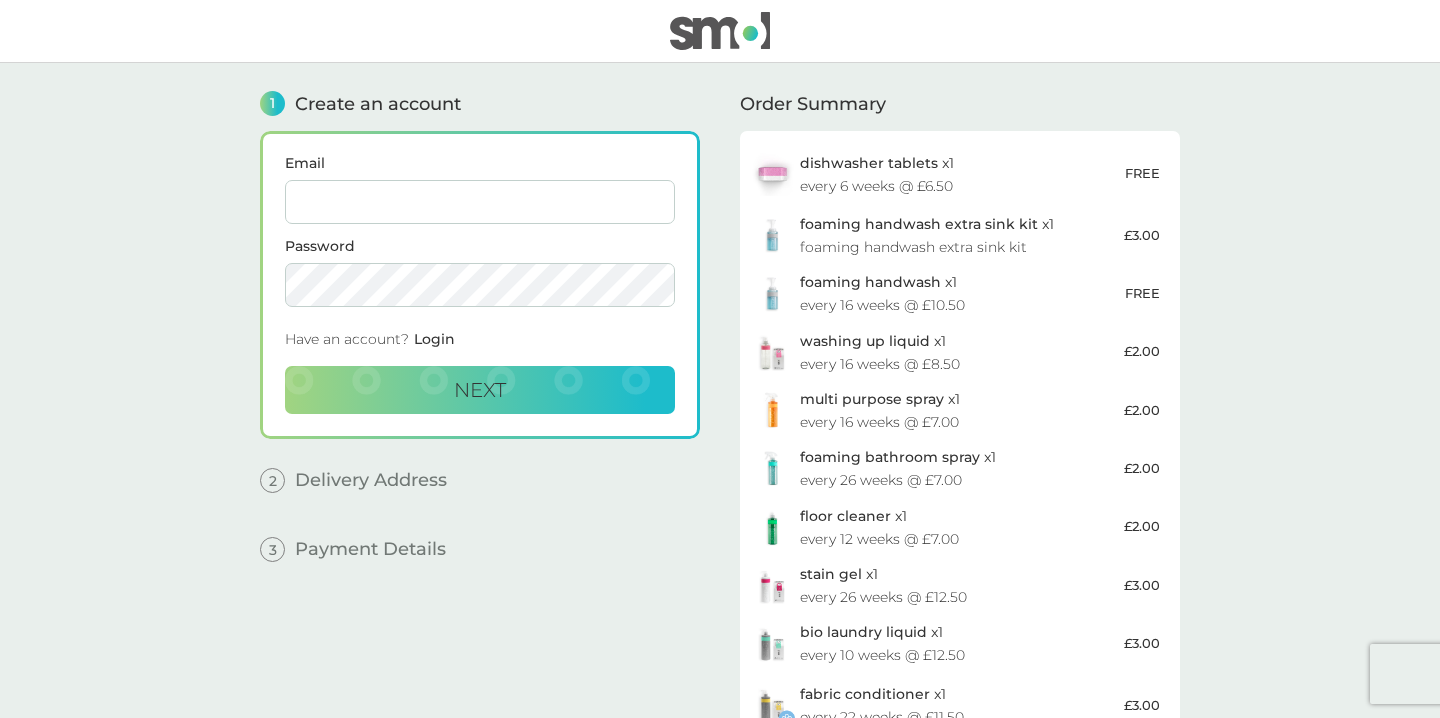 click on "Email" at bounding box center [480, 202] 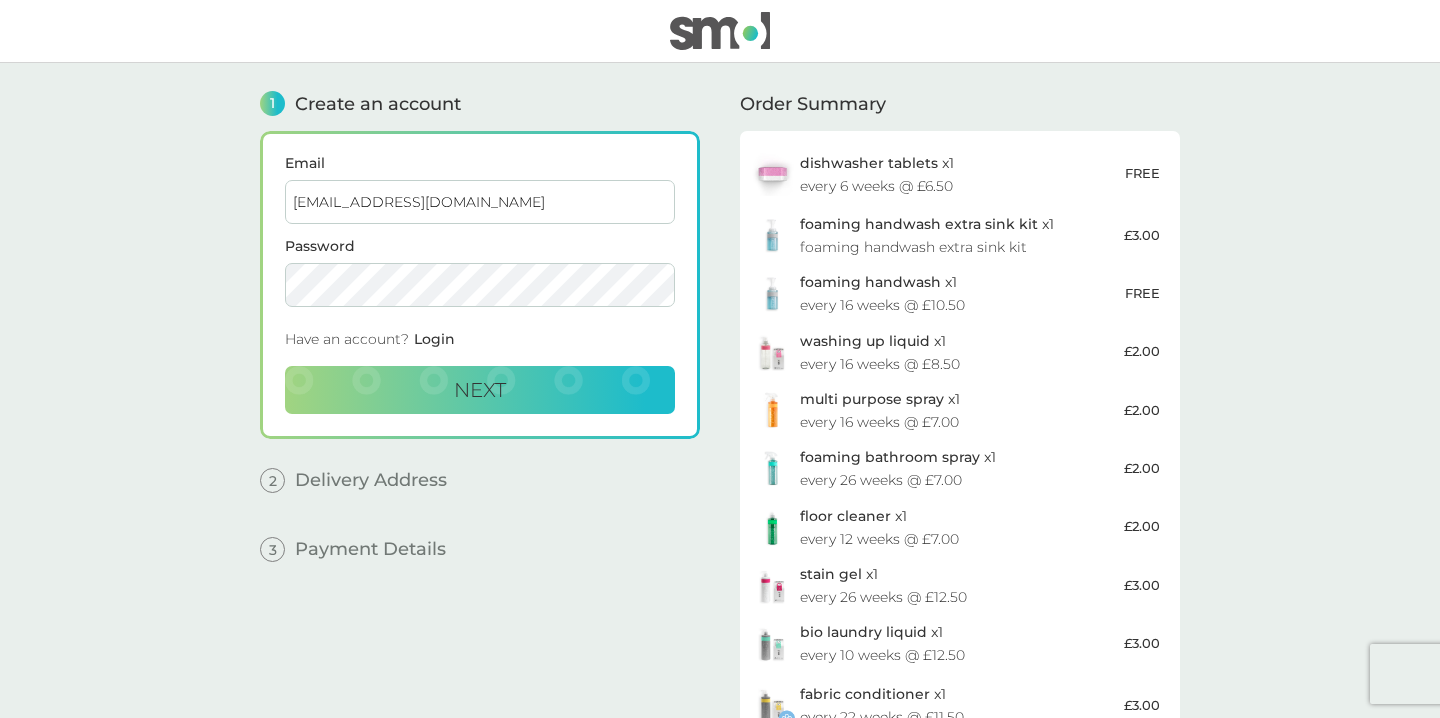type on "dom2504@sky.com" 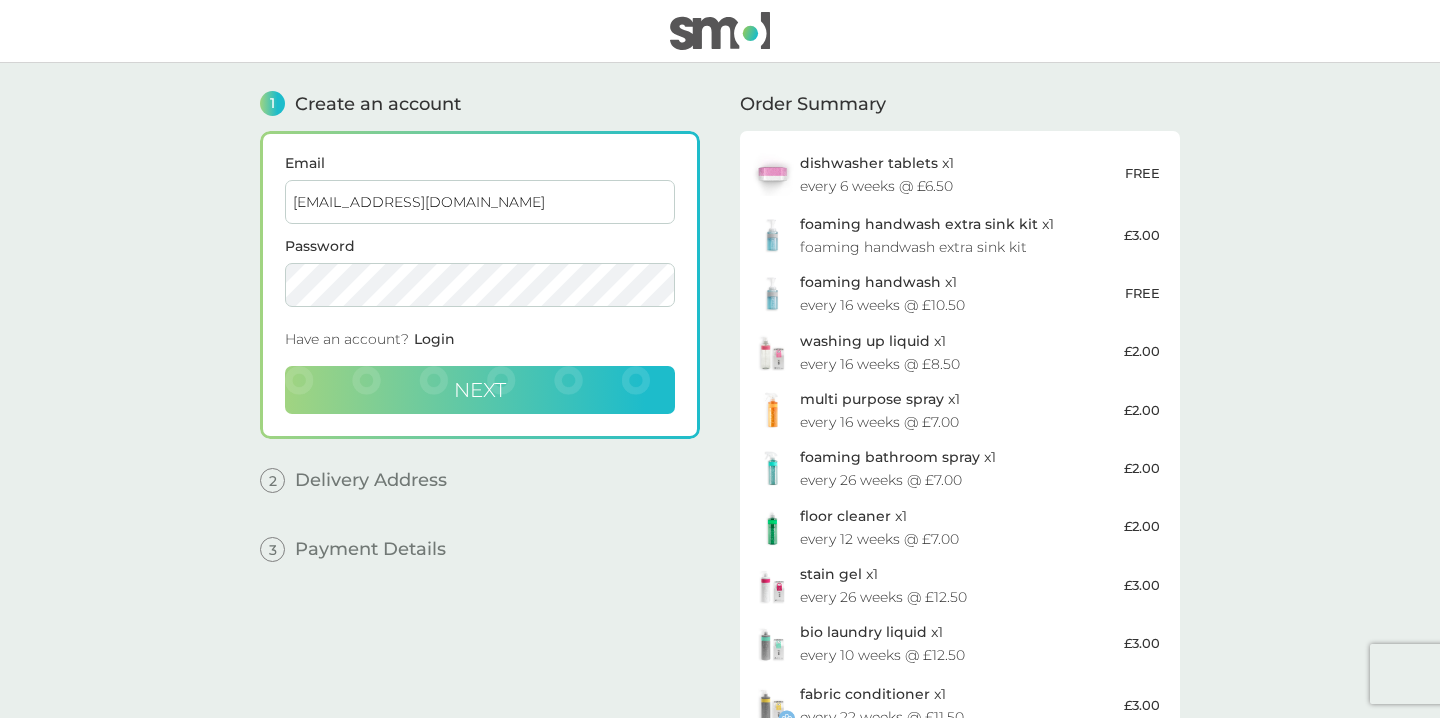 click on "Next" at bounding box center (480, 390) 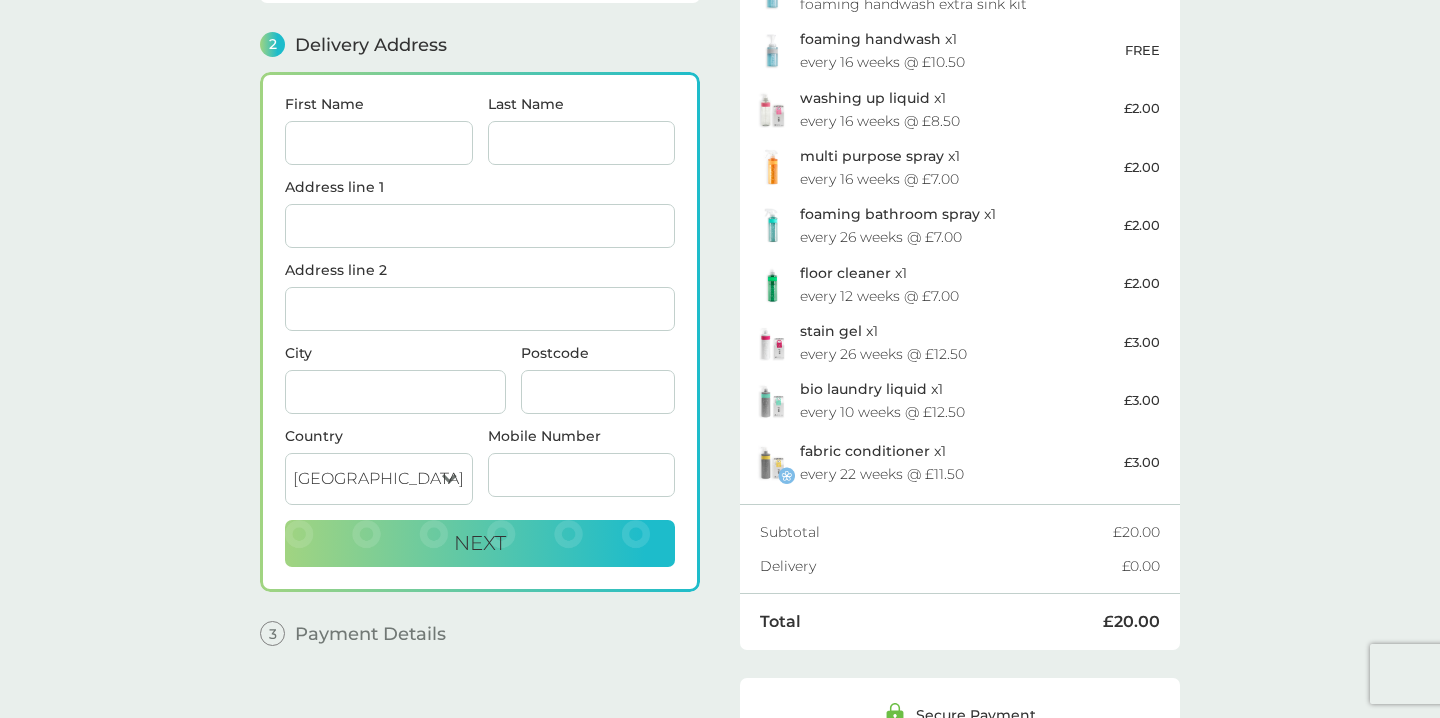 scroll, scrollTop: 246, scrollLeft: 0, axis: vertical 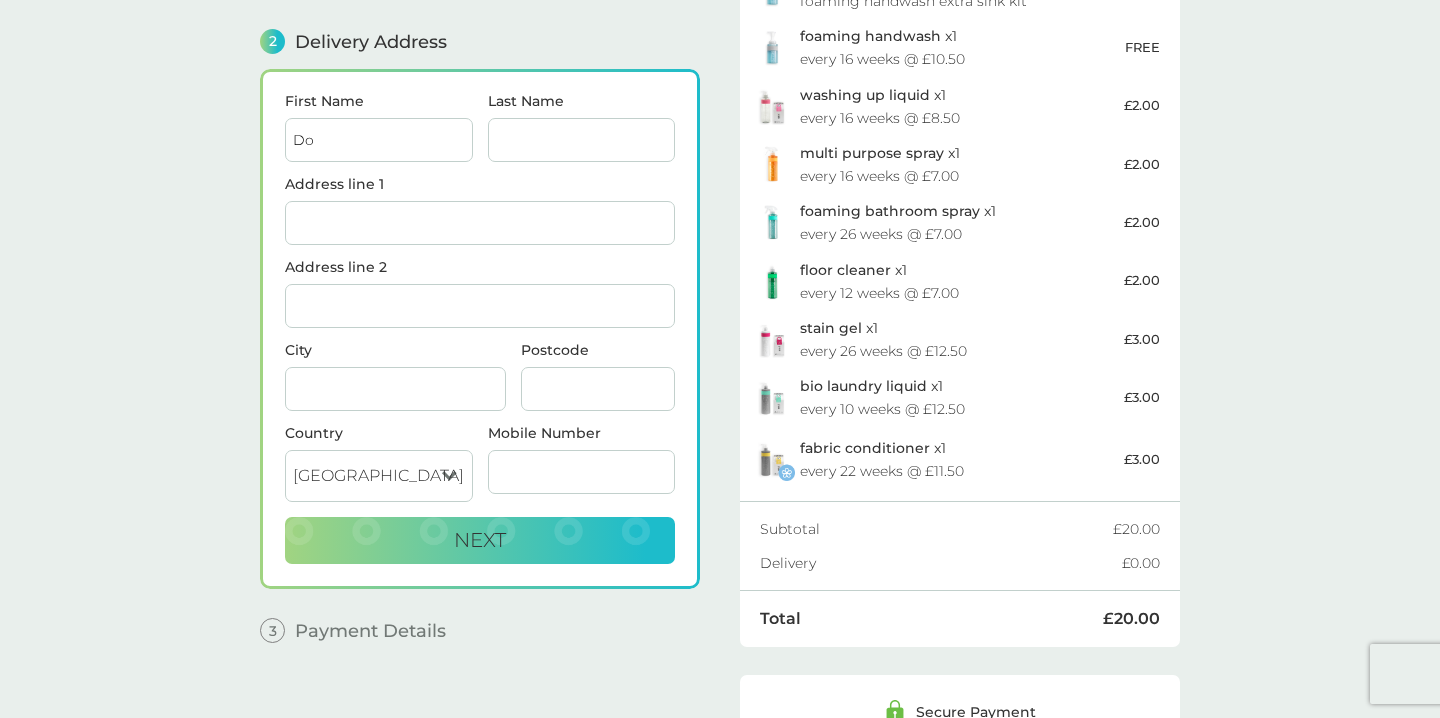 type on "Dom" 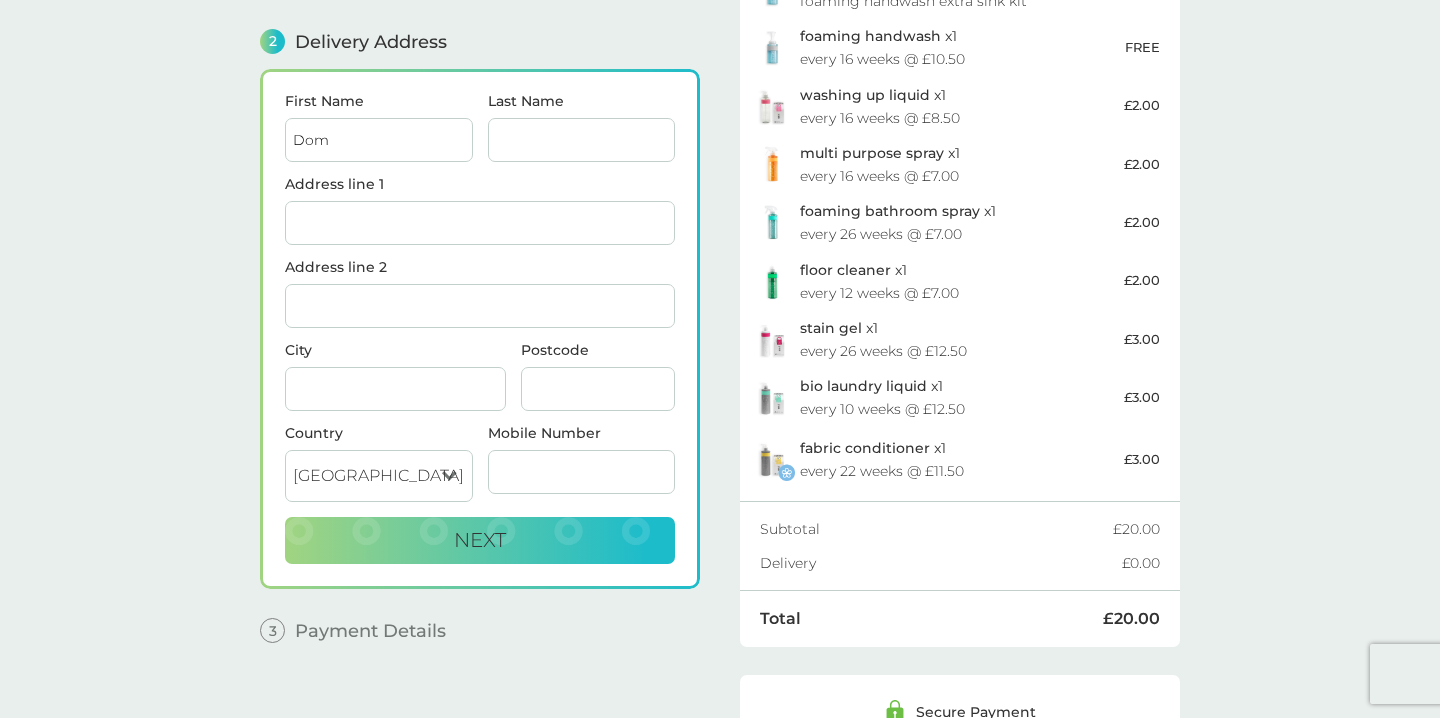 type on "[PERSON_NAME]" 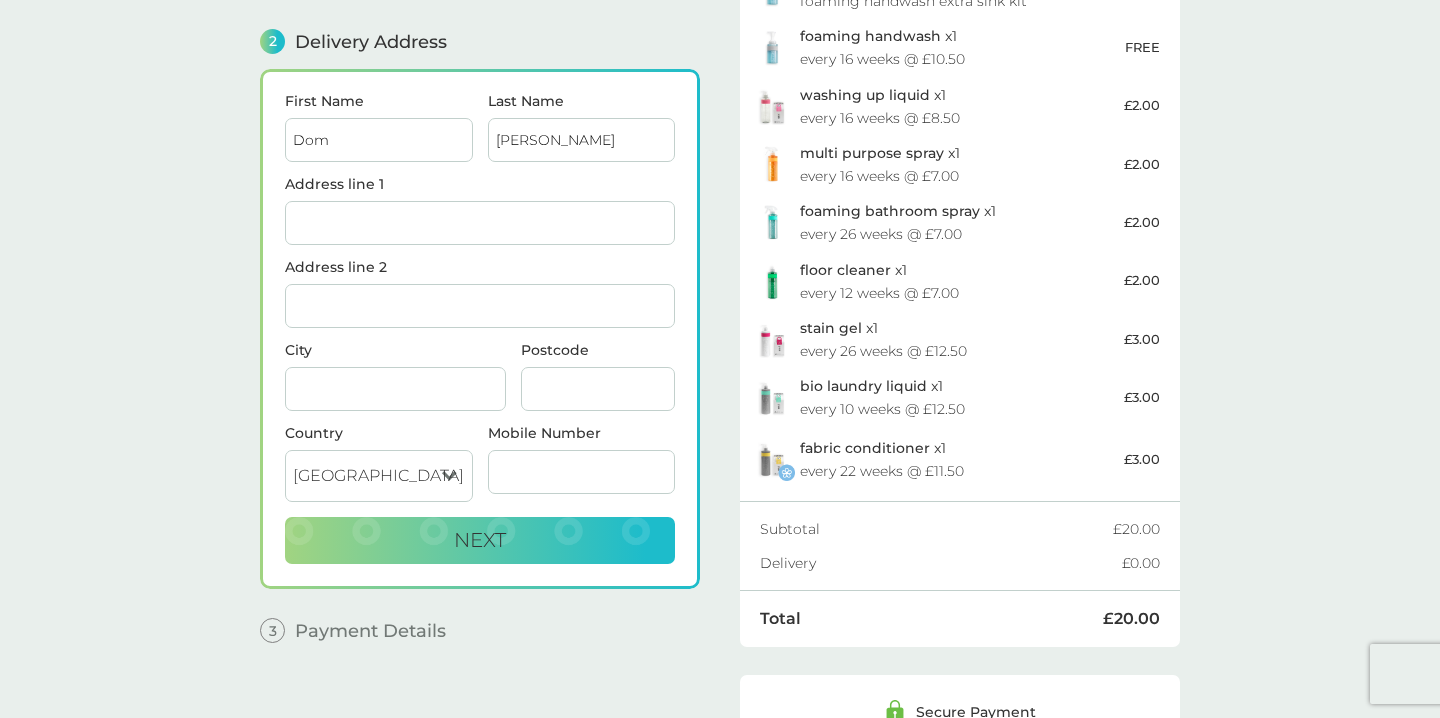 type on "[STREET_ADDRESS]" 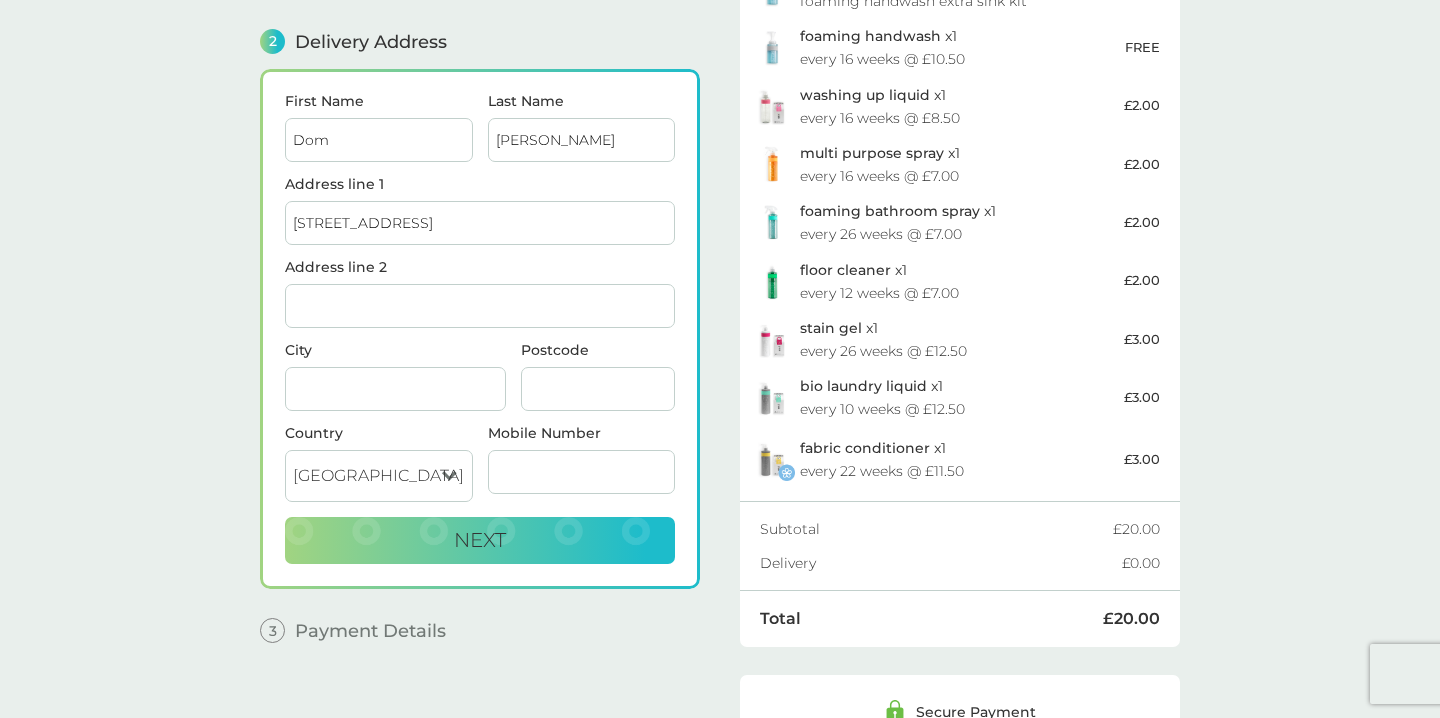 type on "Herne Bay" 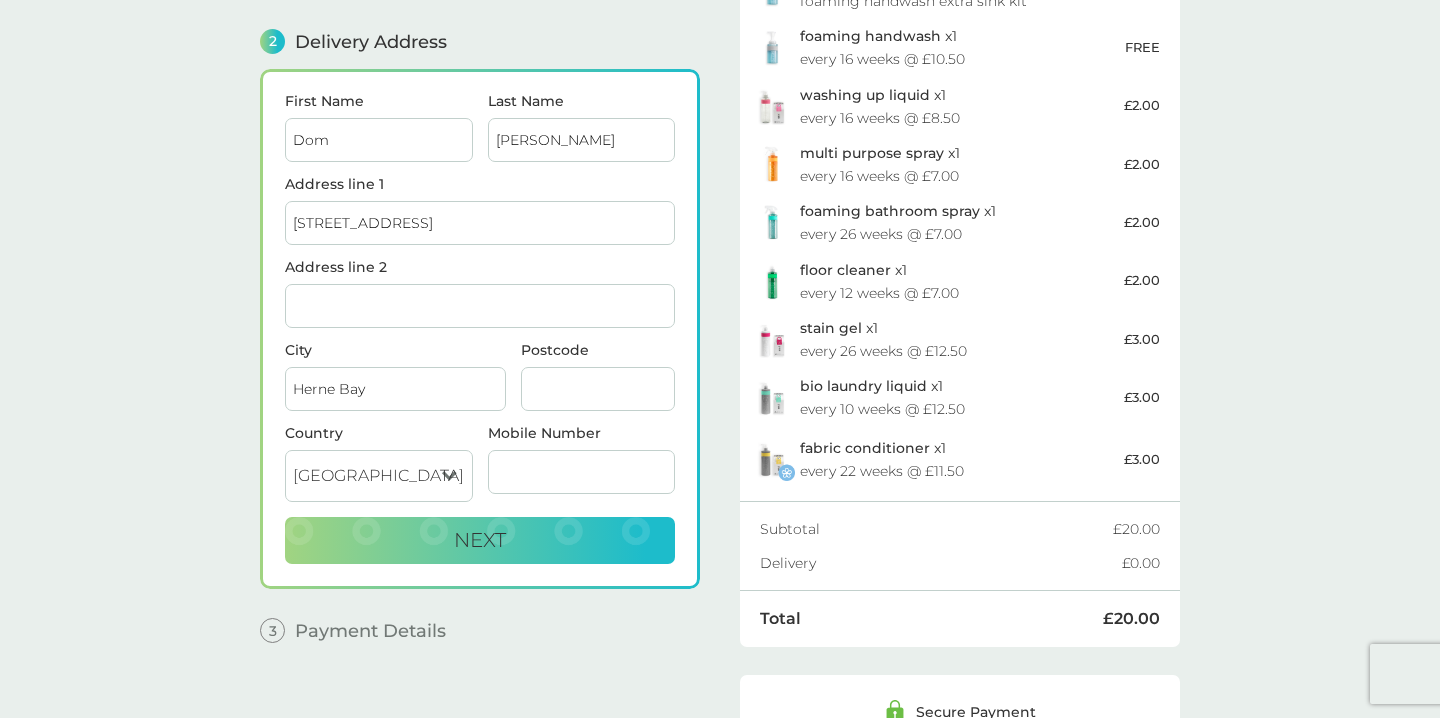 type on "CT6 7PX" 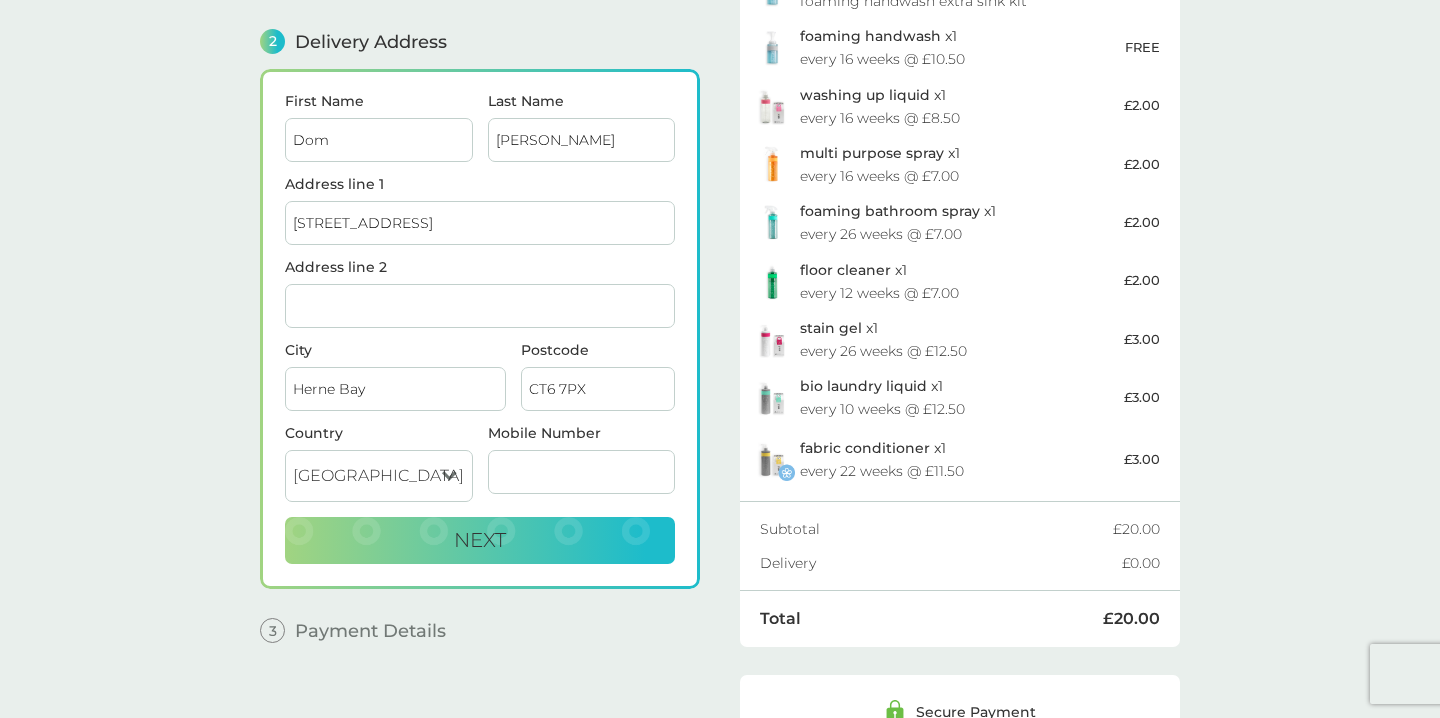 type on "07928412249" 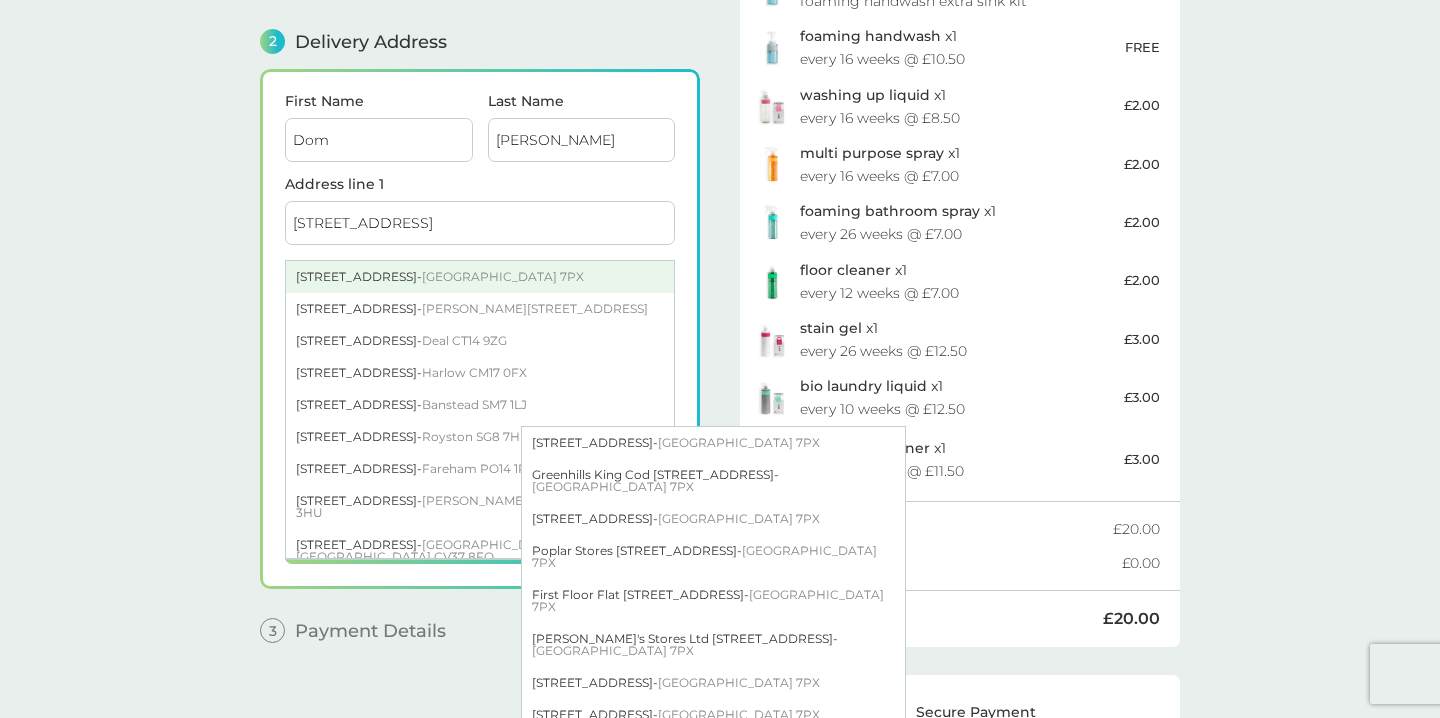 type on "Dom" 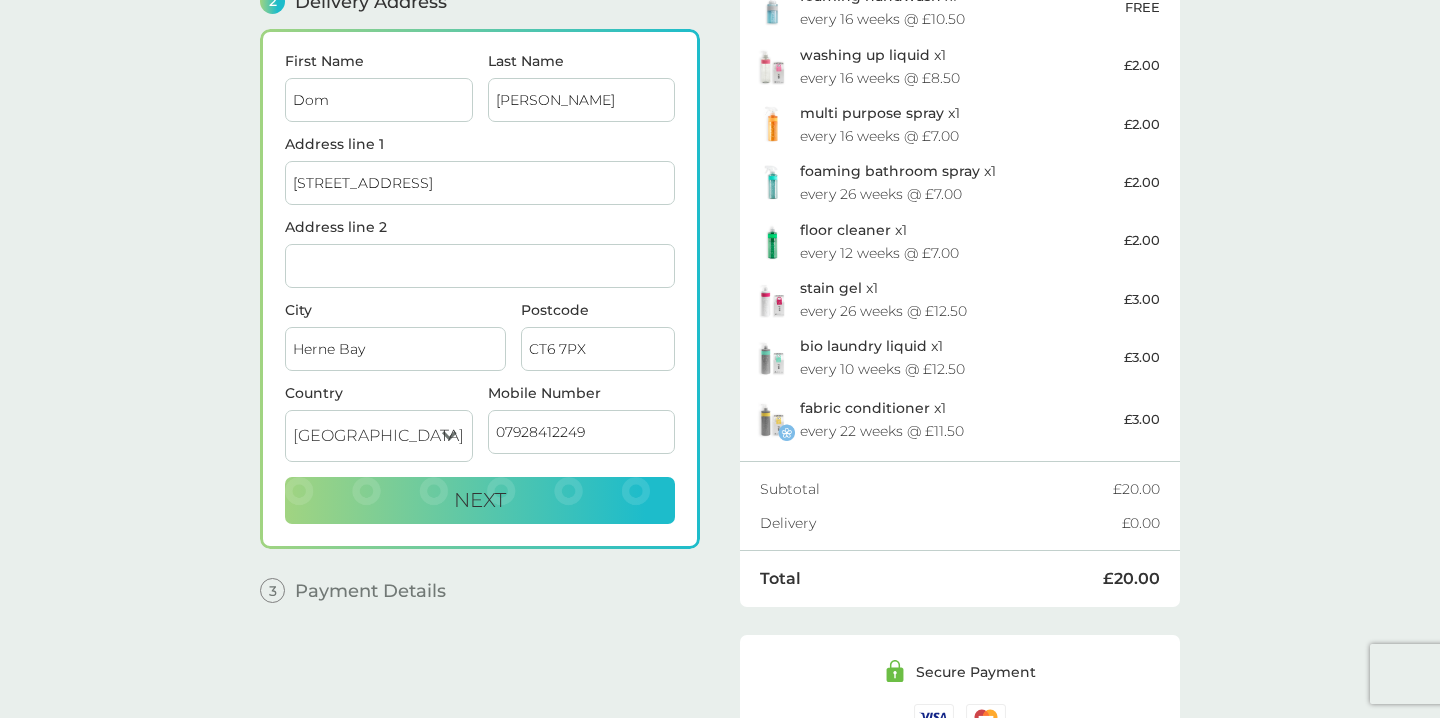 scroll, scrollTop: 286, scrollLeft: 0, axis: vertical 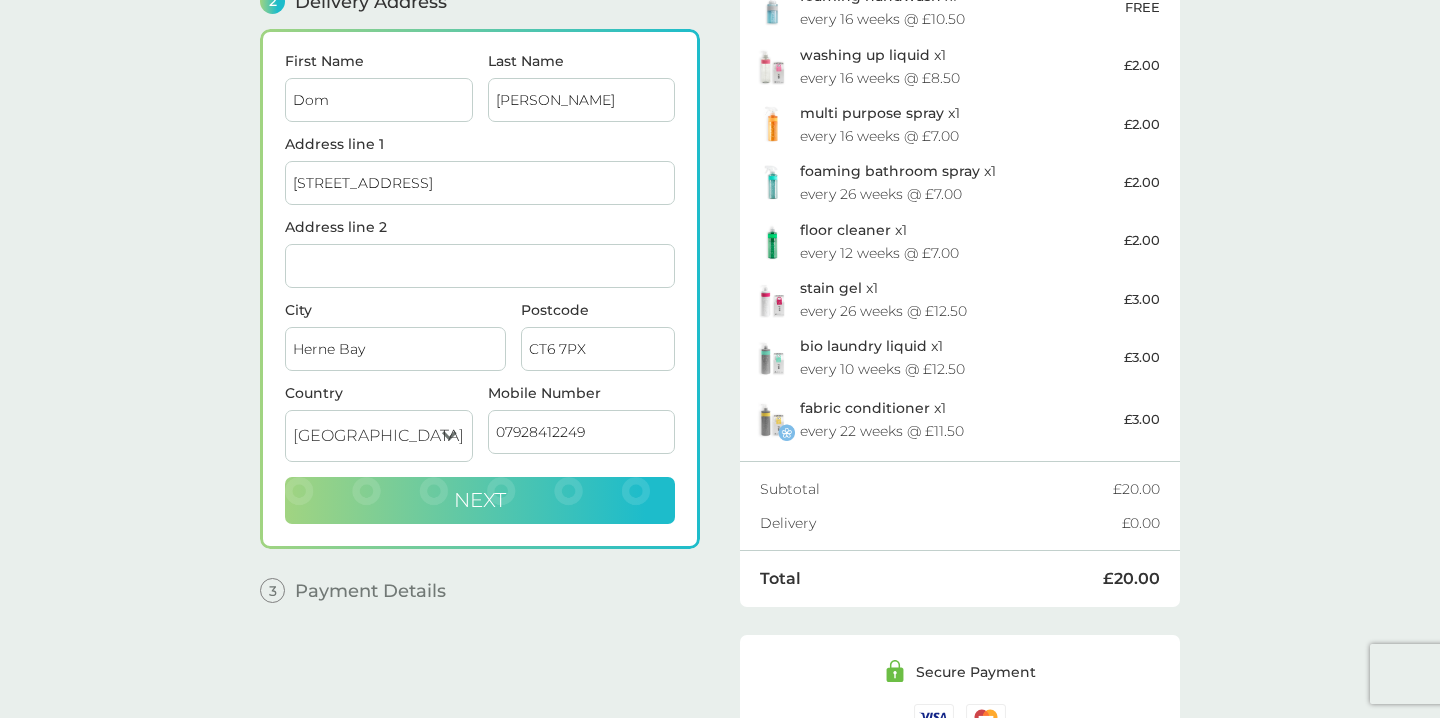 click on "Next" at bounding box center (480, 500) 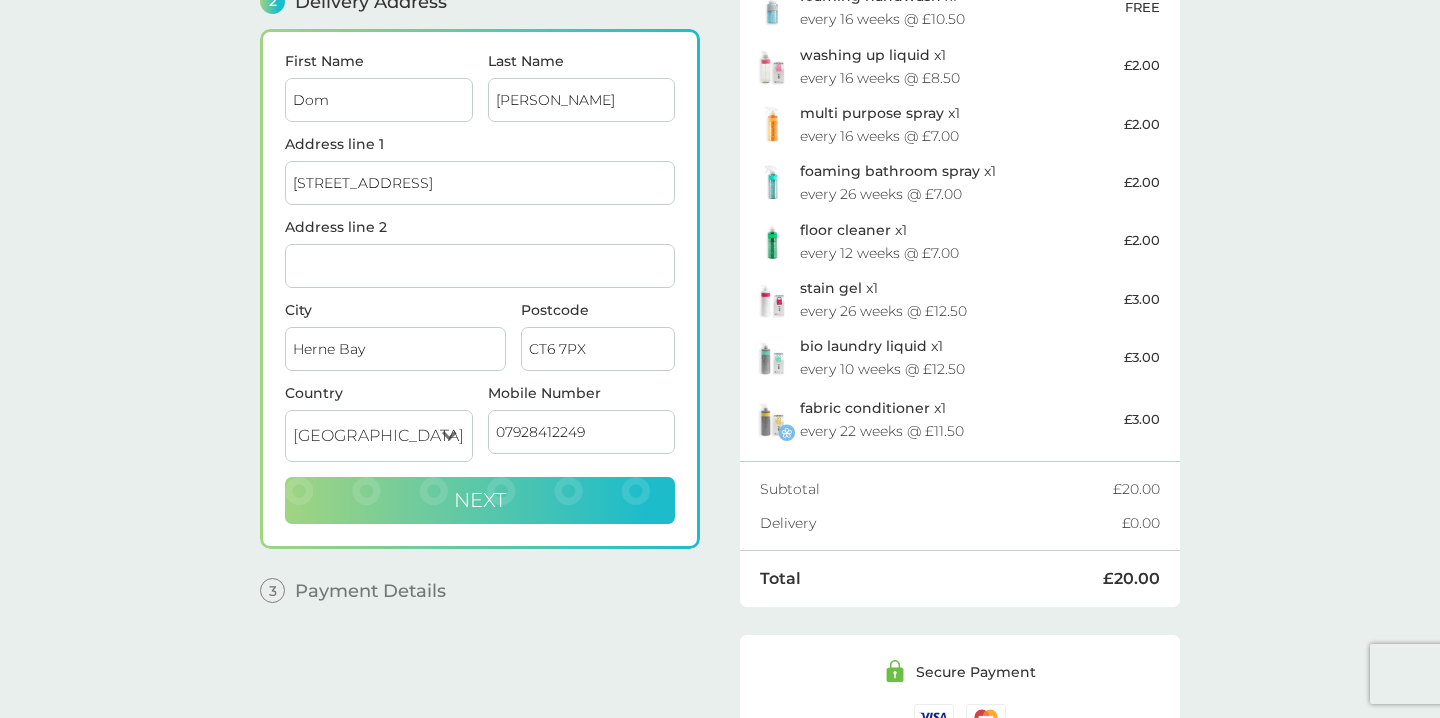 checkbox on "true" 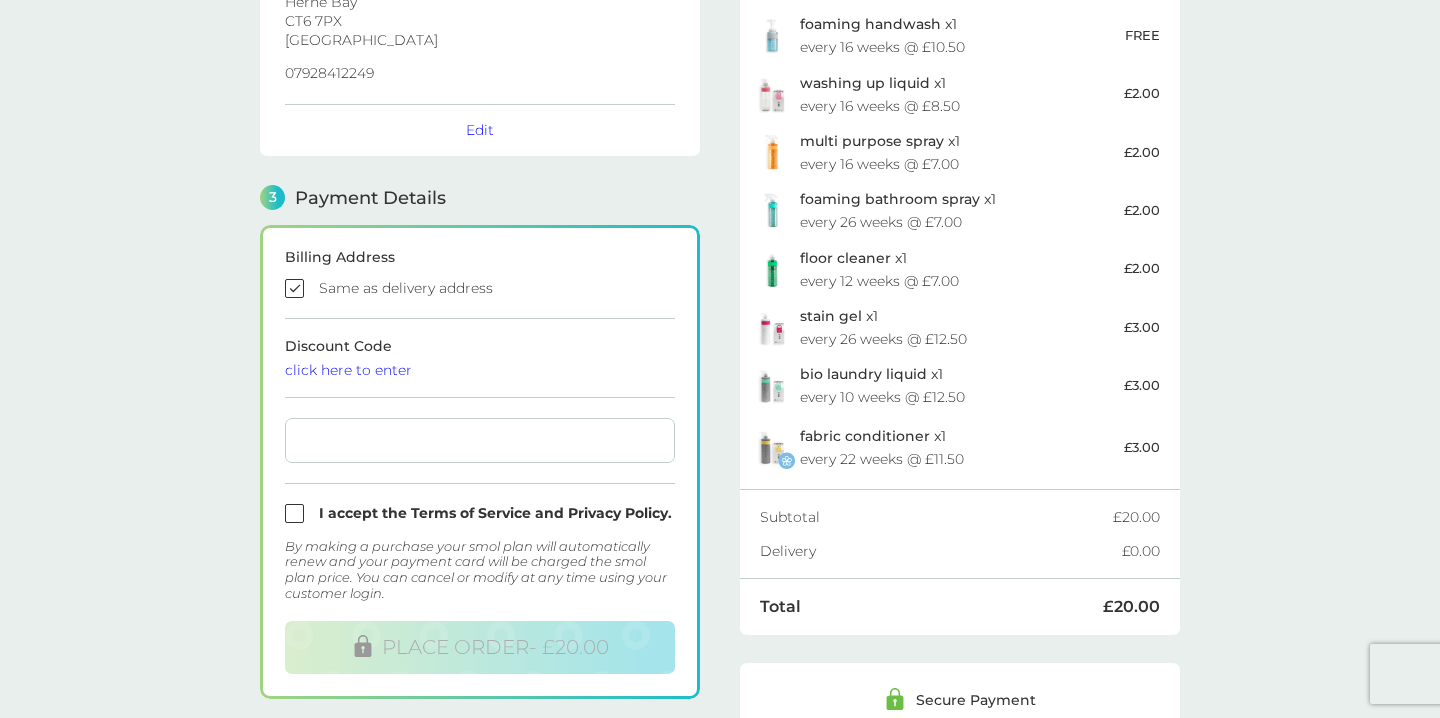 scroll, scrollTop: 362, scrollLeft: 0, axis: vertical 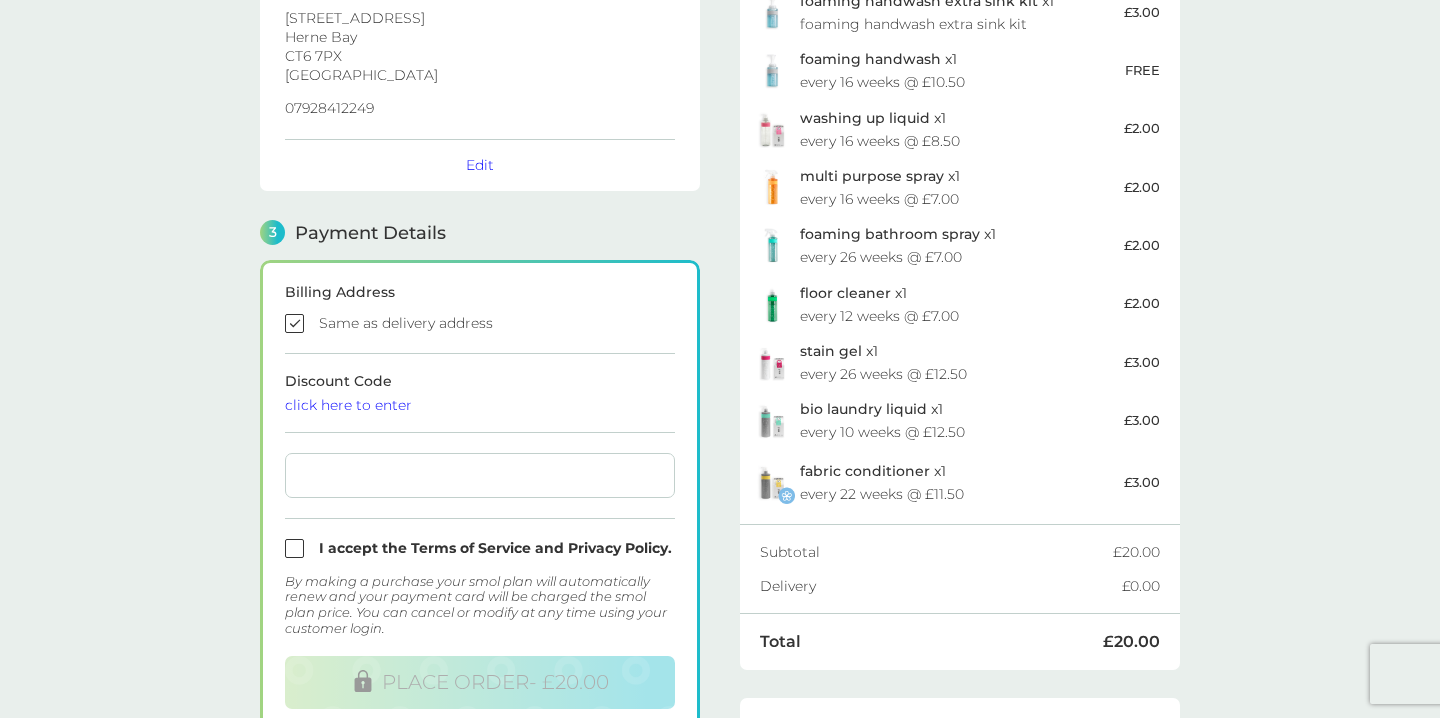 click on "click here to enter" at bounding box center (480, 405) 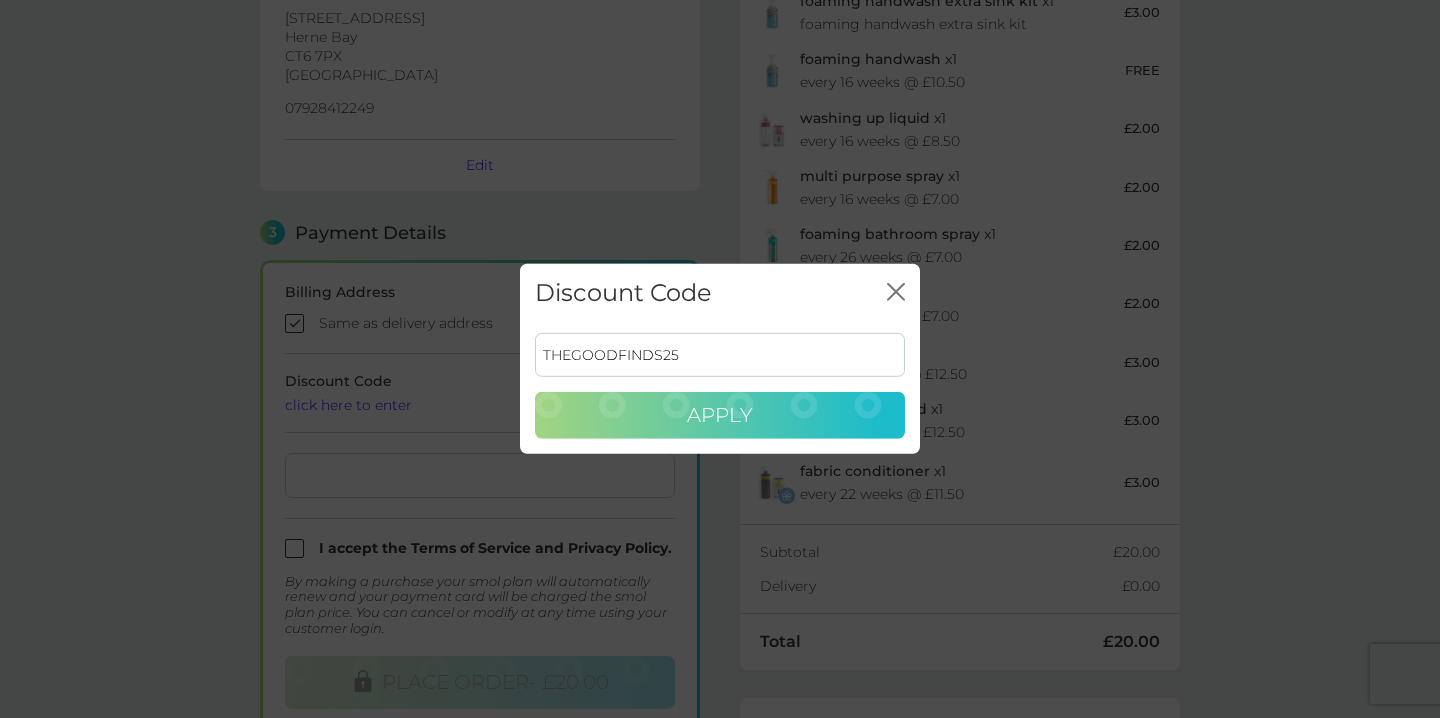 click on "Apply" at bounding box center [720, 415] 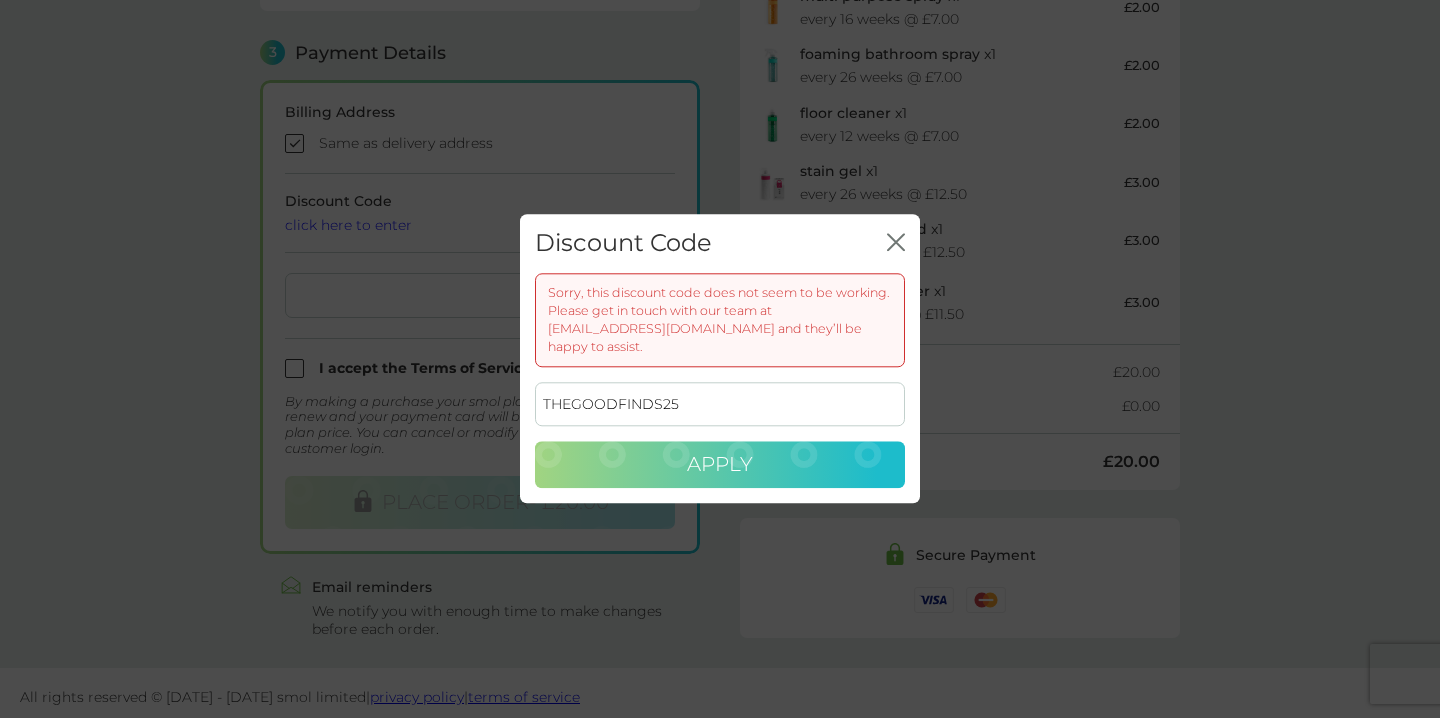 scroll, scrollTop: 547, scrollLeft: 0, axis: vertical 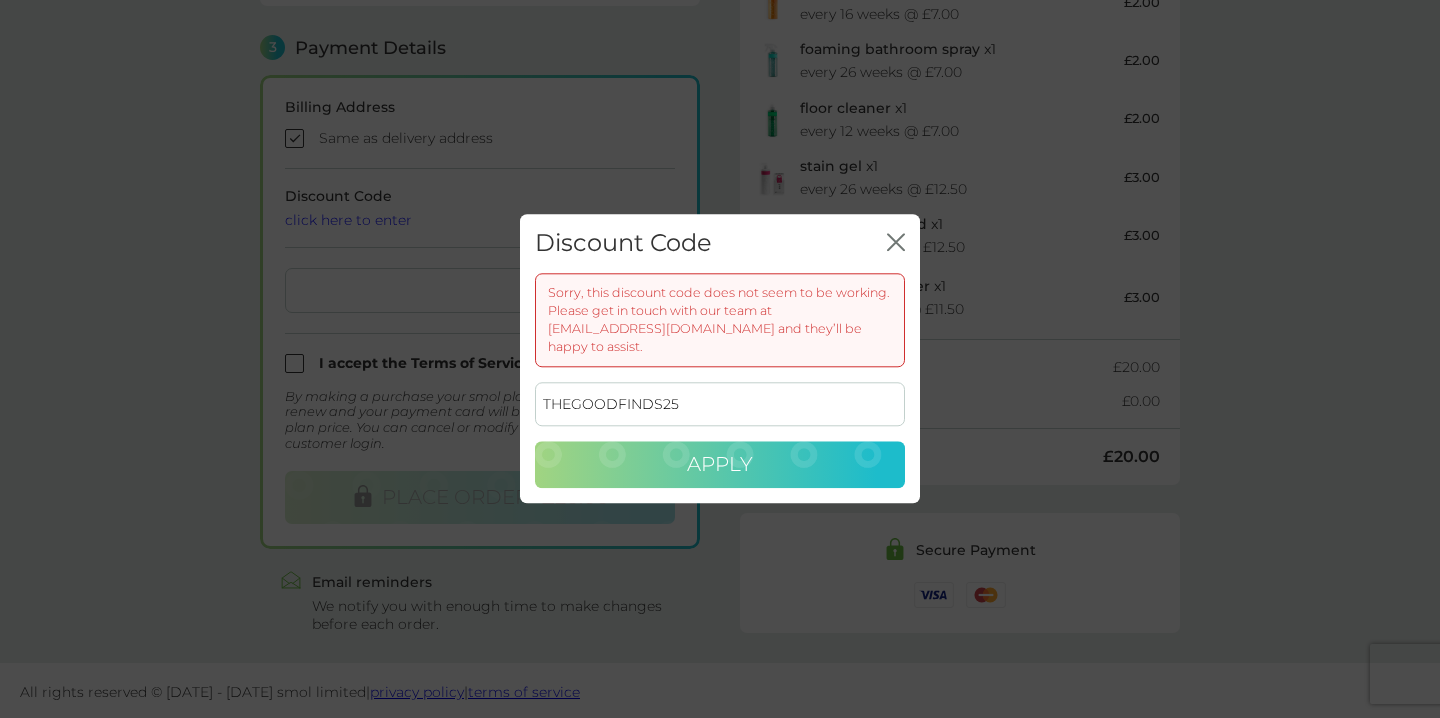 click on "THEGOODFINDS25" at bounding box center [720, 404] 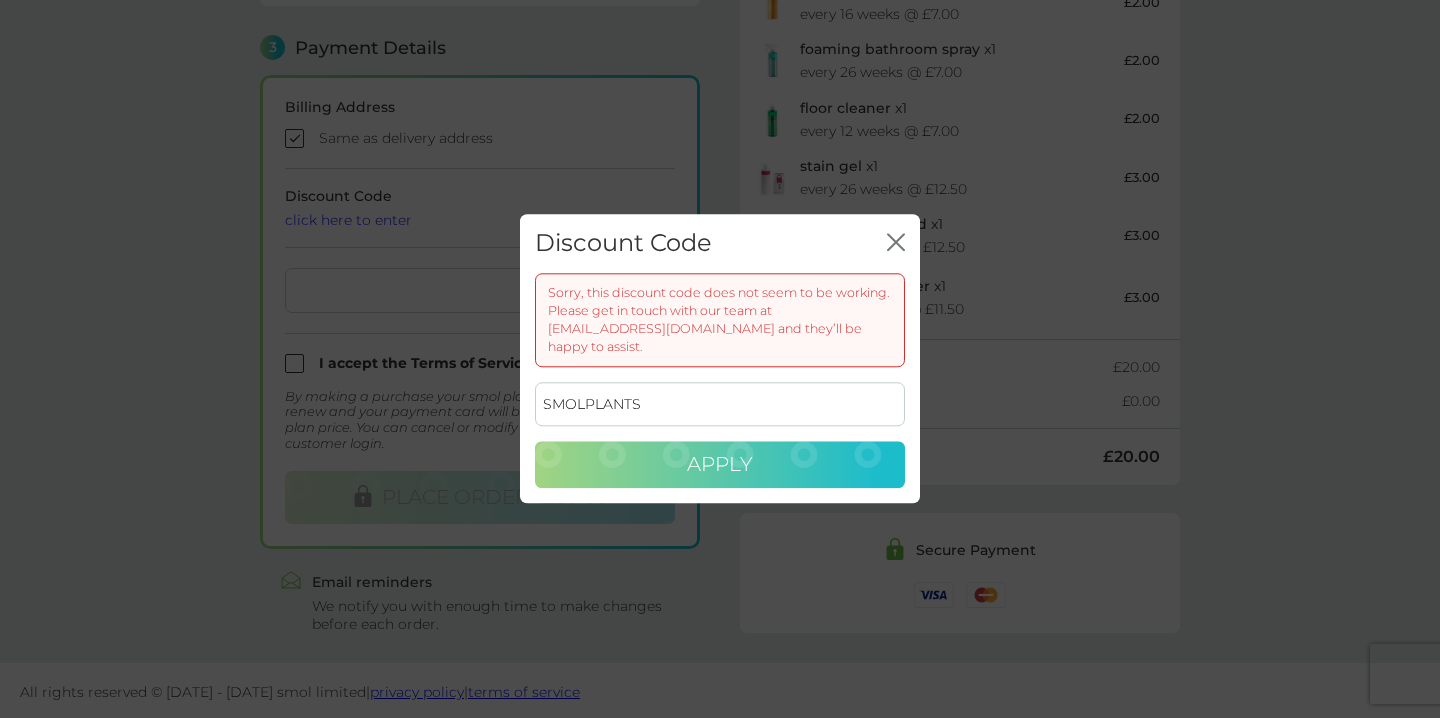 click on "Apply" at bounding box center [720, 465] 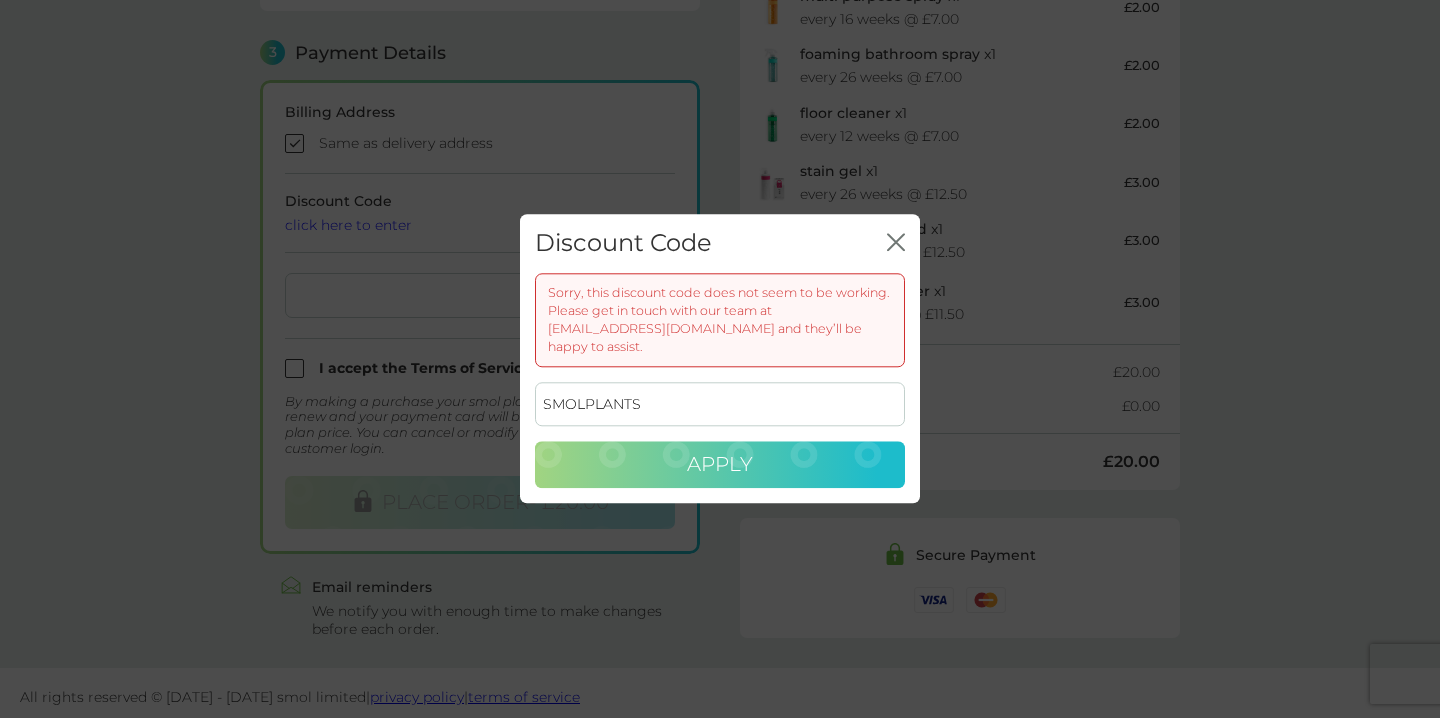 scroll, scrollTop: 547, scrollLeft: 0, axis: vertical 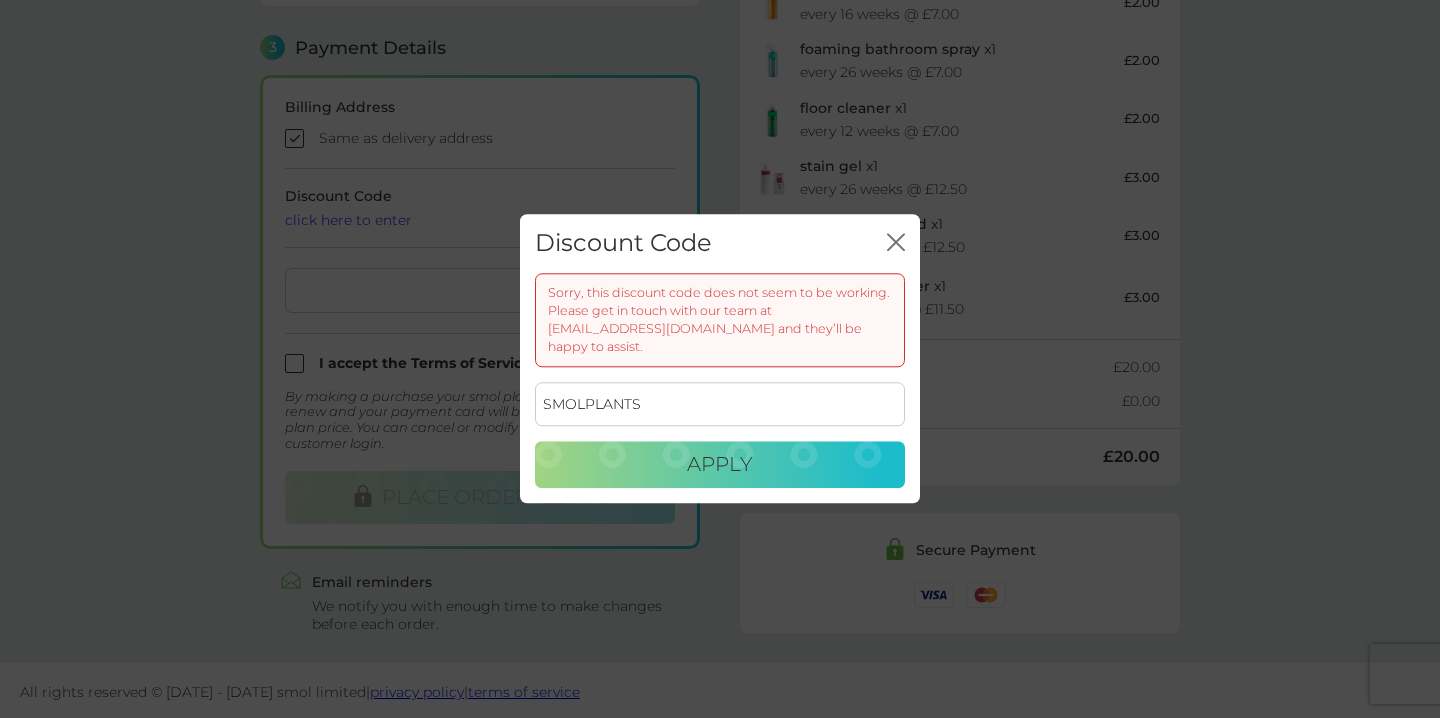 click on "SMOLPLANTS" at bounding box center [720, 404] 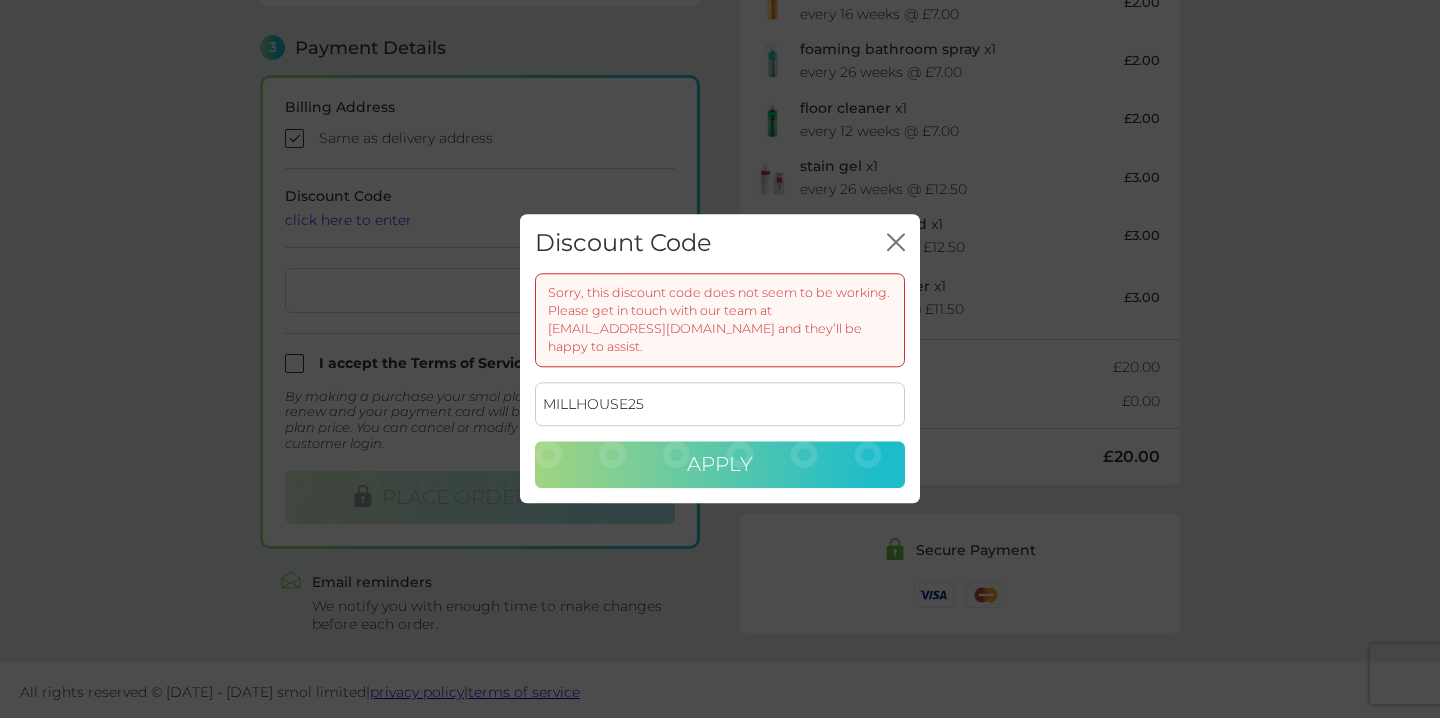 type on "MILLHOUSE25" 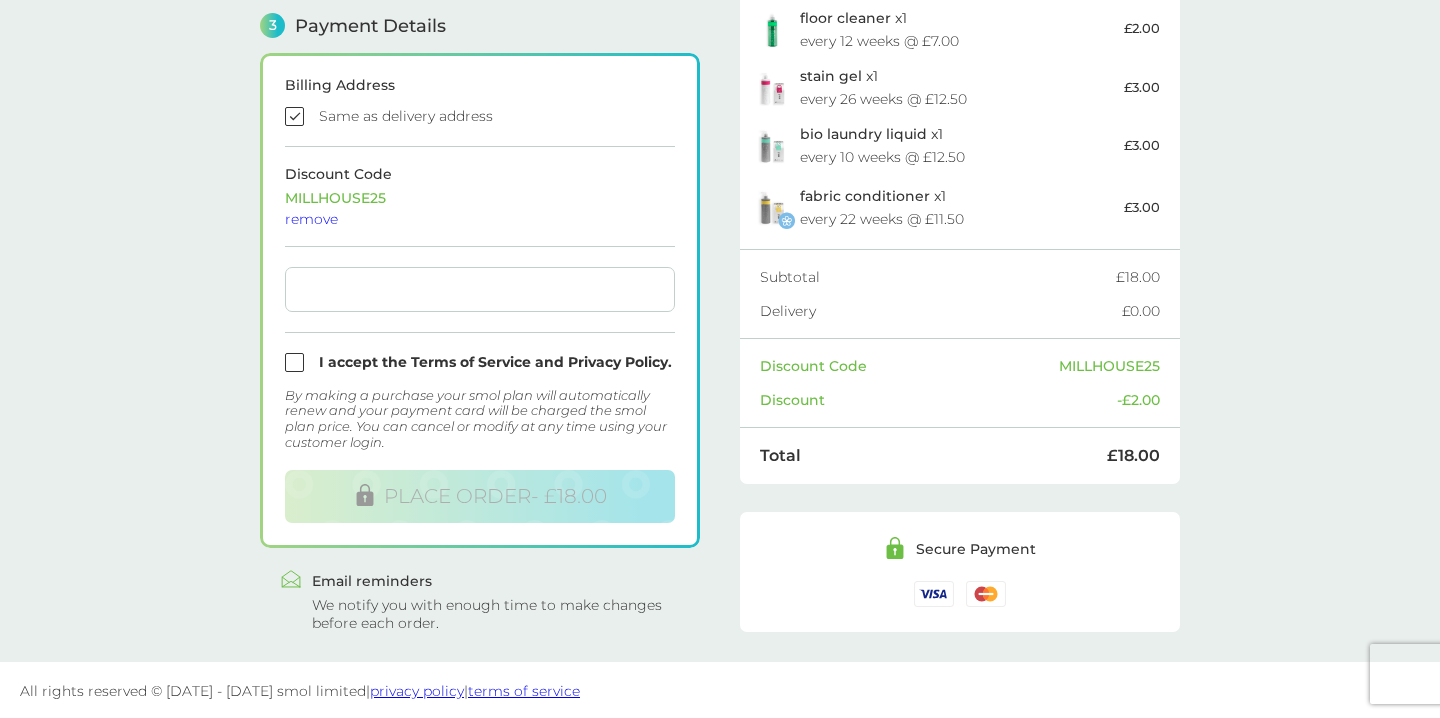 scroll, scrollTop: 568, scrollLeft: 0, axis: vertical 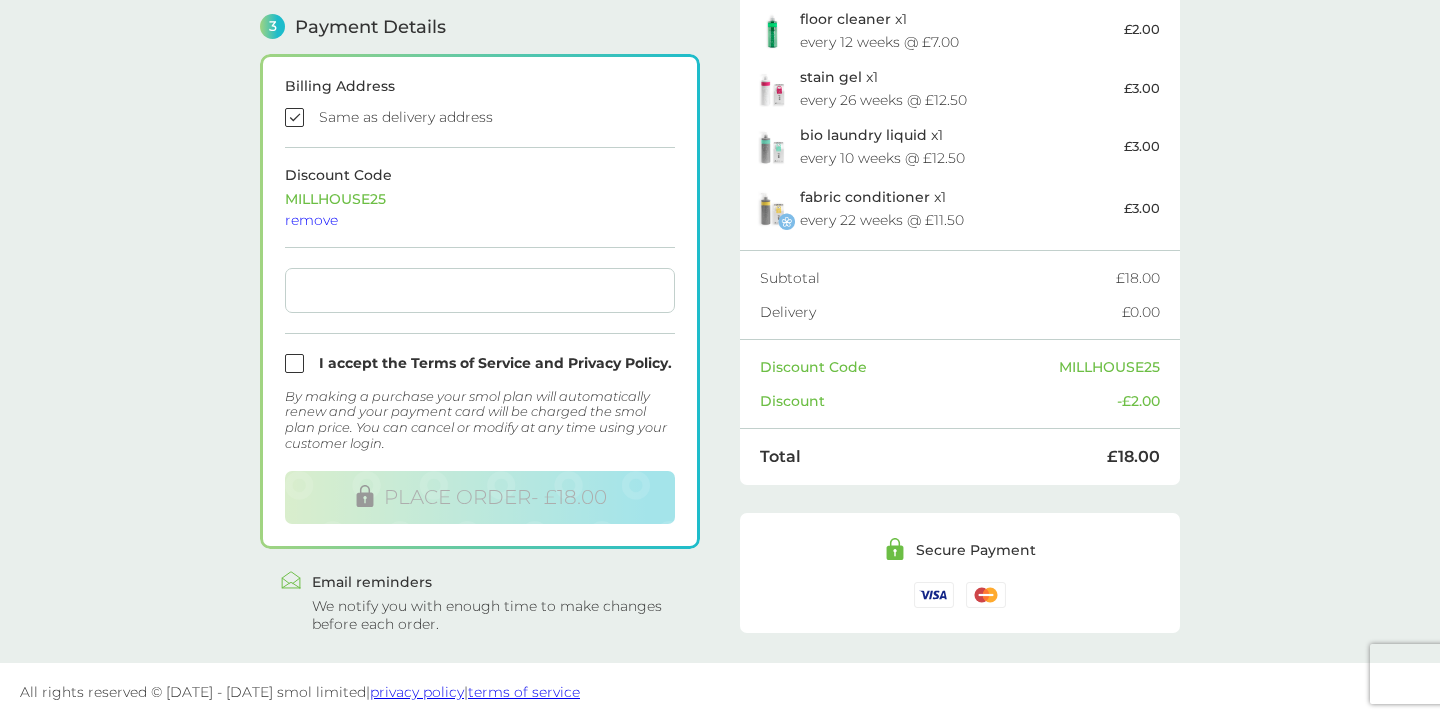 click at bounding box center (480, 363) 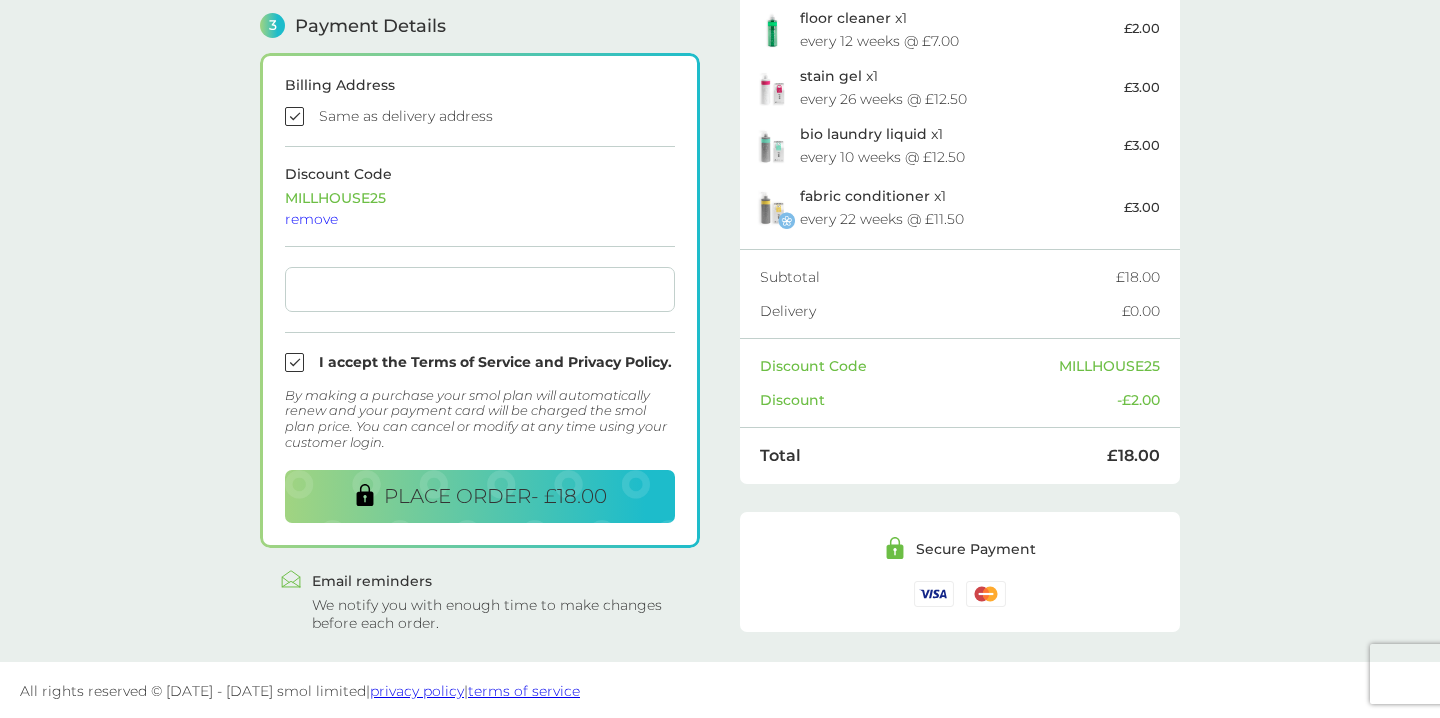 scroll, scrollTop: 568, scrollLeft: 0, axis: vertical 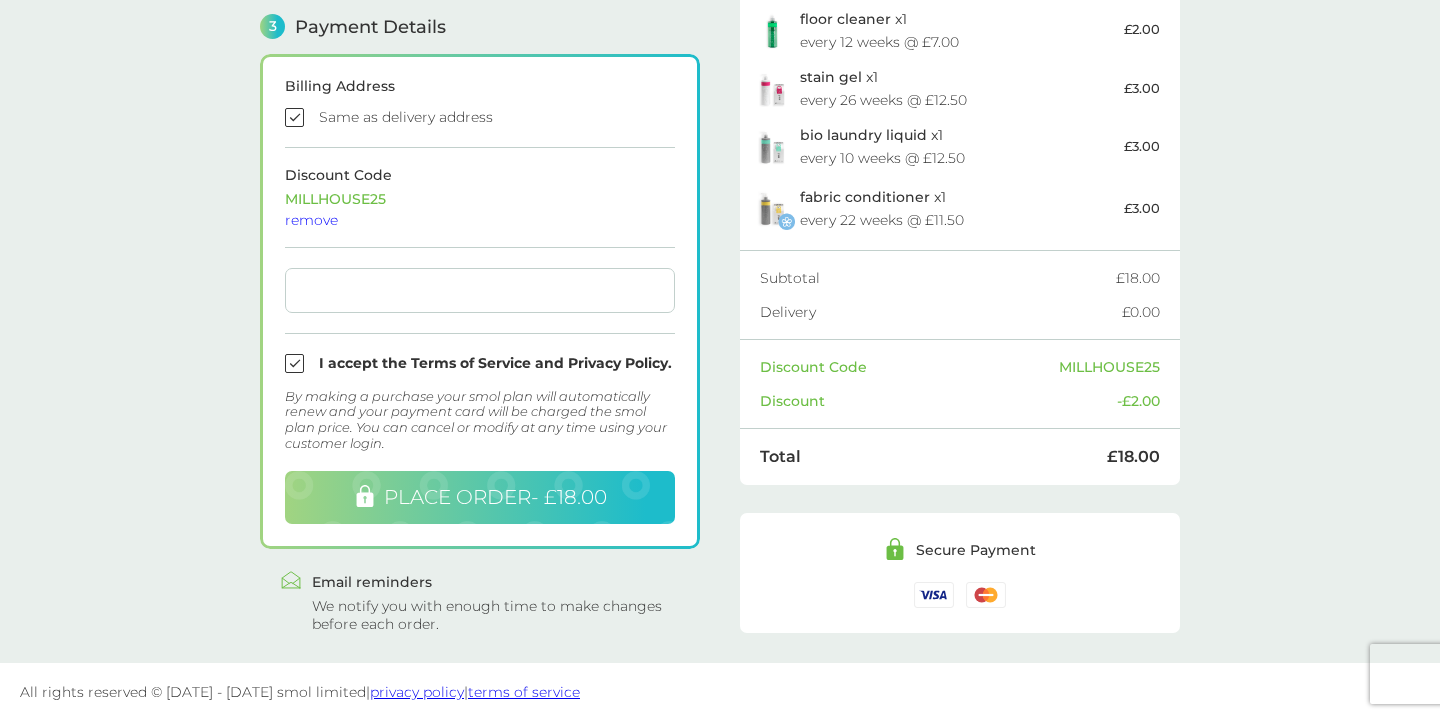 click on "PLACE ORDER  -   £18.00" at bounding box center (495, 497) 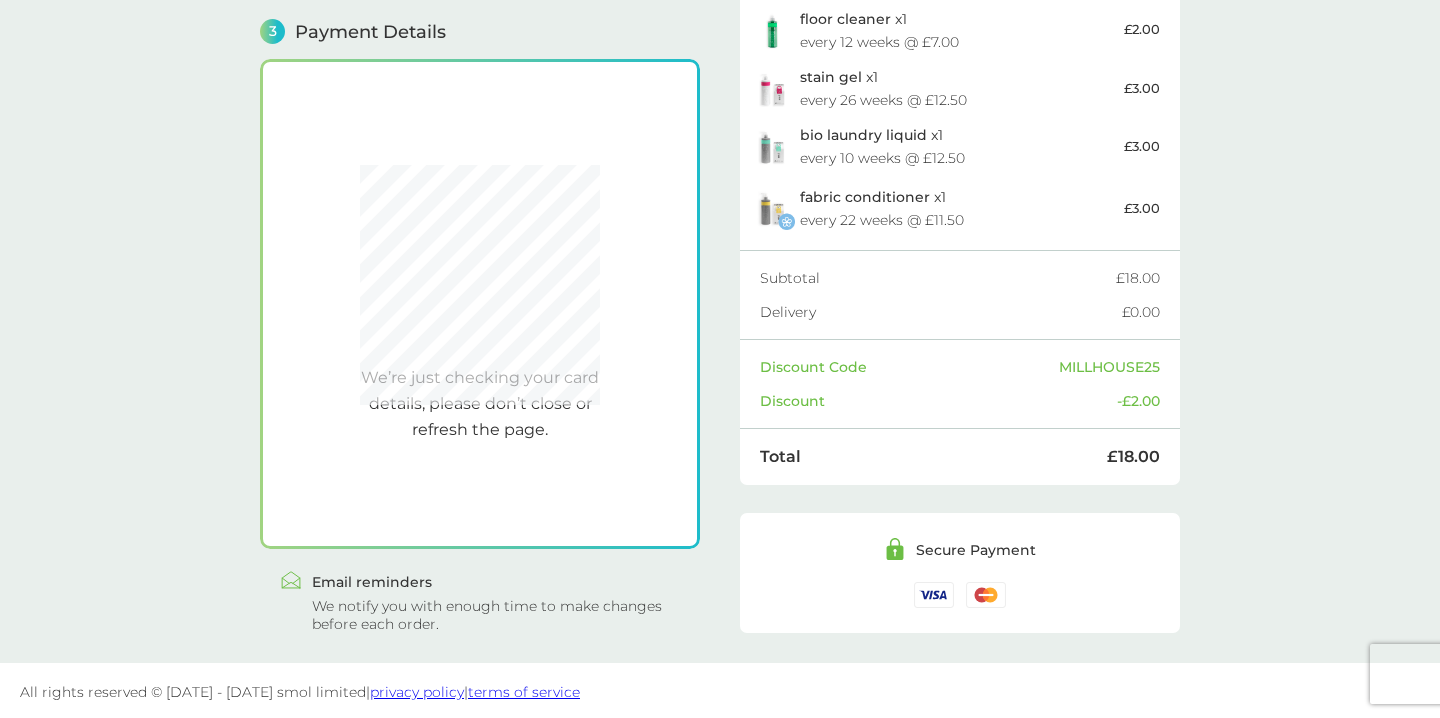 scroll, scrollTop: 553, scrollLeft: 0, axis: vertical 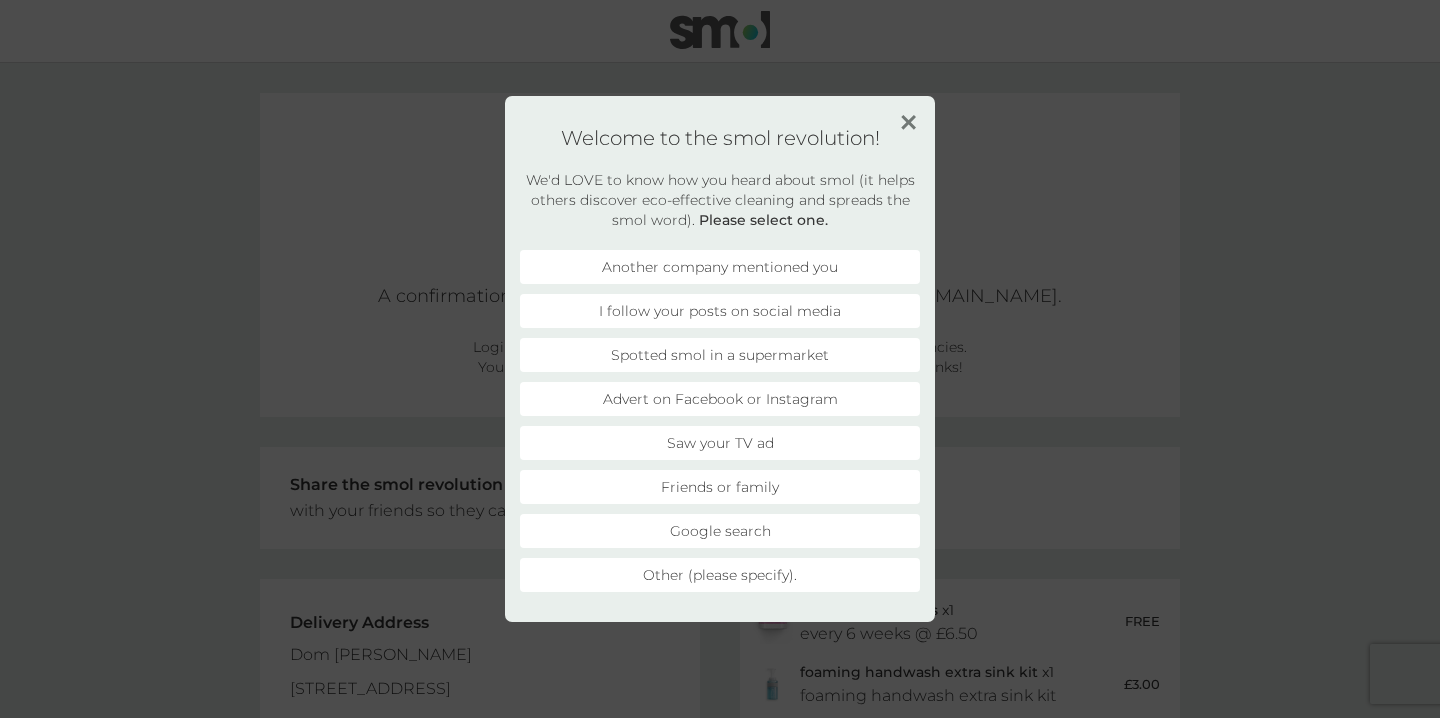 click on "Advert on Facebook or Instagram" at bounding box center (720, 399) 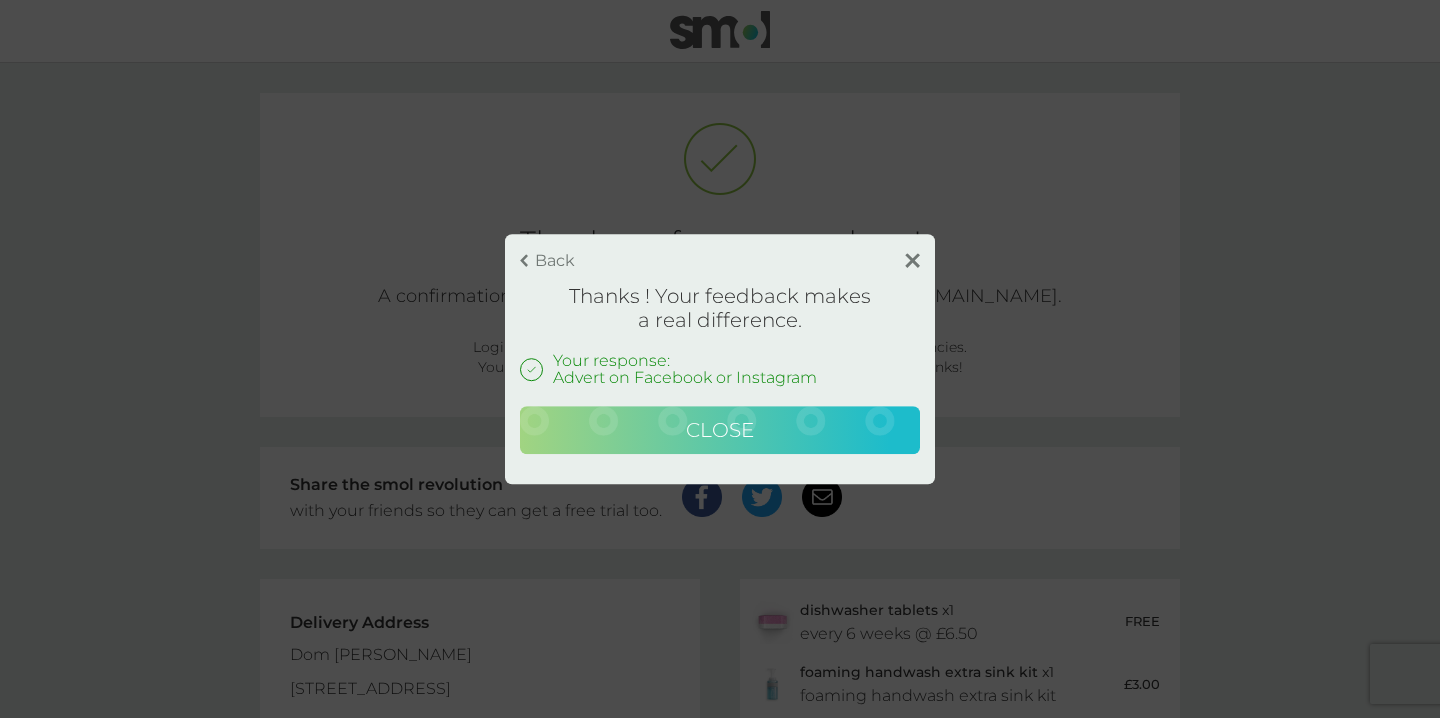 click on "Close" at bounding box center [720, 430] 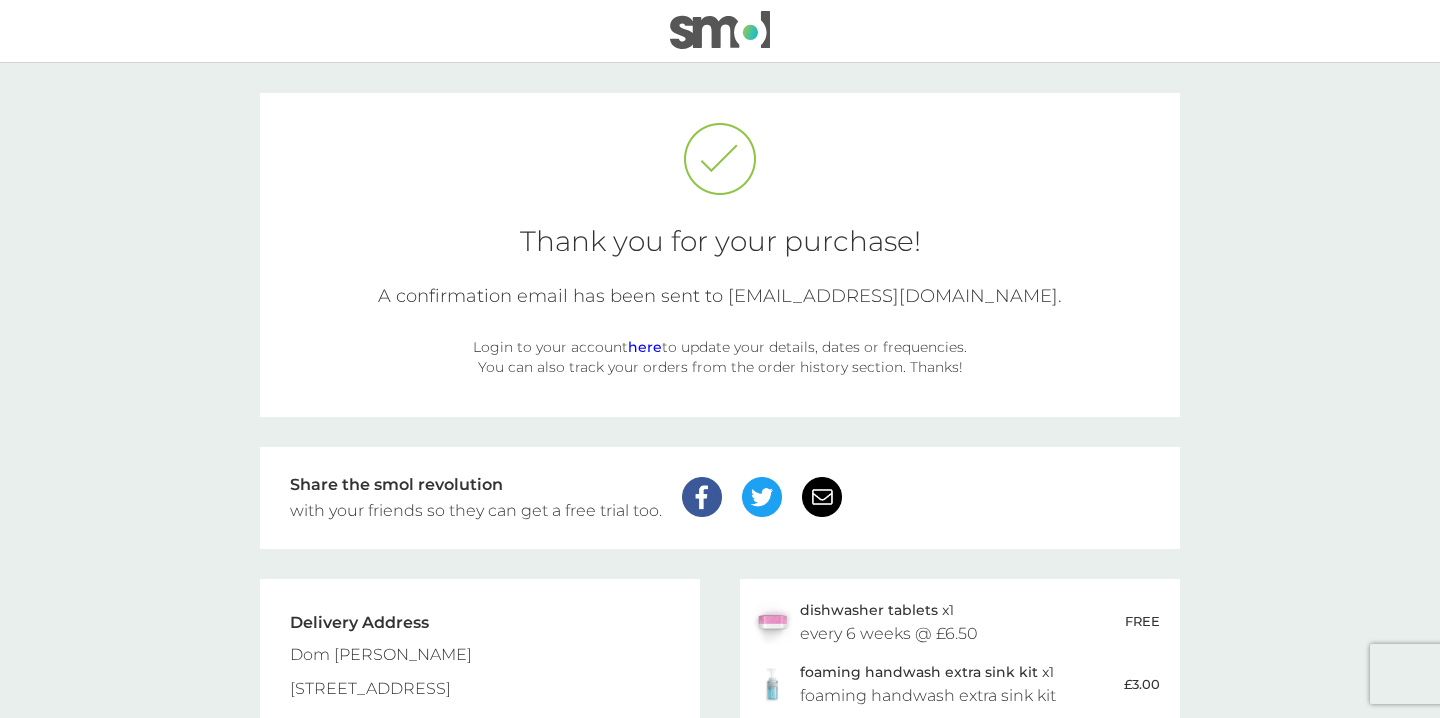 scroll, scrollTop: 0, scrollLeft: 0, axis: both 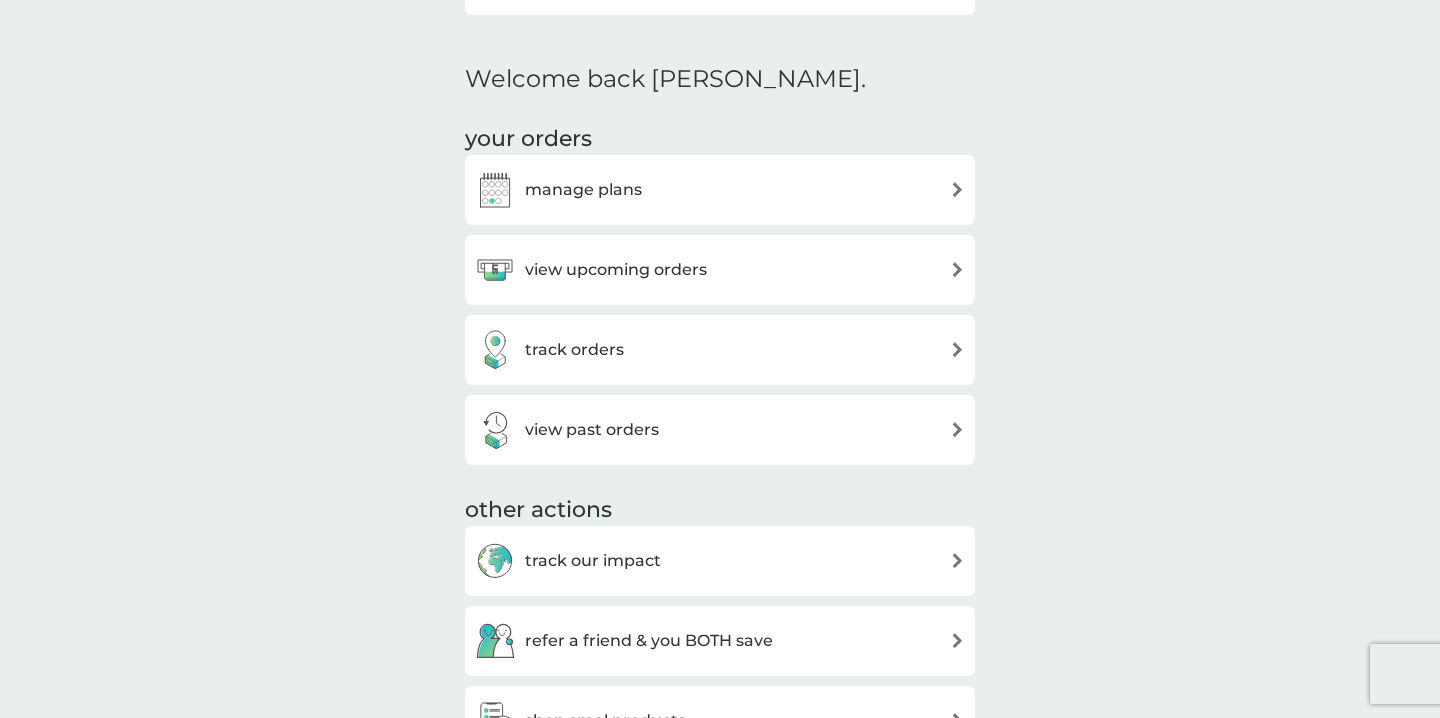 click on "view upcoming orders" at bounding box center (720, 270) 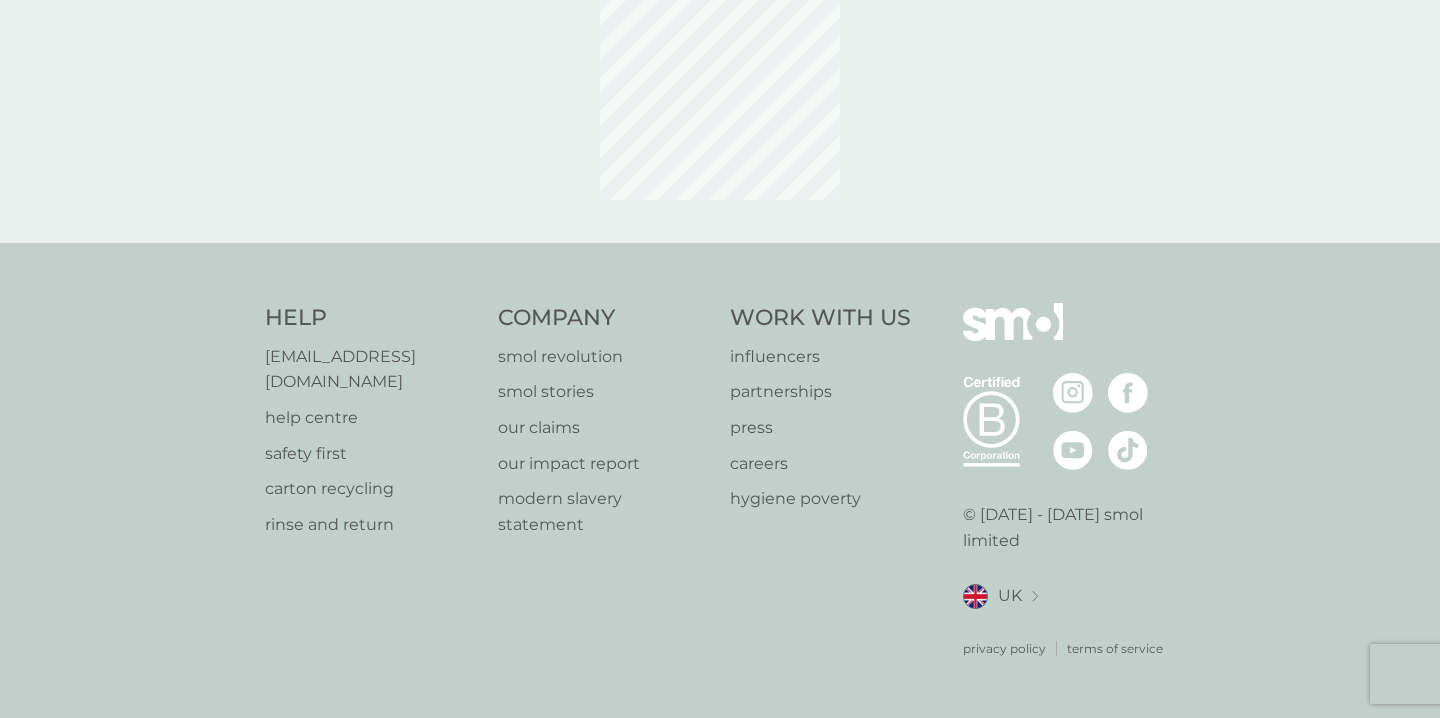 scroll, scrollTop: 0, scrollLeft: 0, axis: both 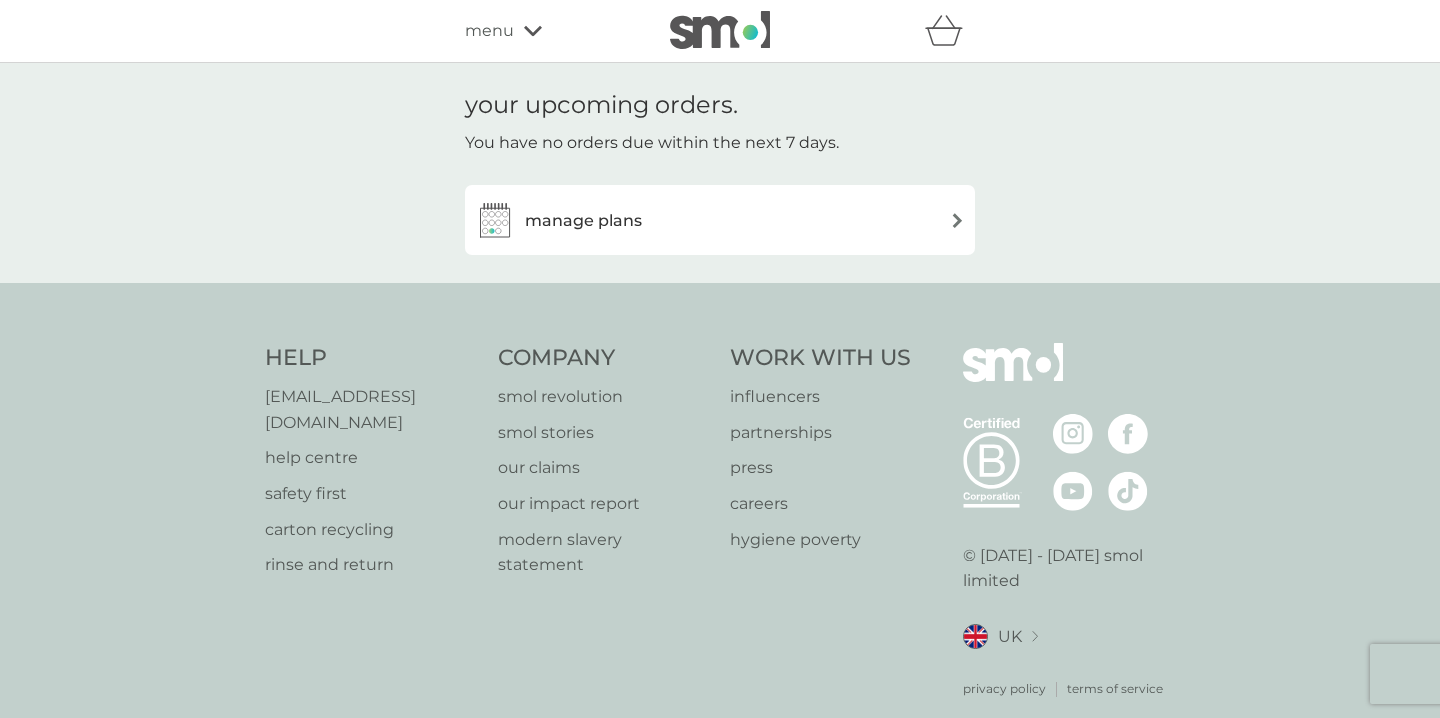 click on "manage plans" at bounding box center (720, 220) 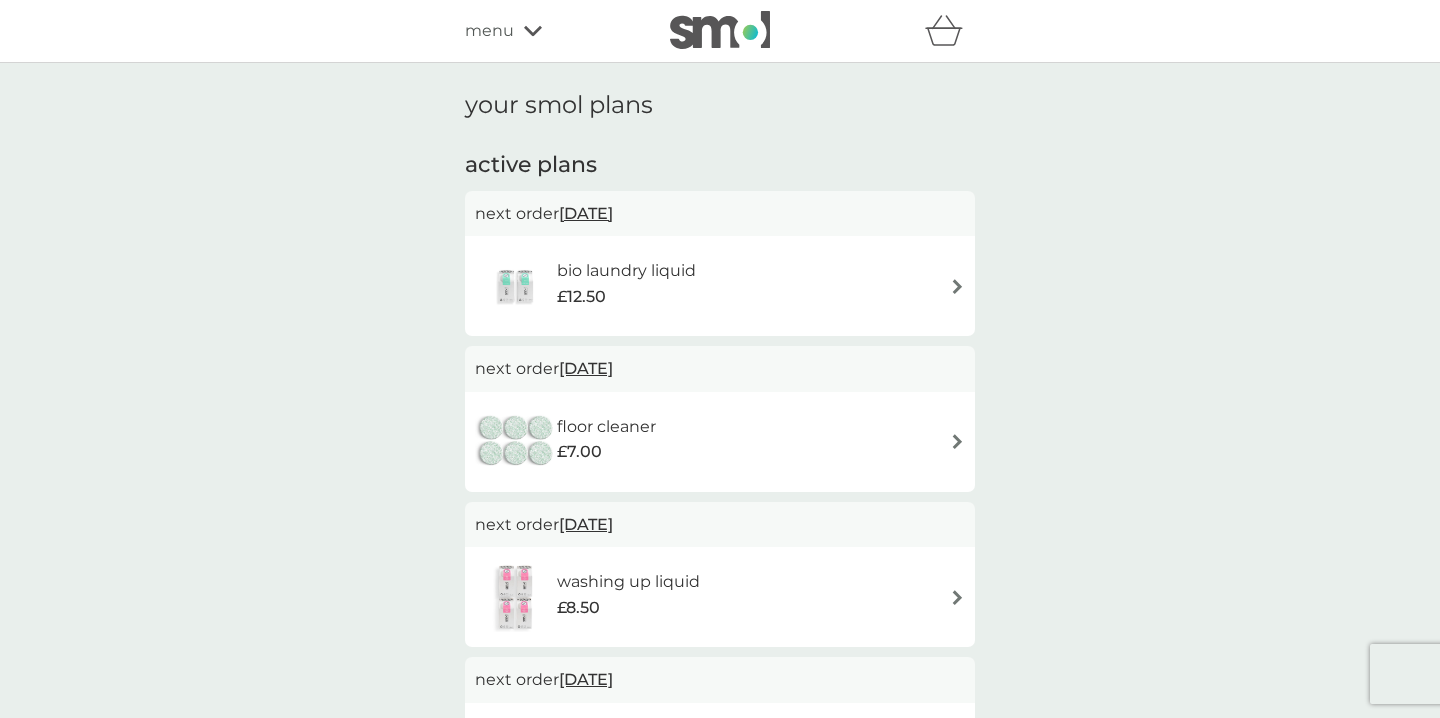 scroll, scrollTop: 0, scrollLeft: 0, axis: both 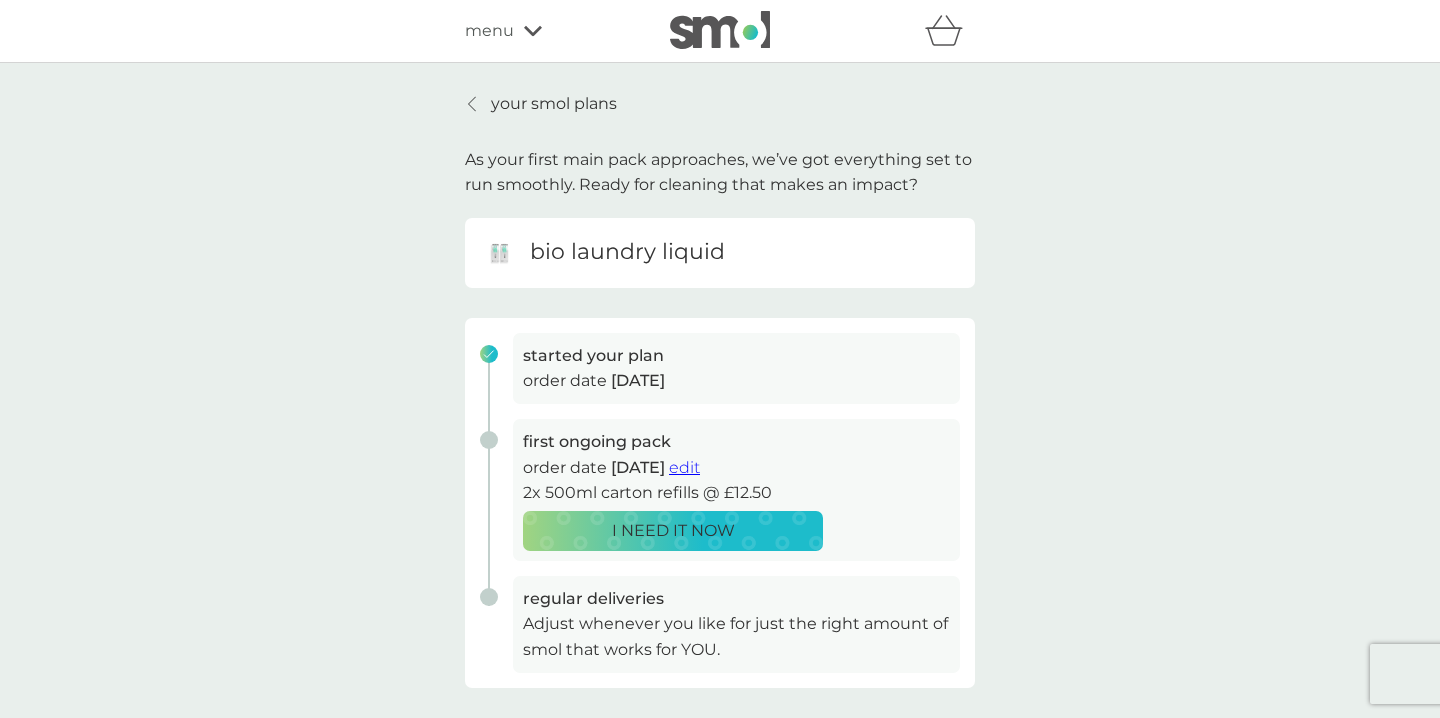 click 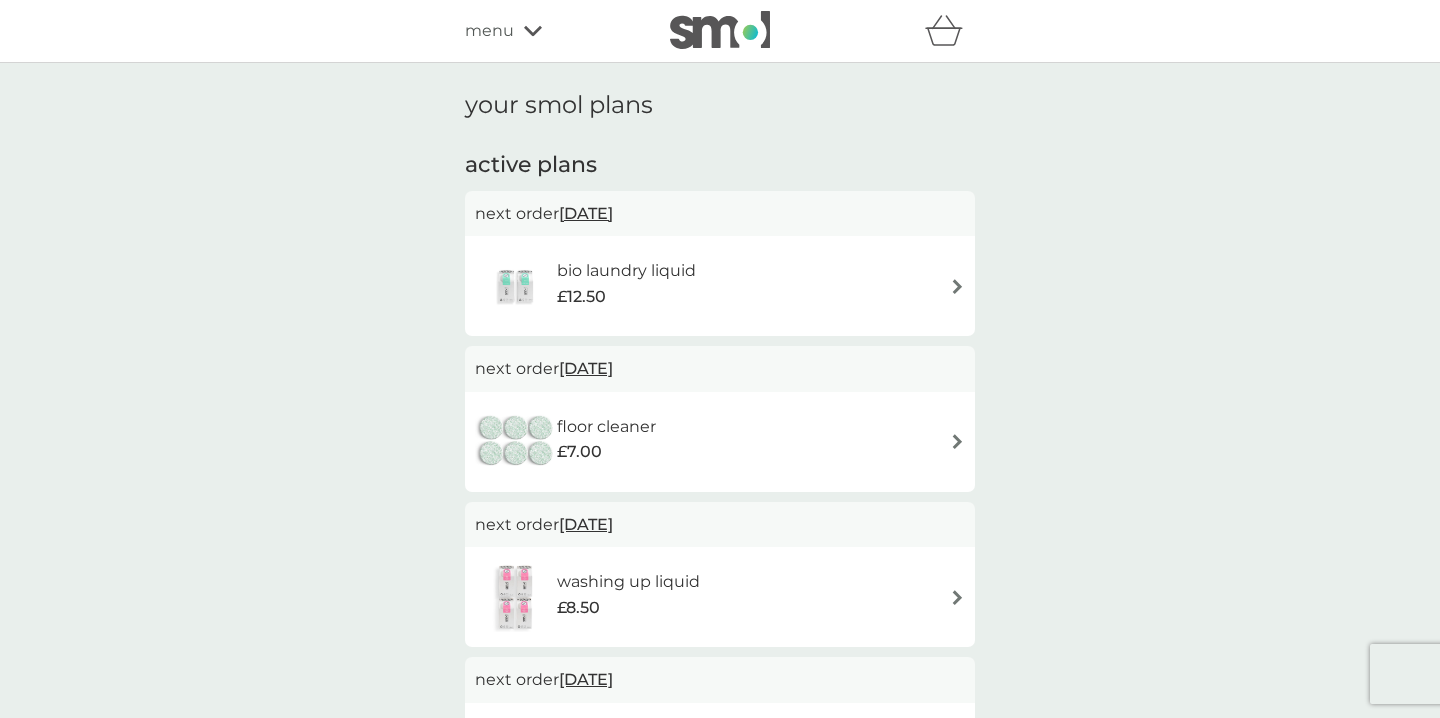 scroll, scrollTop: 0, scrollLeft: 0, axis: both 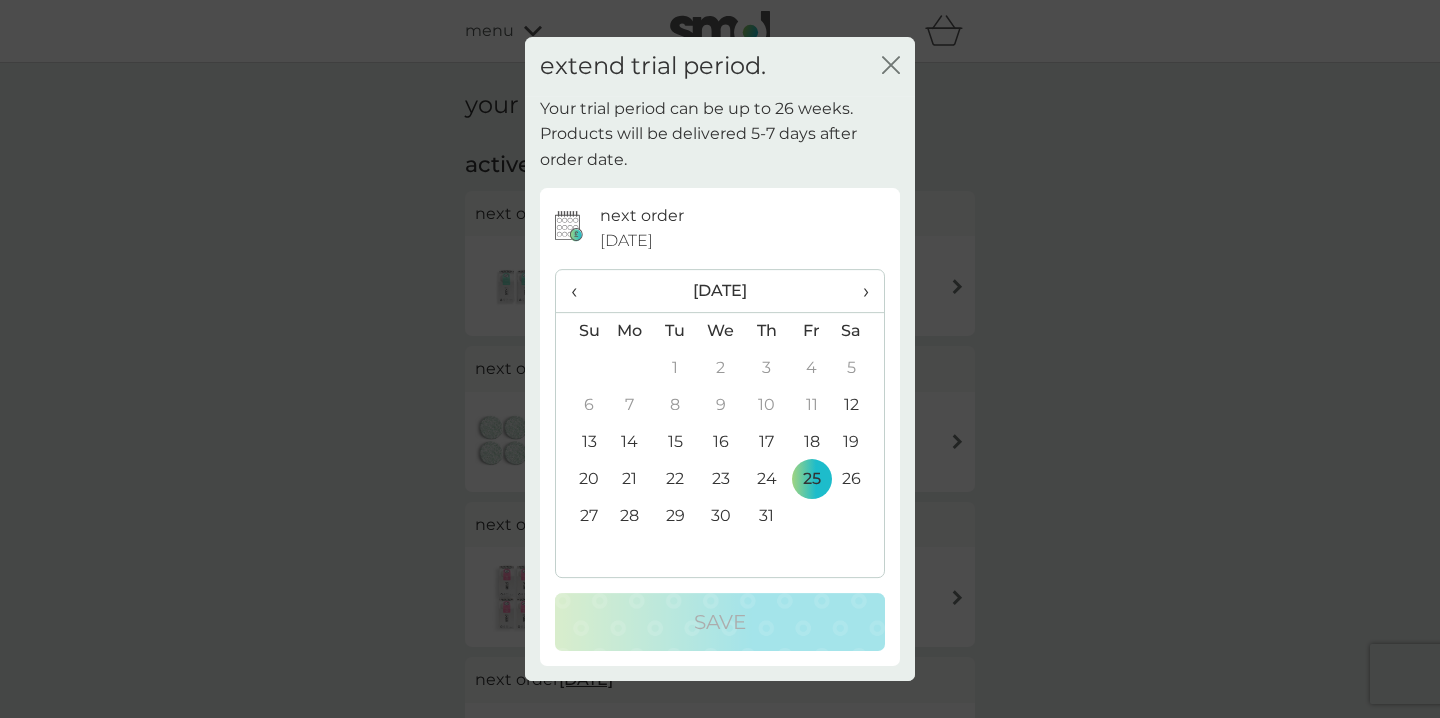 click 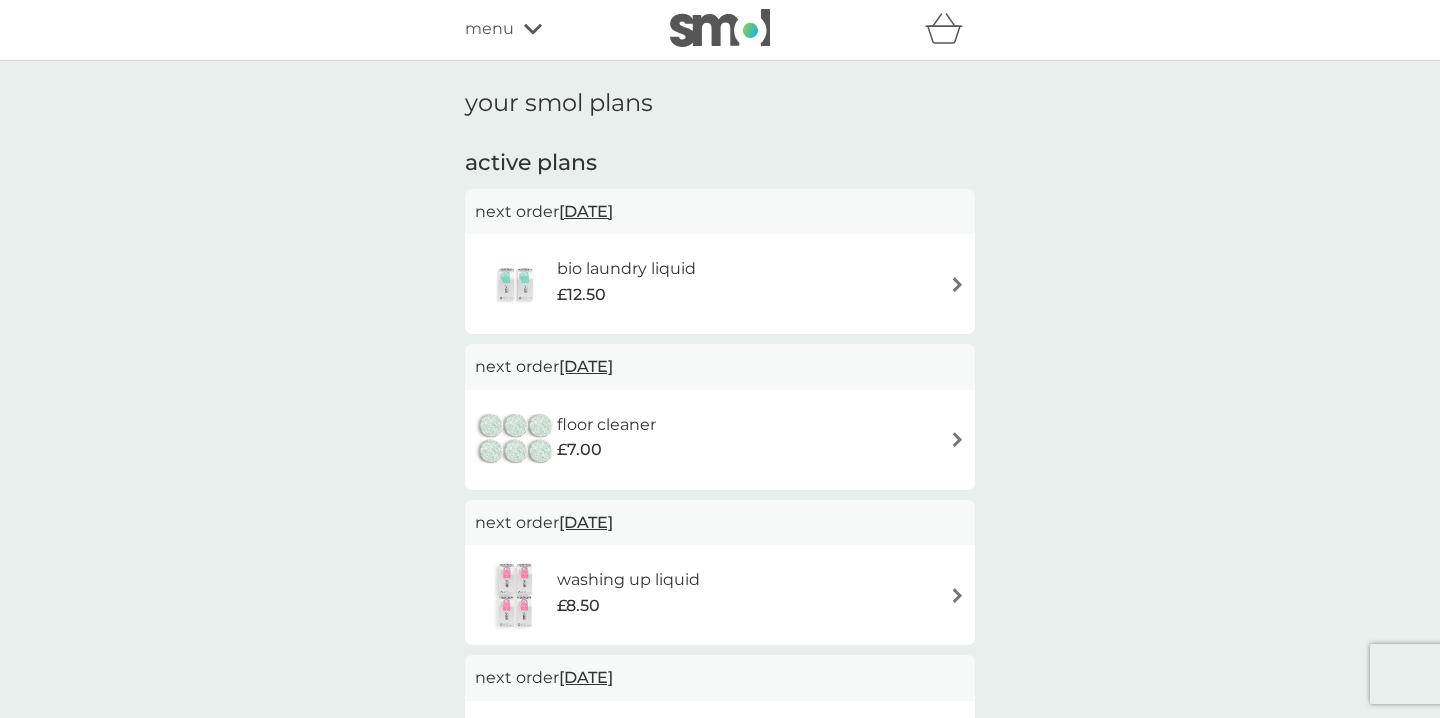 scroll, scrollTop: 0, scrollLeft: 0, axis: both 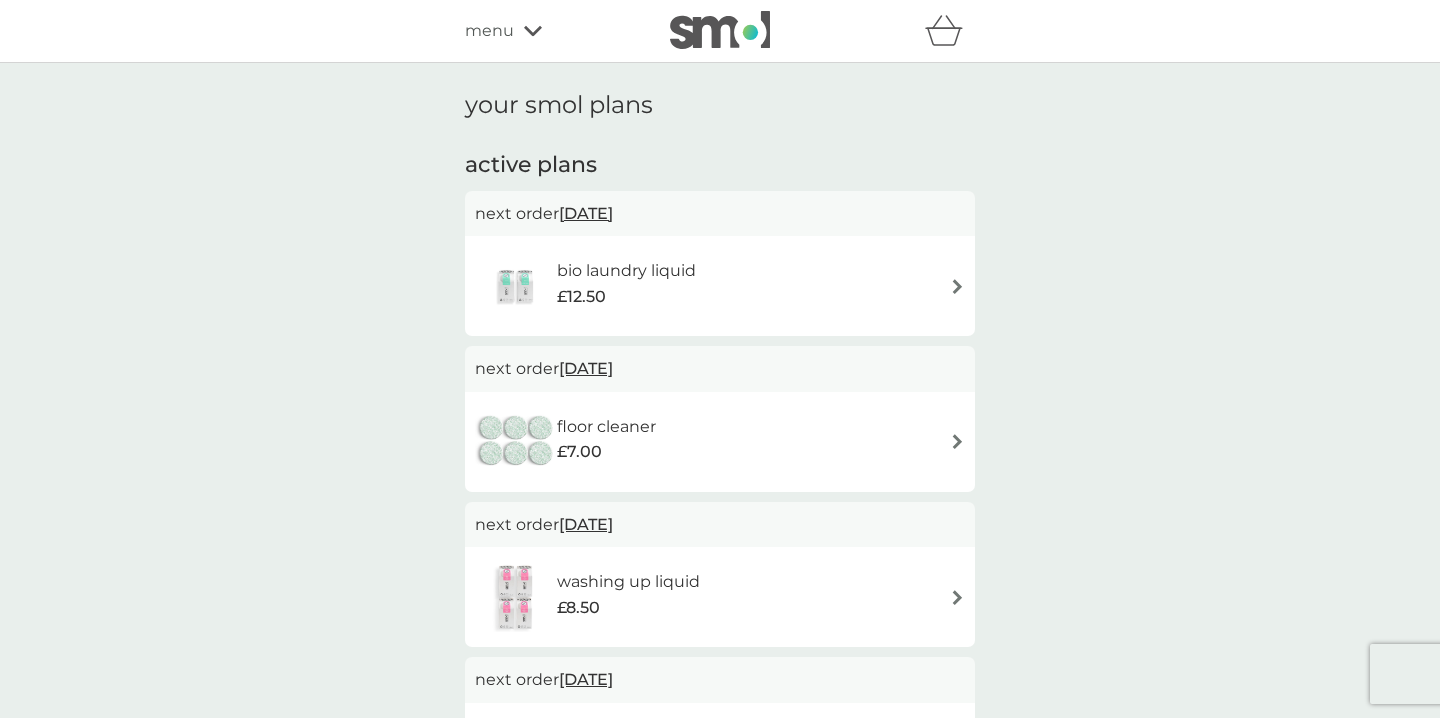 click on "menu" at bounding box center (550, 31) 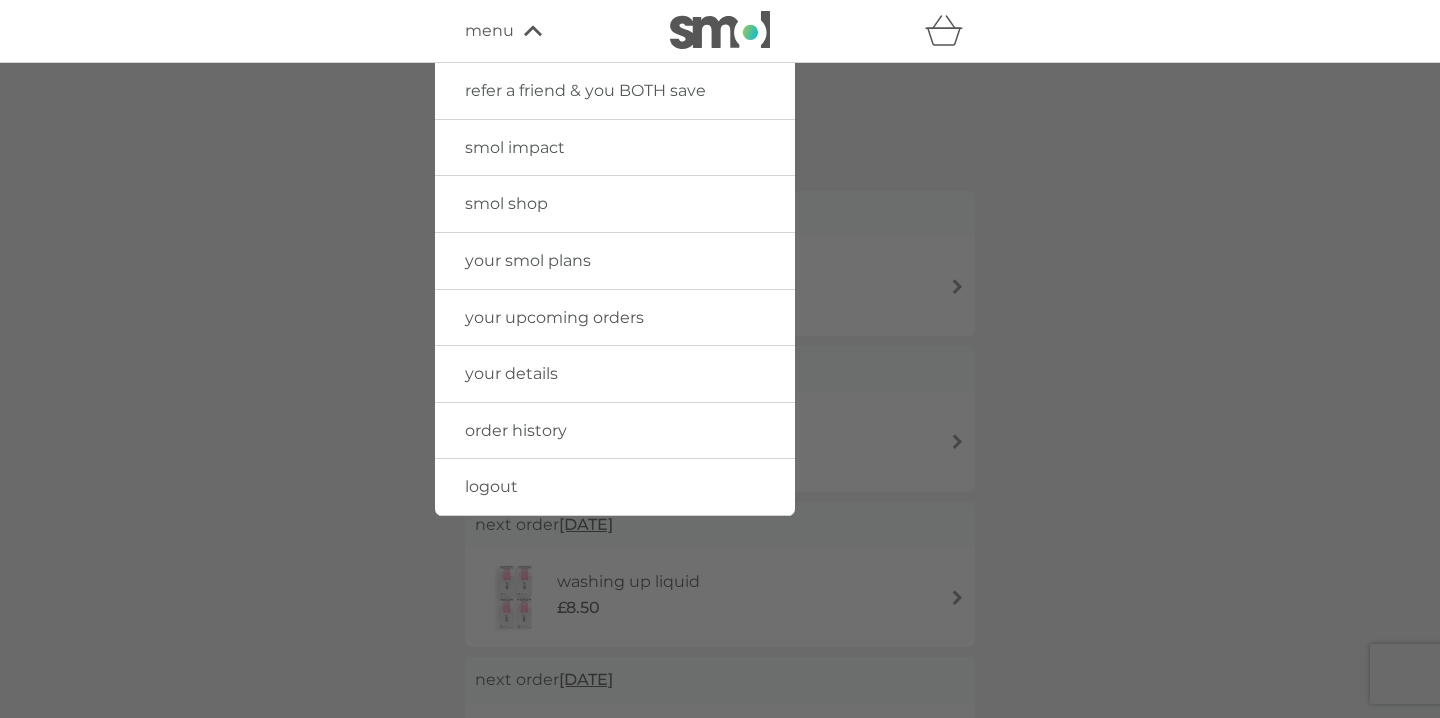 click on "your smol plans" at bounding box center (528, 260) 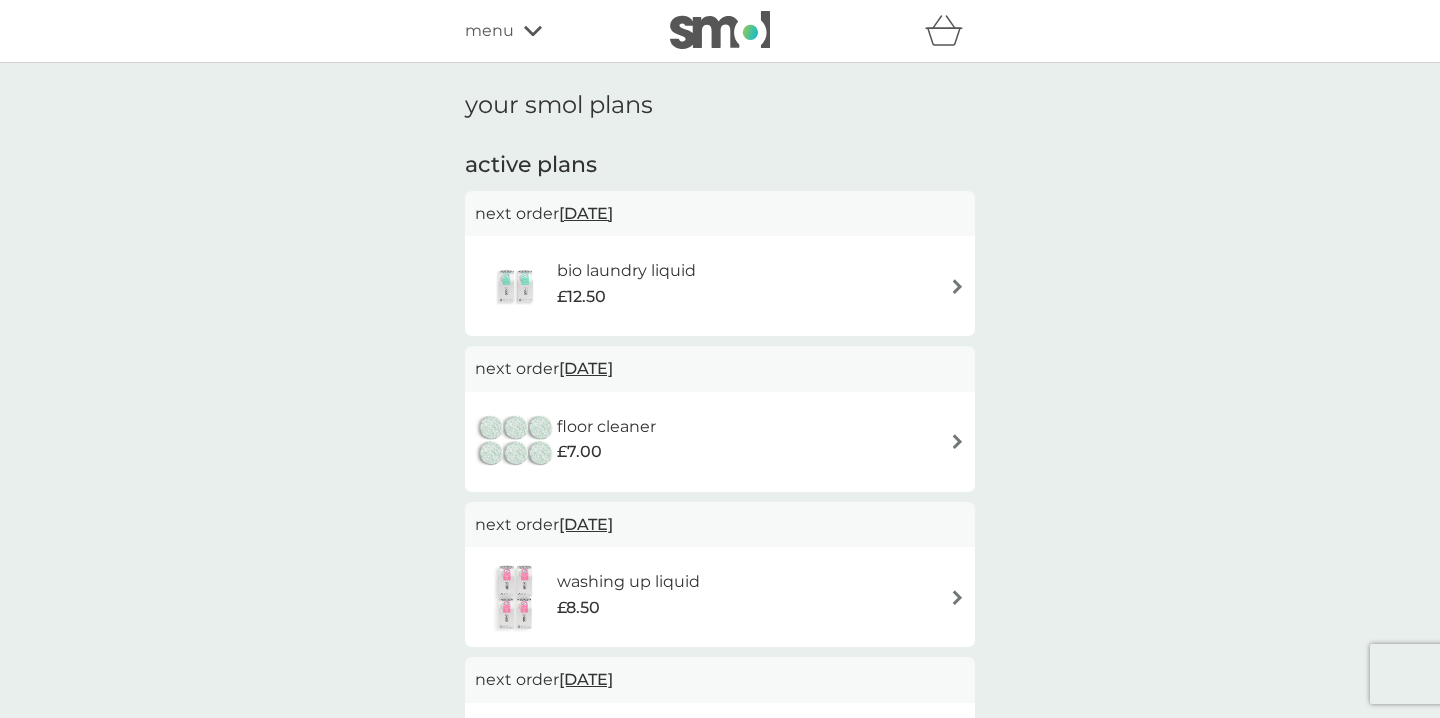 click on "menu" at bounding box center [550, 31] 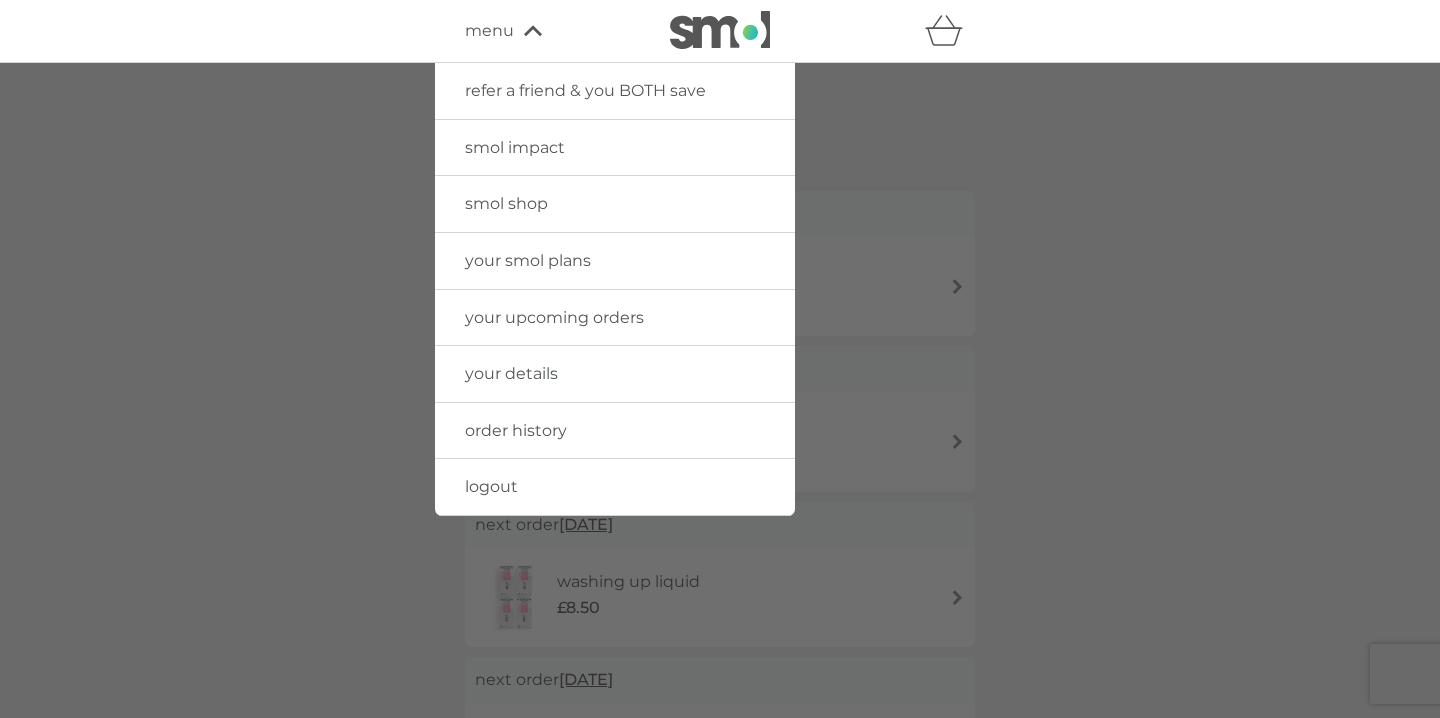 click on "your upcoming orders" at bounding box center [554, 317] 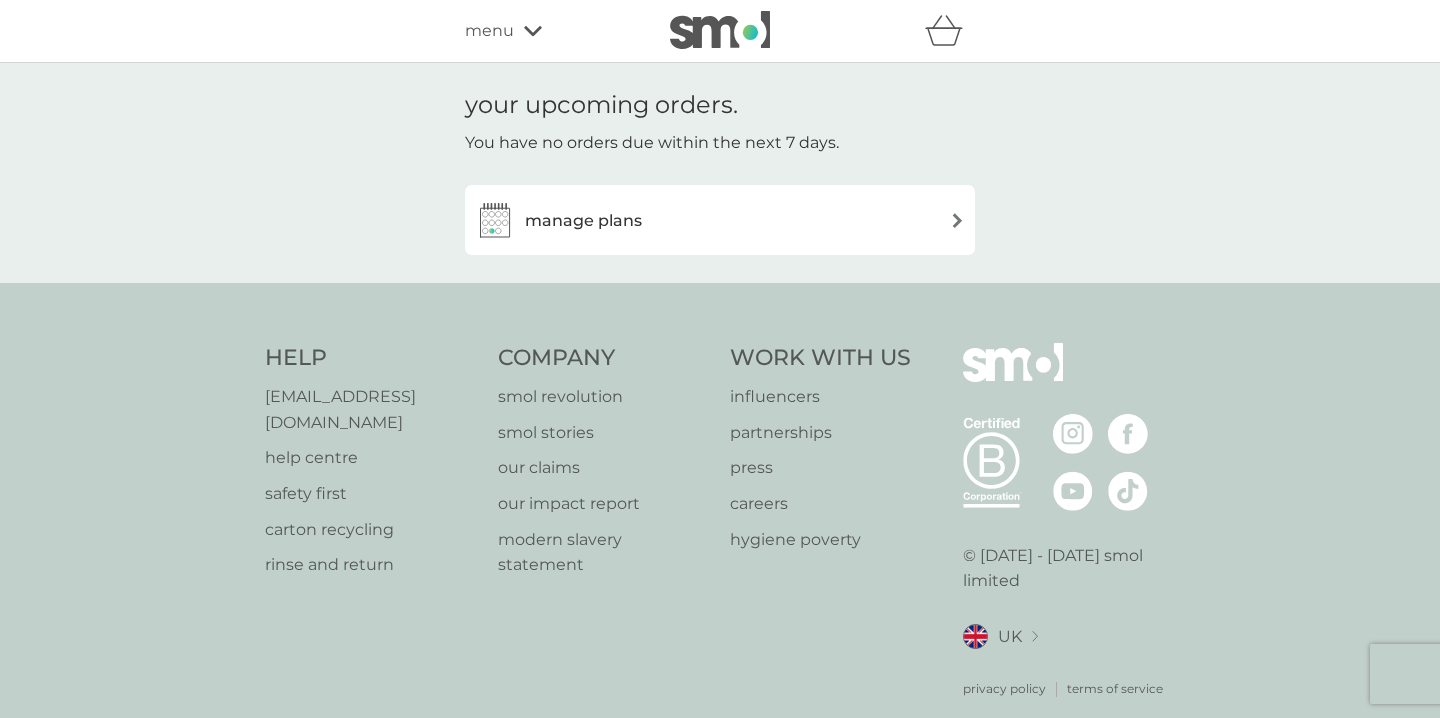 click on "manage plans" at bounding box center [720, 220] 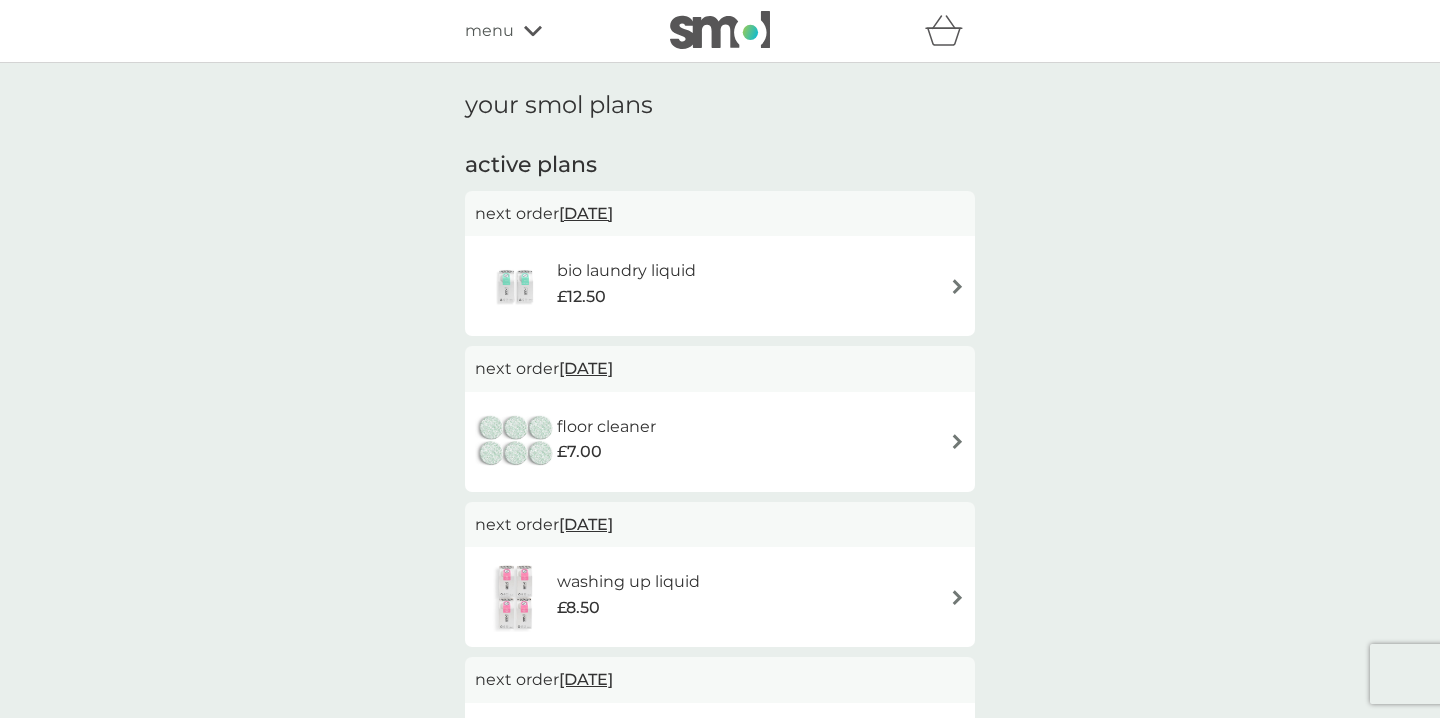 scroll, scrollTop: 0, scrollLeft: 0, axis: both 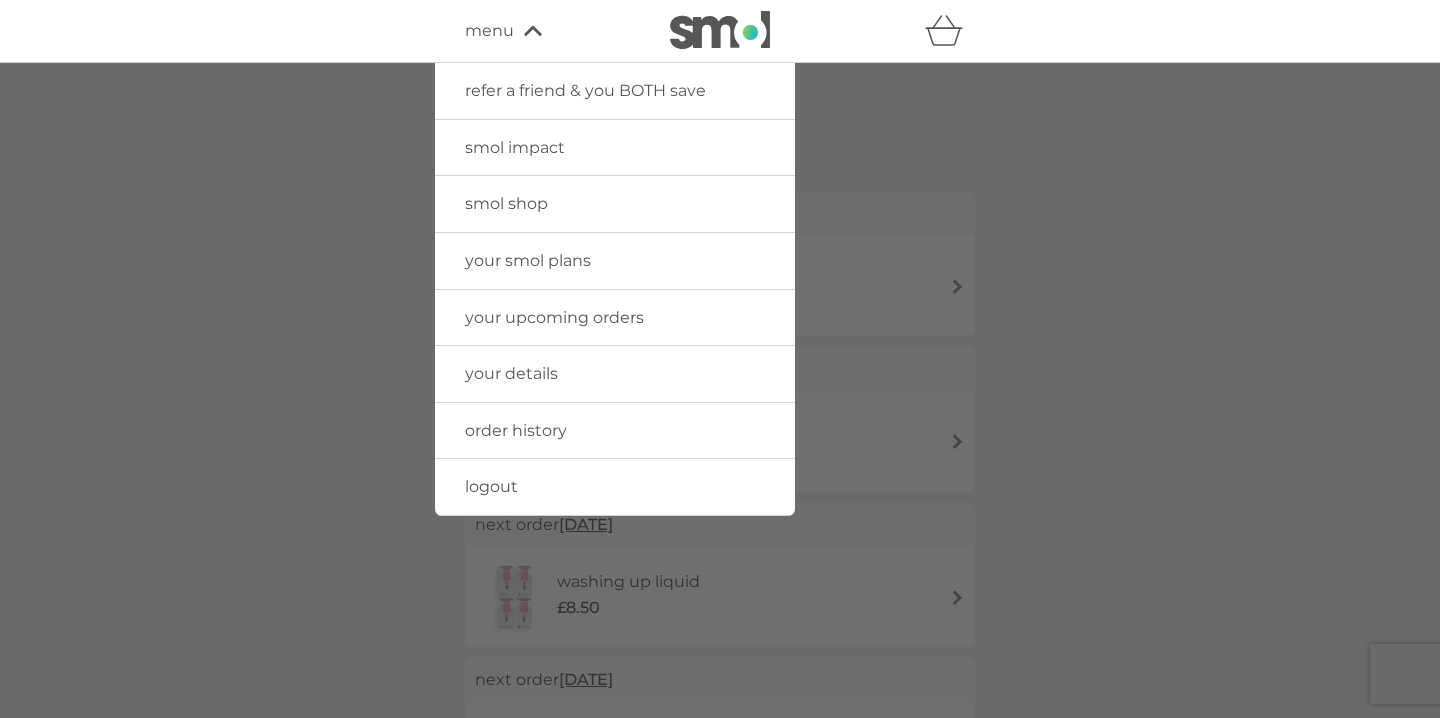click on "your details" at bounding box center (511, 373) 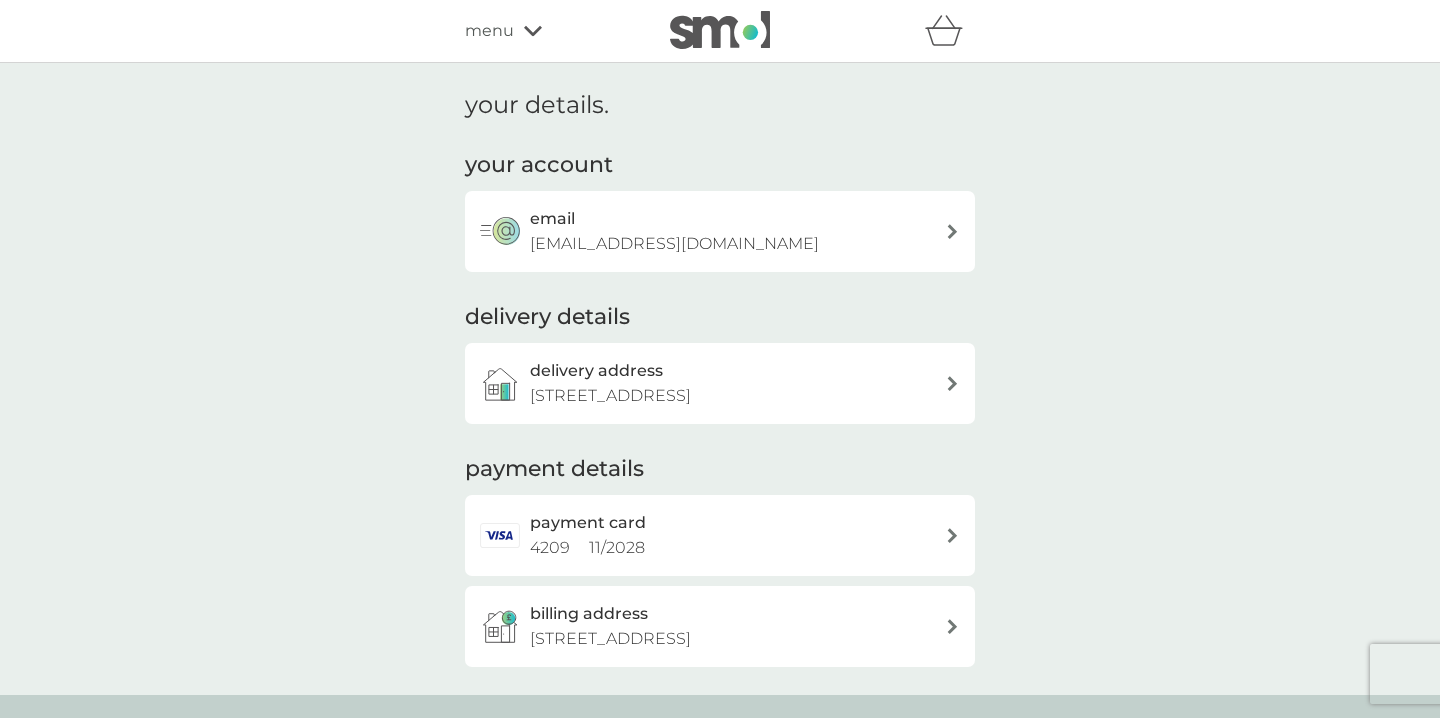 scroll, scrollTop: 0, scrollLeft: 0, axis: both 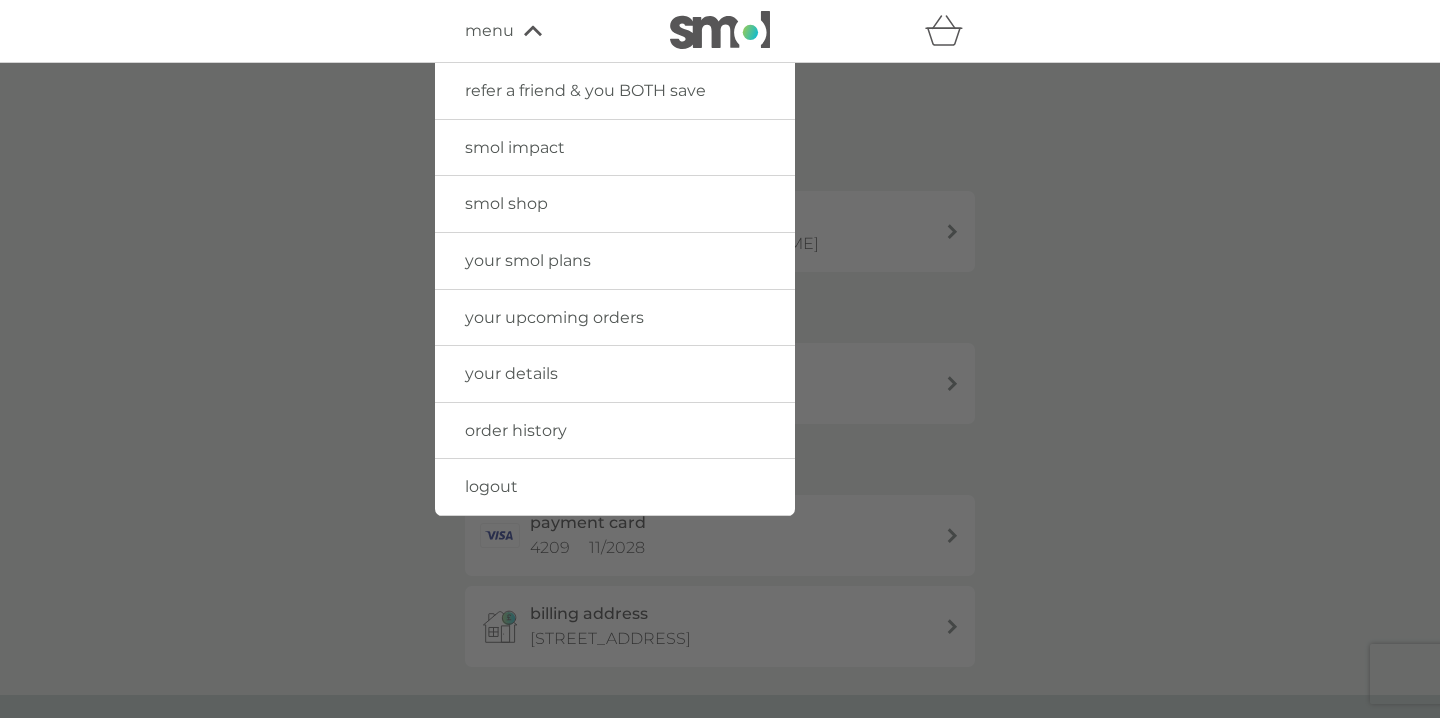click on "your smol plans" at bounding box center (528, 260) 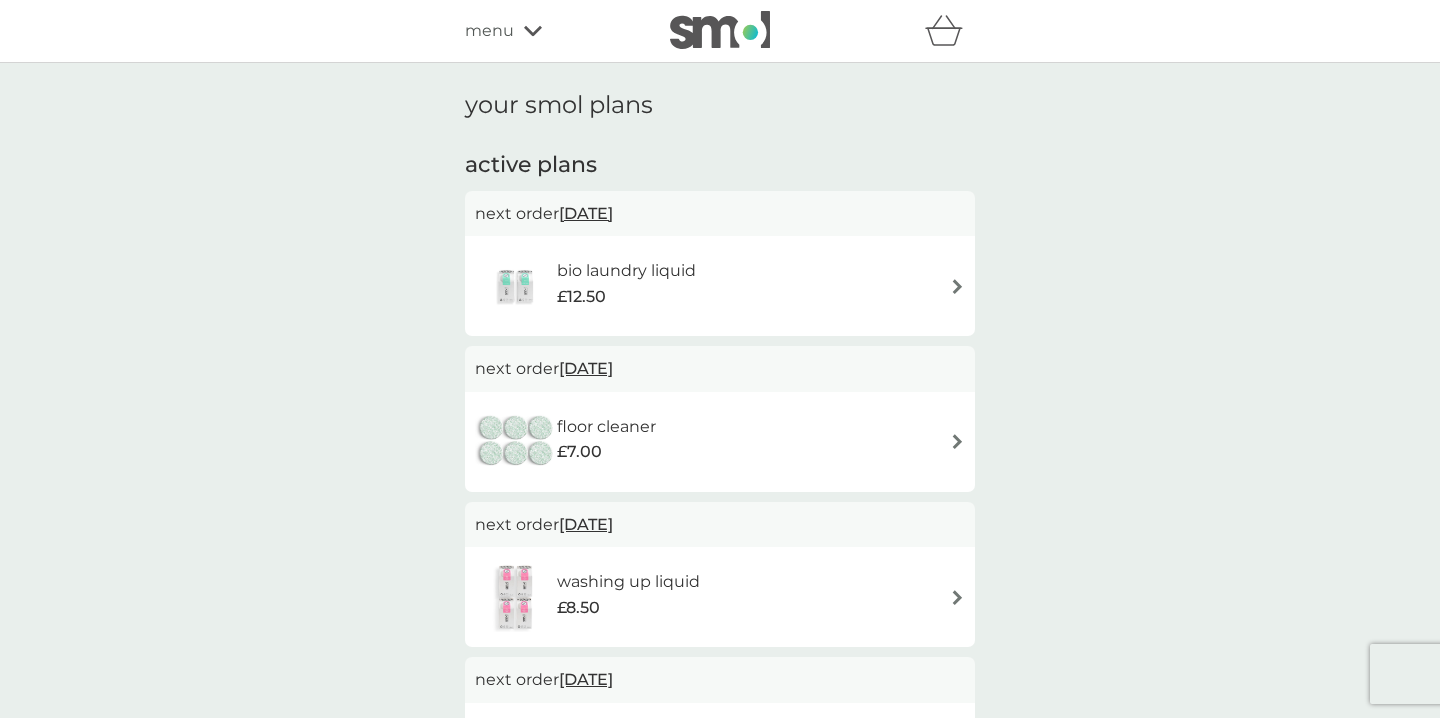 scroll, scrollTop: 0, scrollLeft: 0, axis: both 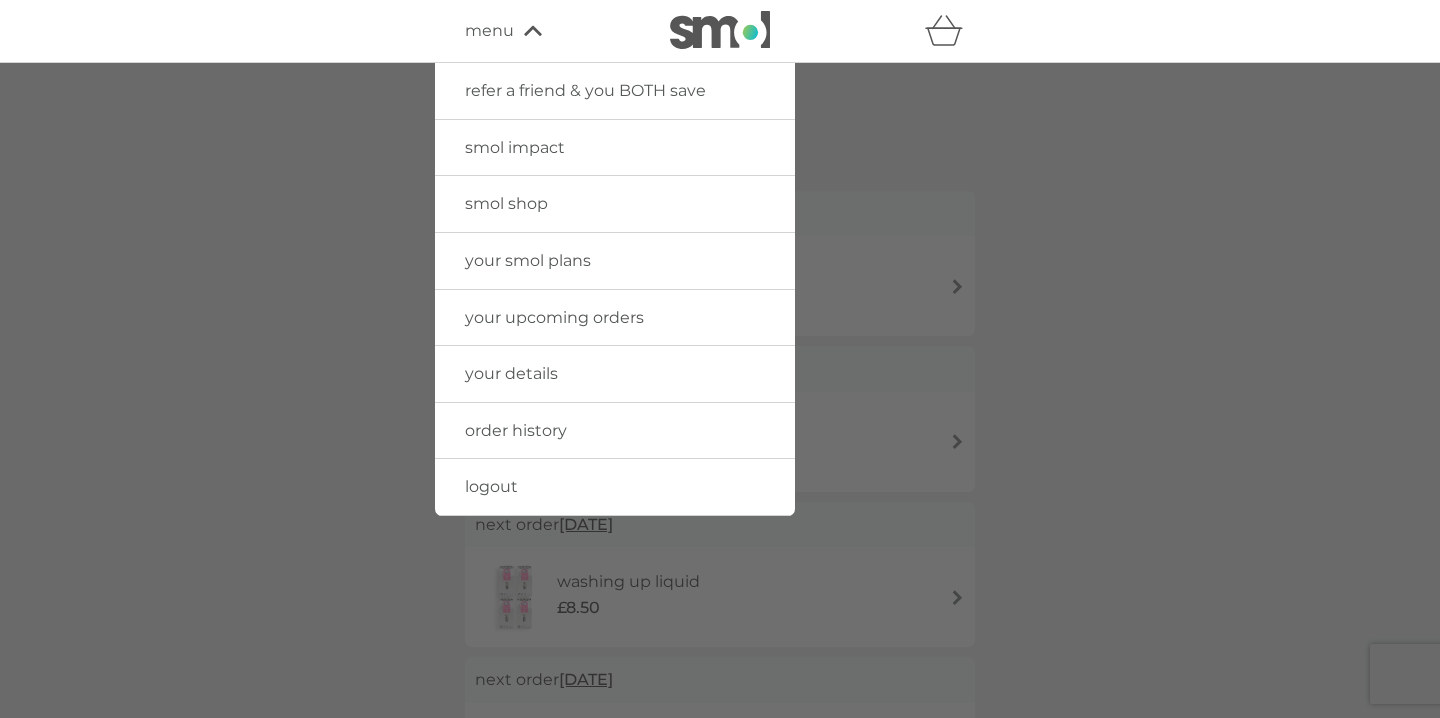 click on "order history" at bounding box center (516, 430) 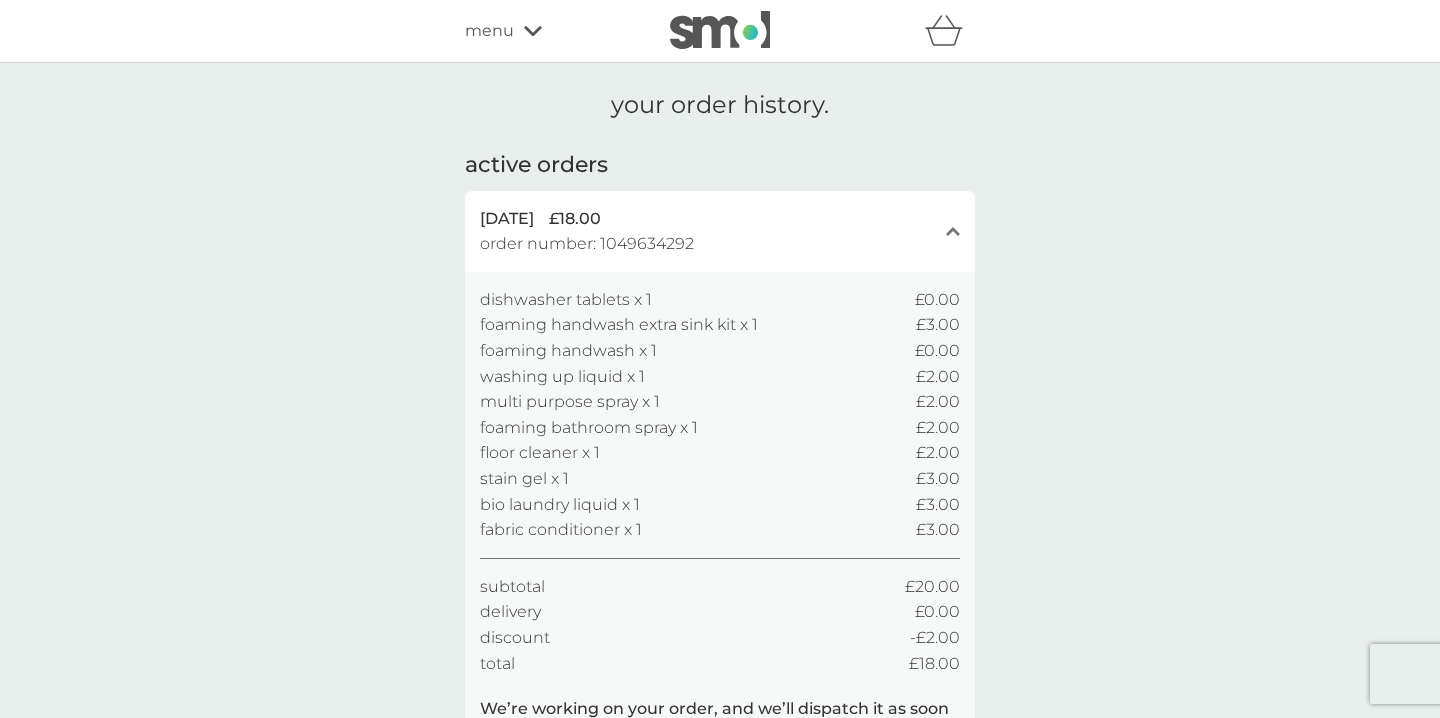 scroll, scrollTop: 0, scrollLeft: 0, axis: both 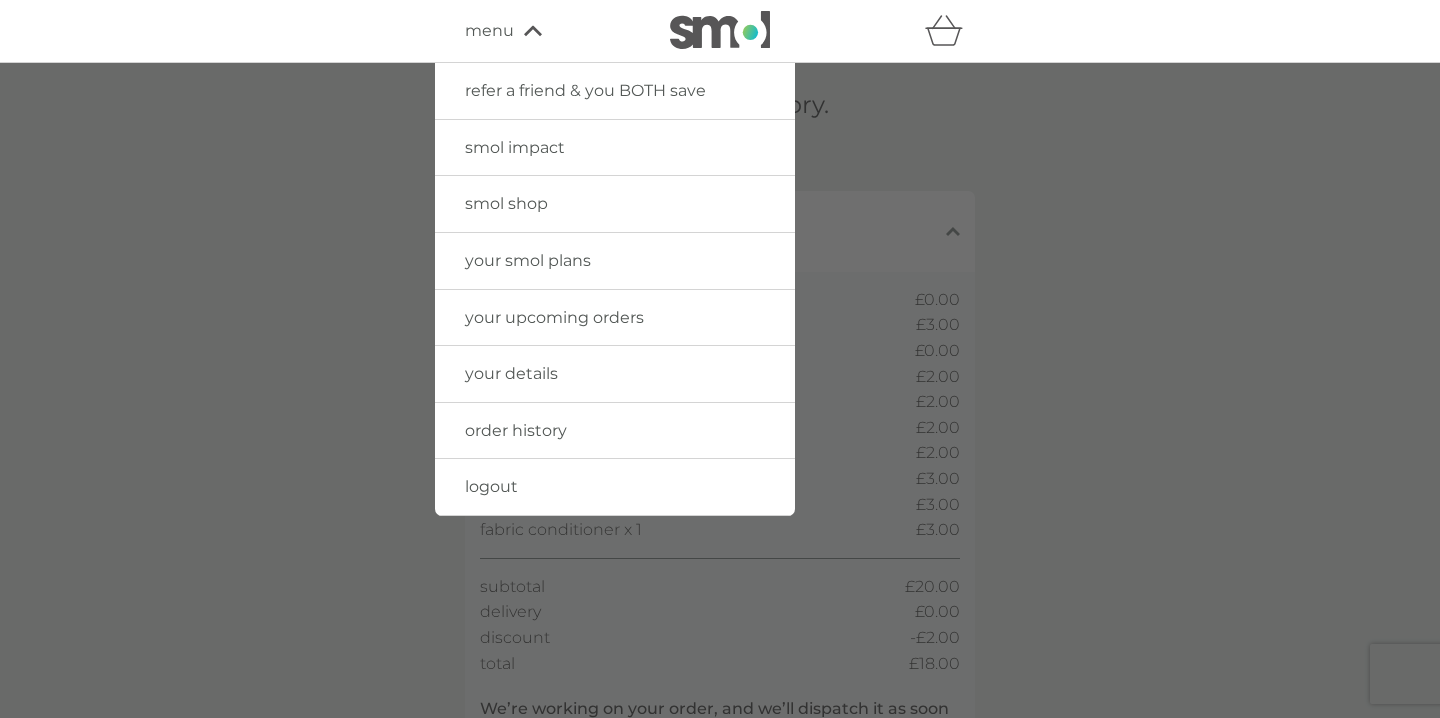 click on "your upcoming orders" at bounding box center [615, 318] 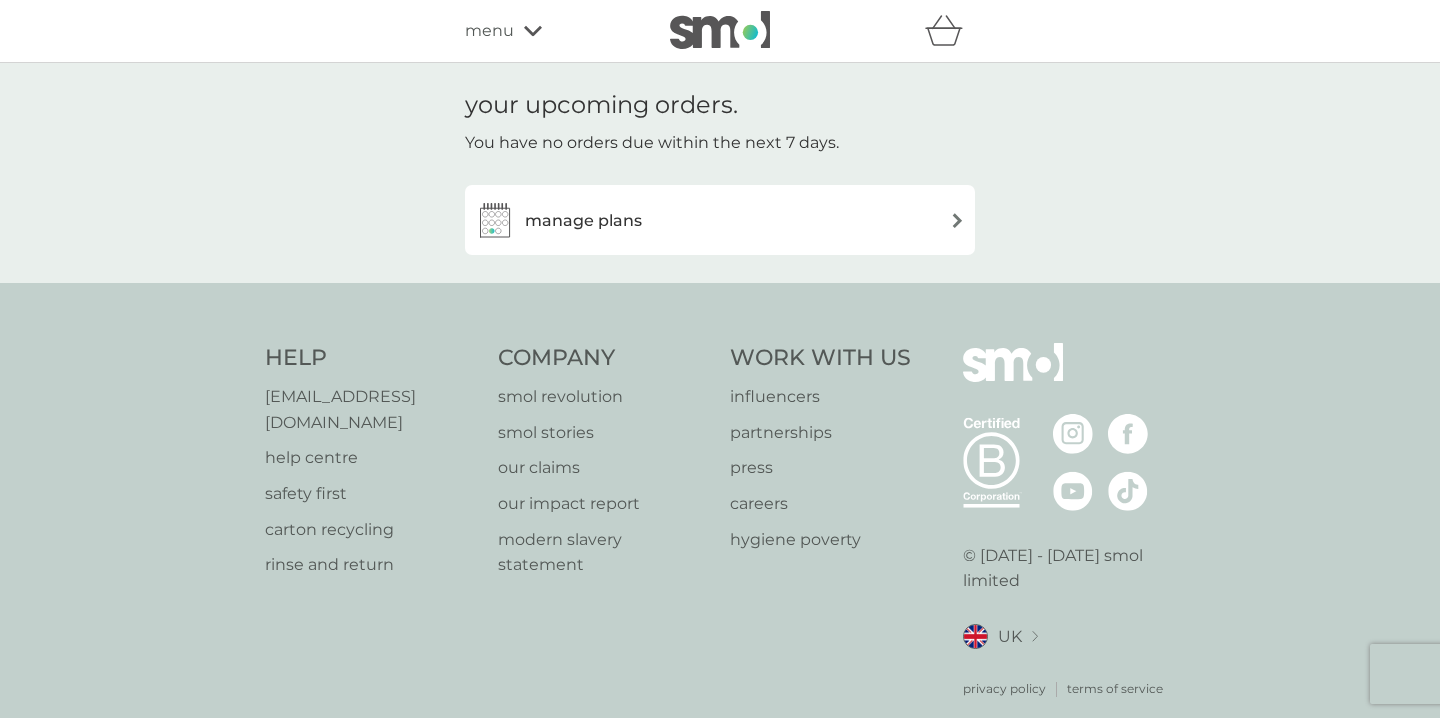 click on "manage plans" at bounding box center [583, 221] 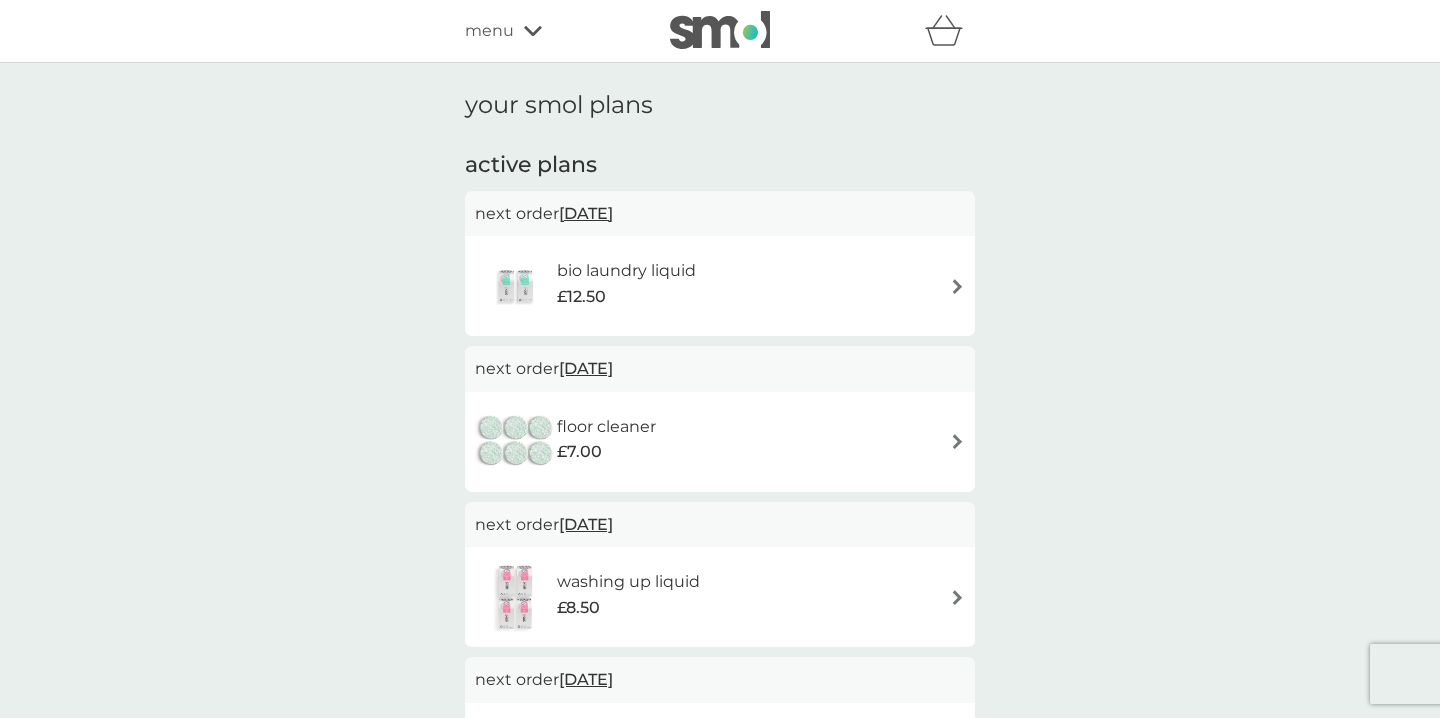 scroll, scrollTop: 0, scrollLeft: 0, axis: both 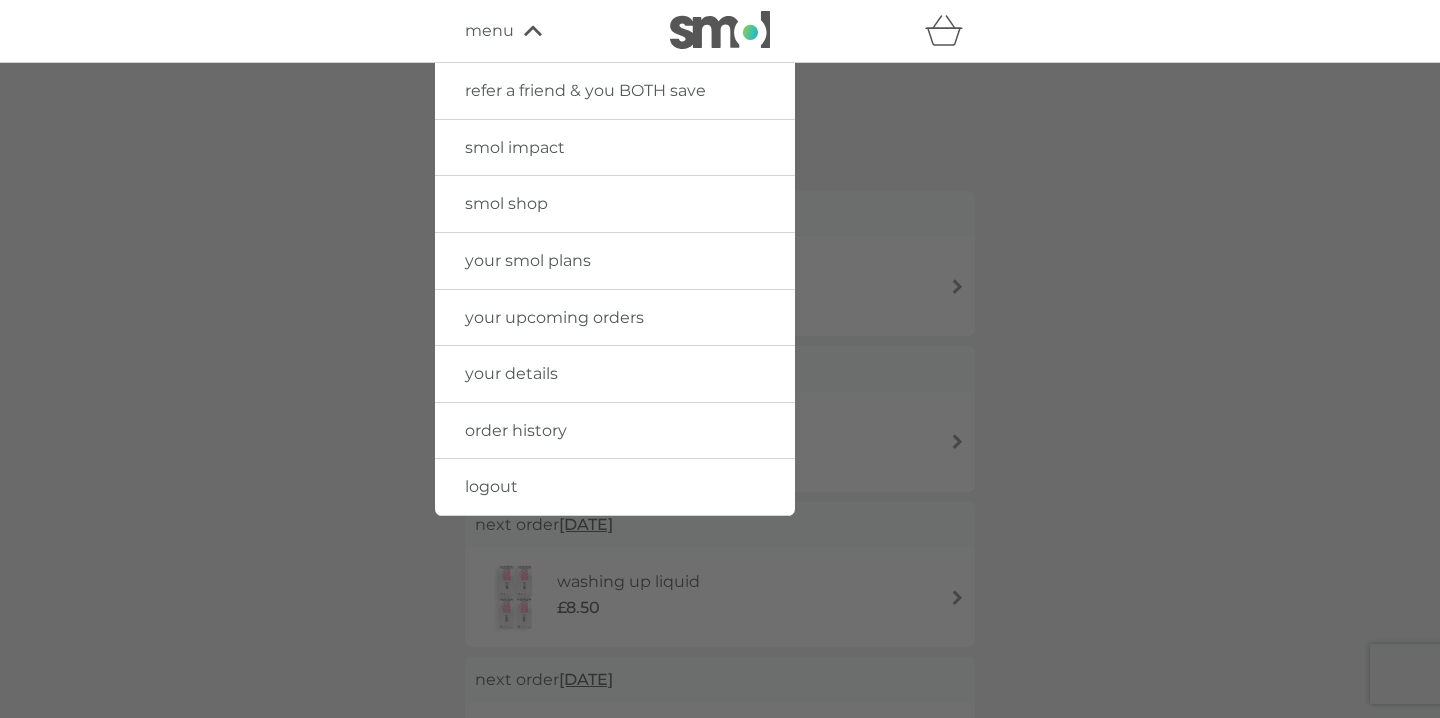 click on "smol shop" at bounding box center [506, 203] 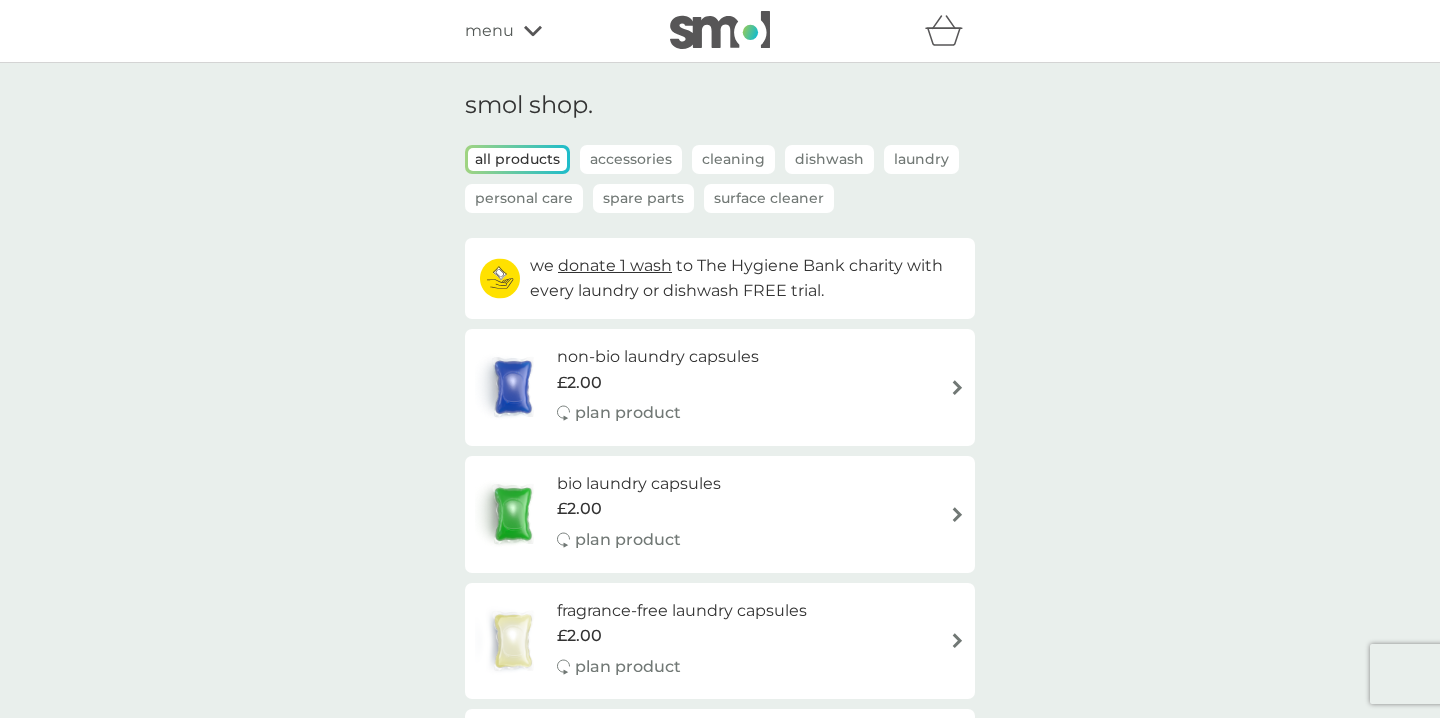 scroll, scrollTop: 0, scrollLeft: 0, axis: both 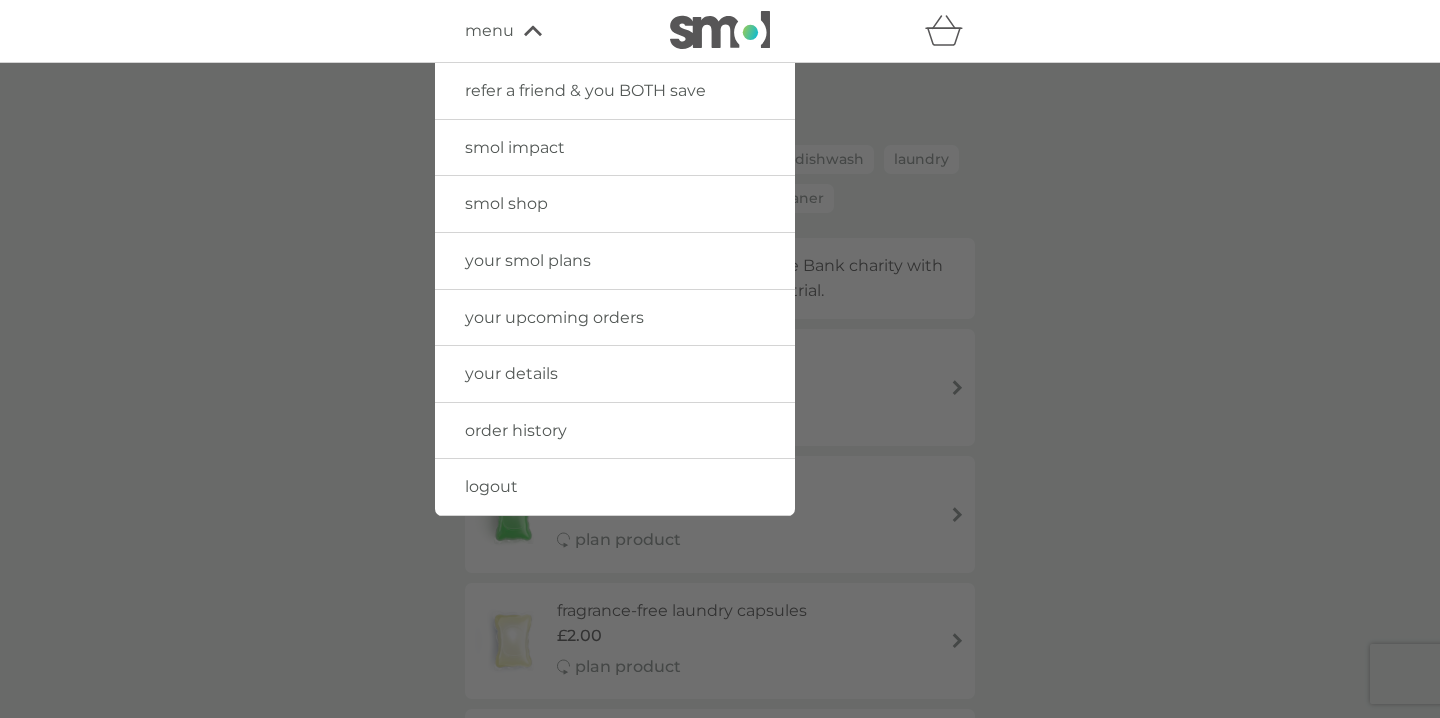 click on "smol shop" at bounding box center (506, 203) 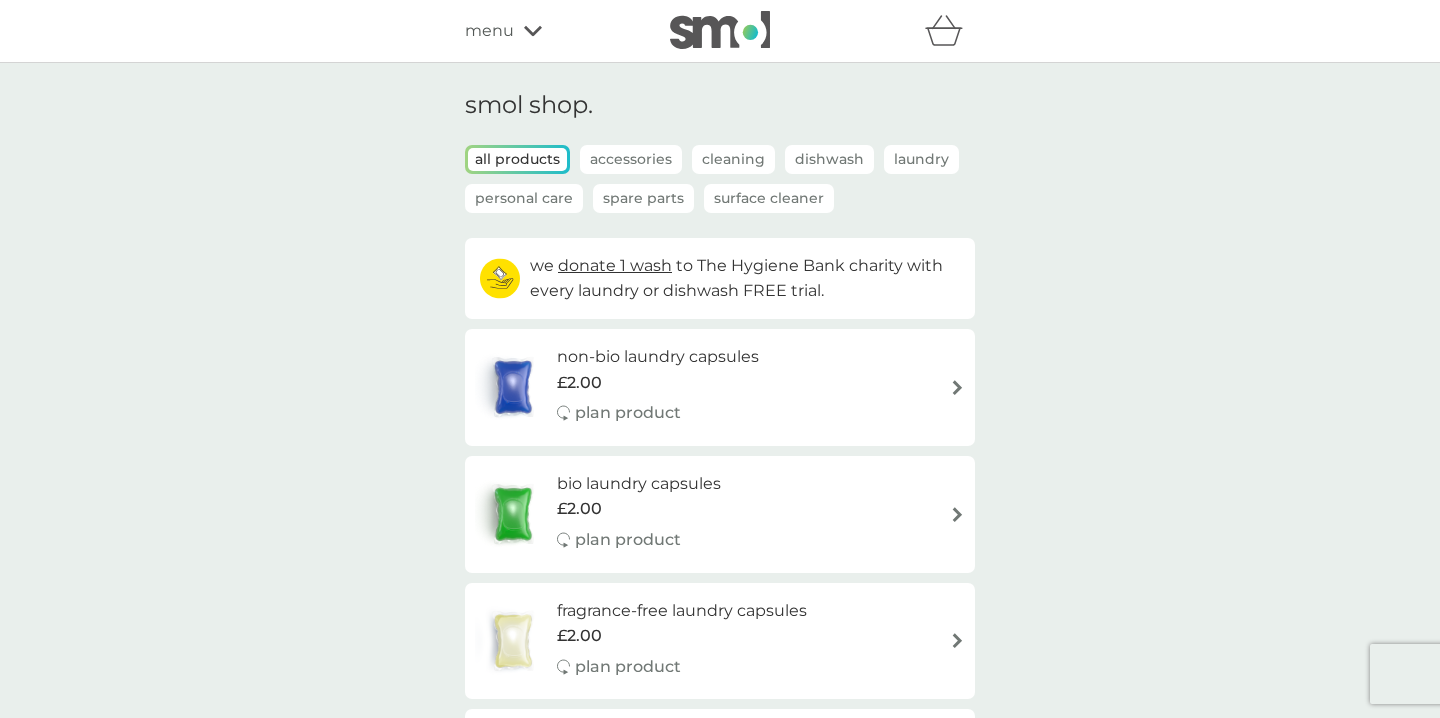 click on "menu" at bounding box center (550, 31) 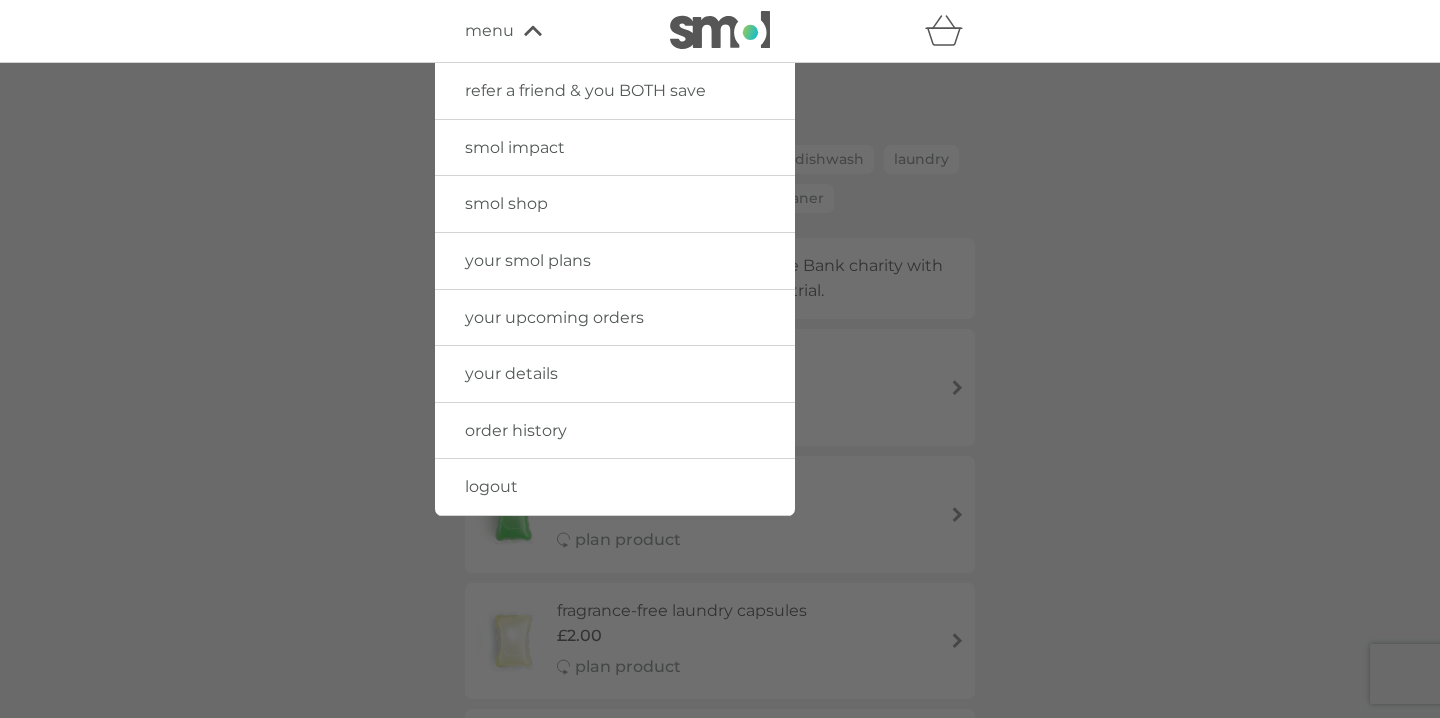 click on "your smol plans" at bounding box center (528, 260) 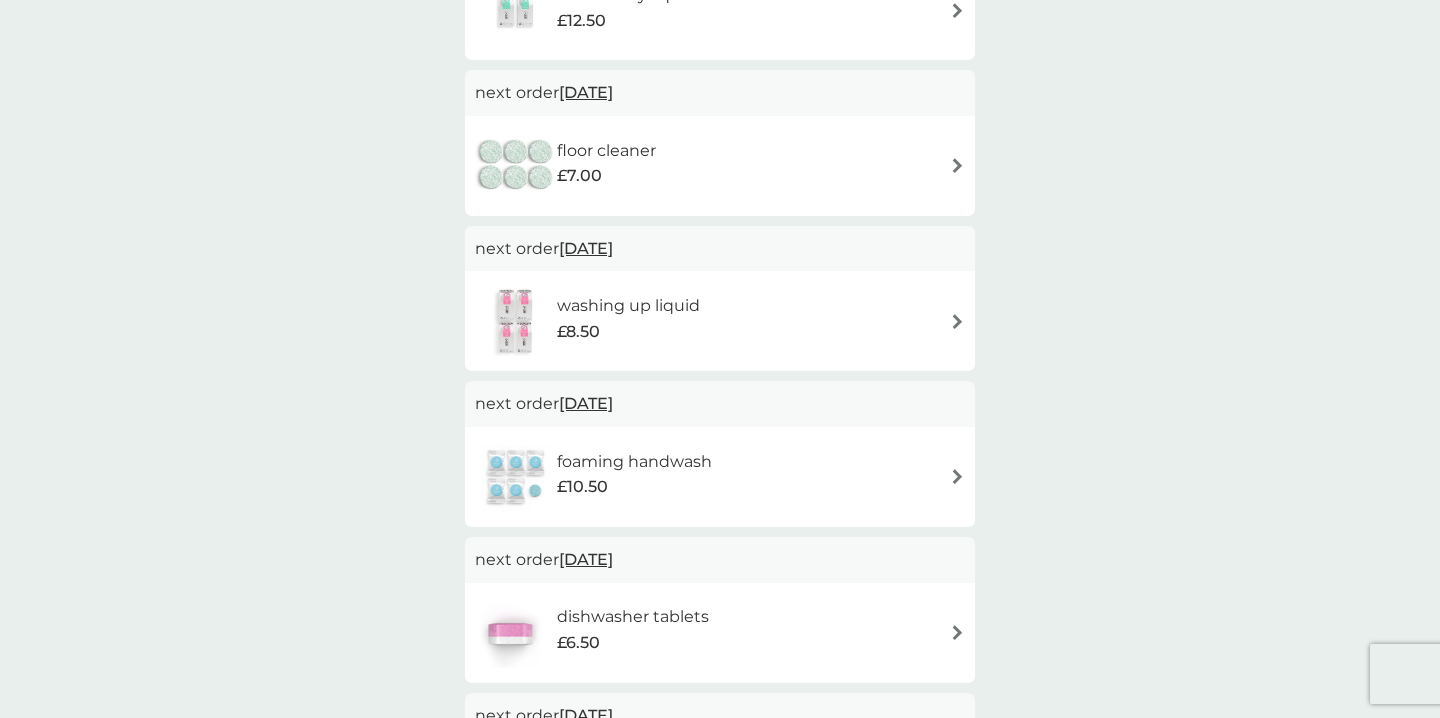 scroll, scrollTop: 273, scrollLeft: 0, axis: vertical 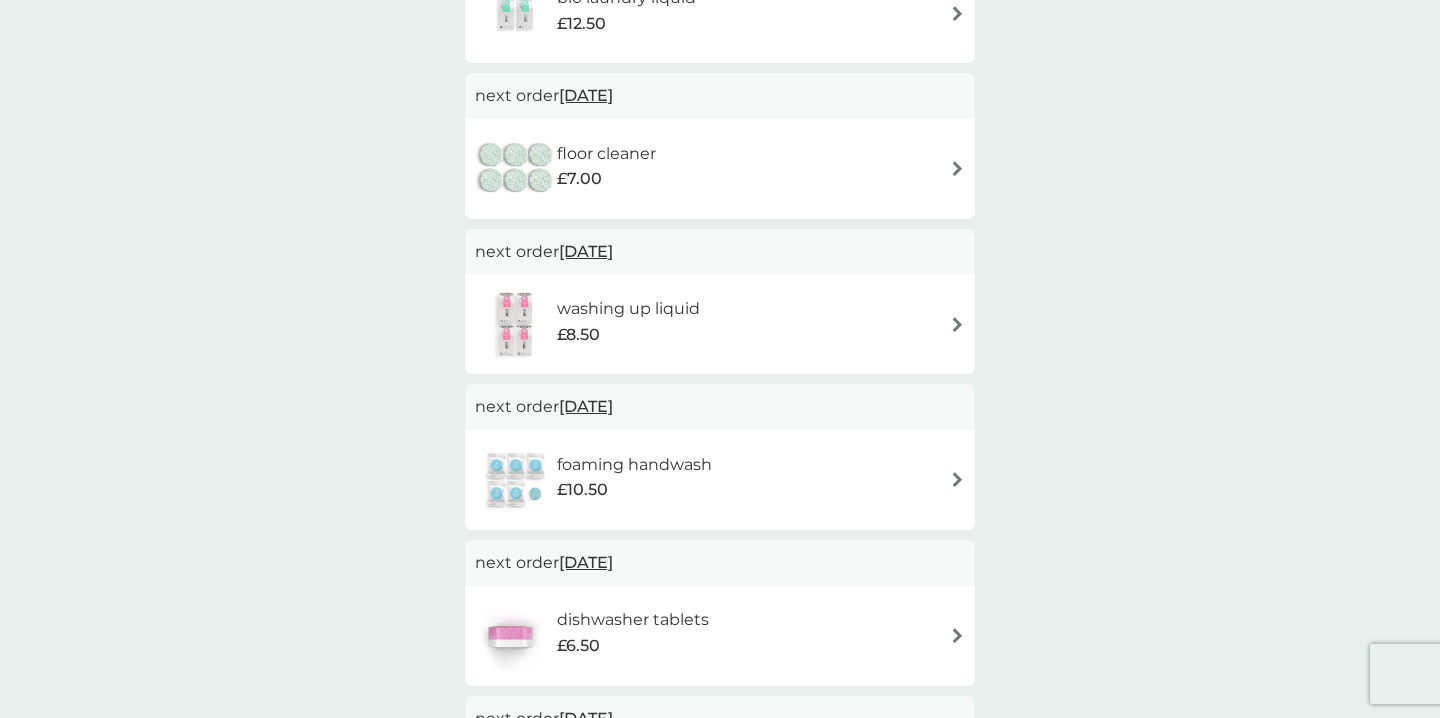 click on "next order  [DATE]" at bounding box center [720, 407] 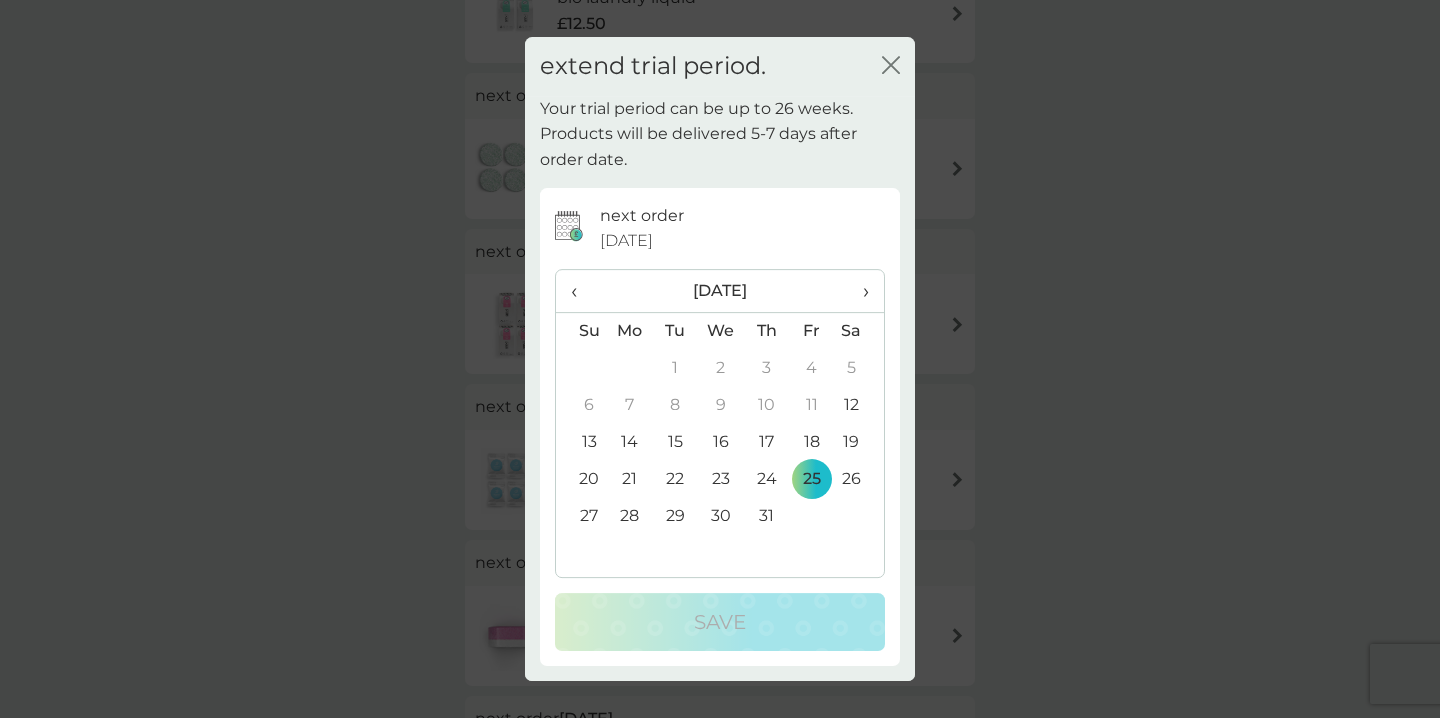 click on "close" 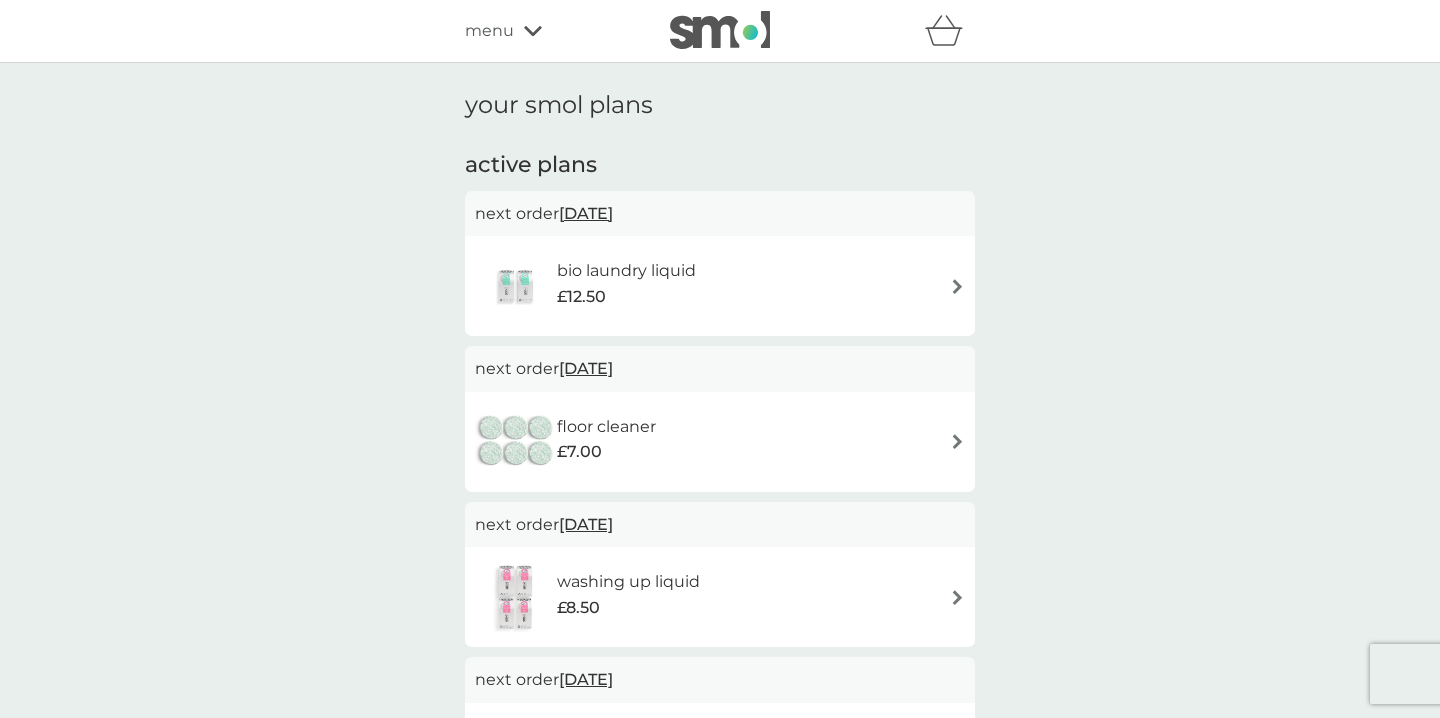 scroll, scrollTop: 0, scrollLeft: 0, axis: both 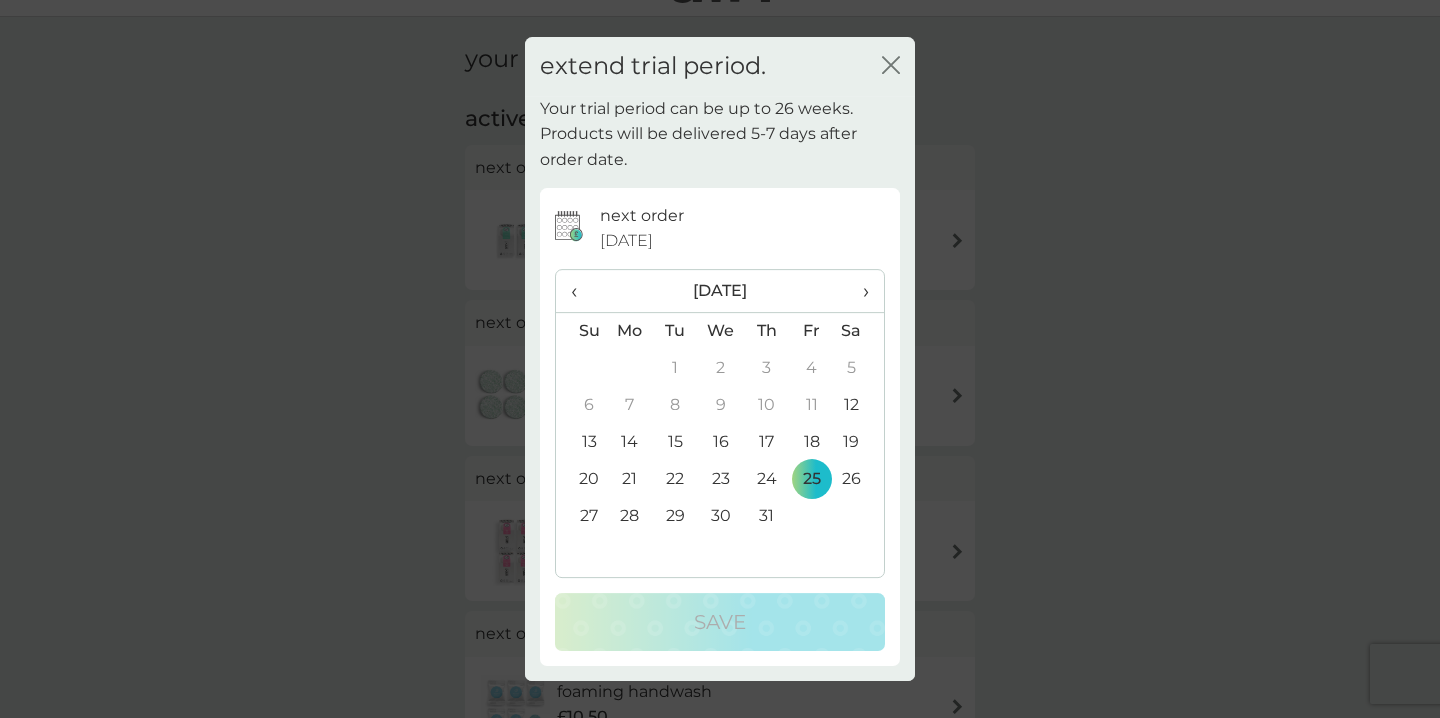 click on "close" 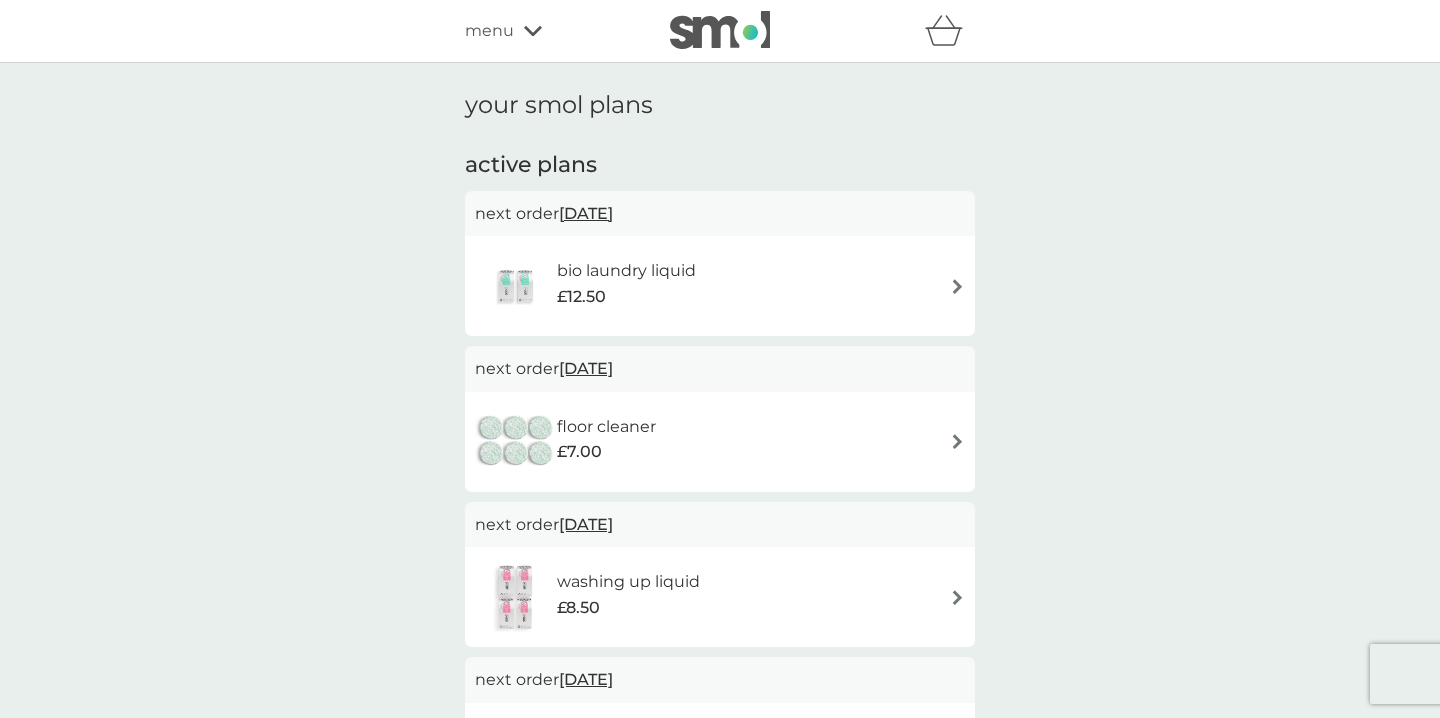 scroll, scrollTop: 0, scrollLeft: 0, axis: both 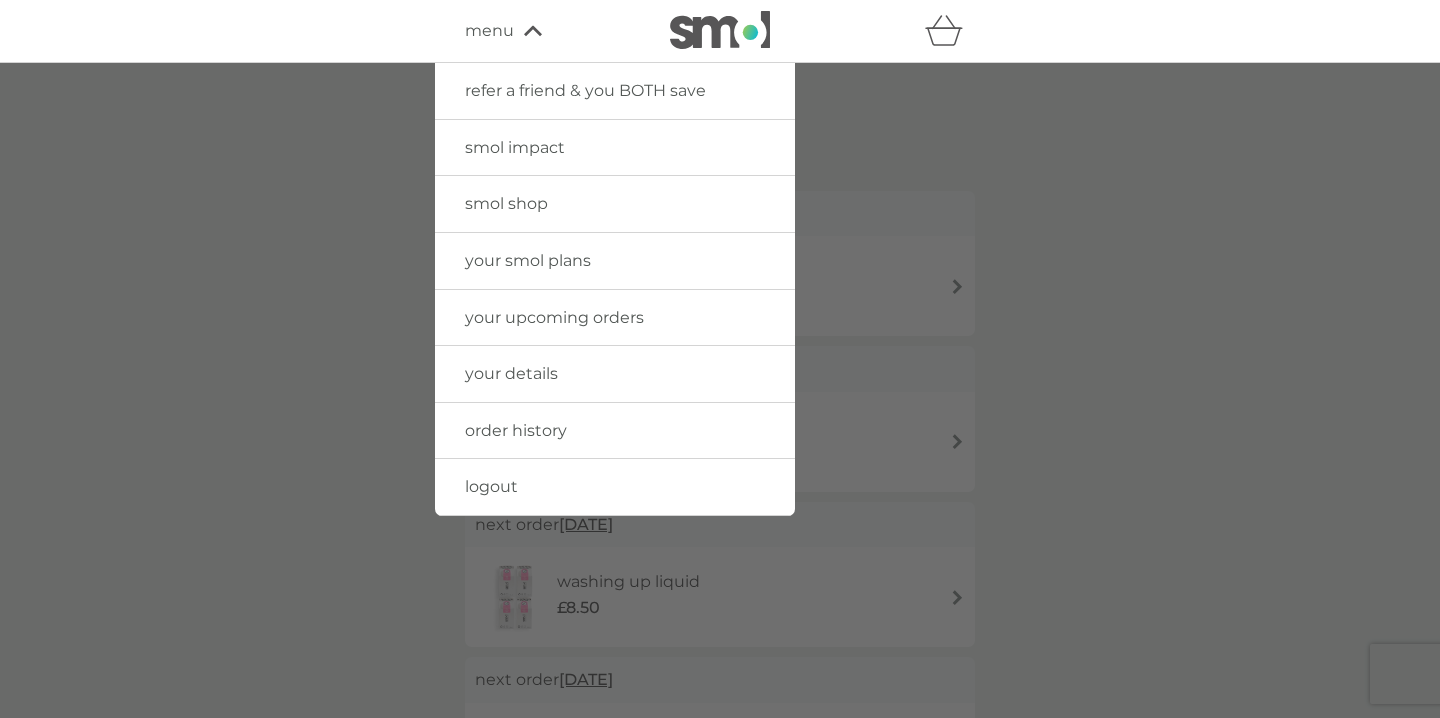 click on "your upcoming orders" at bounding box center [554, 317] 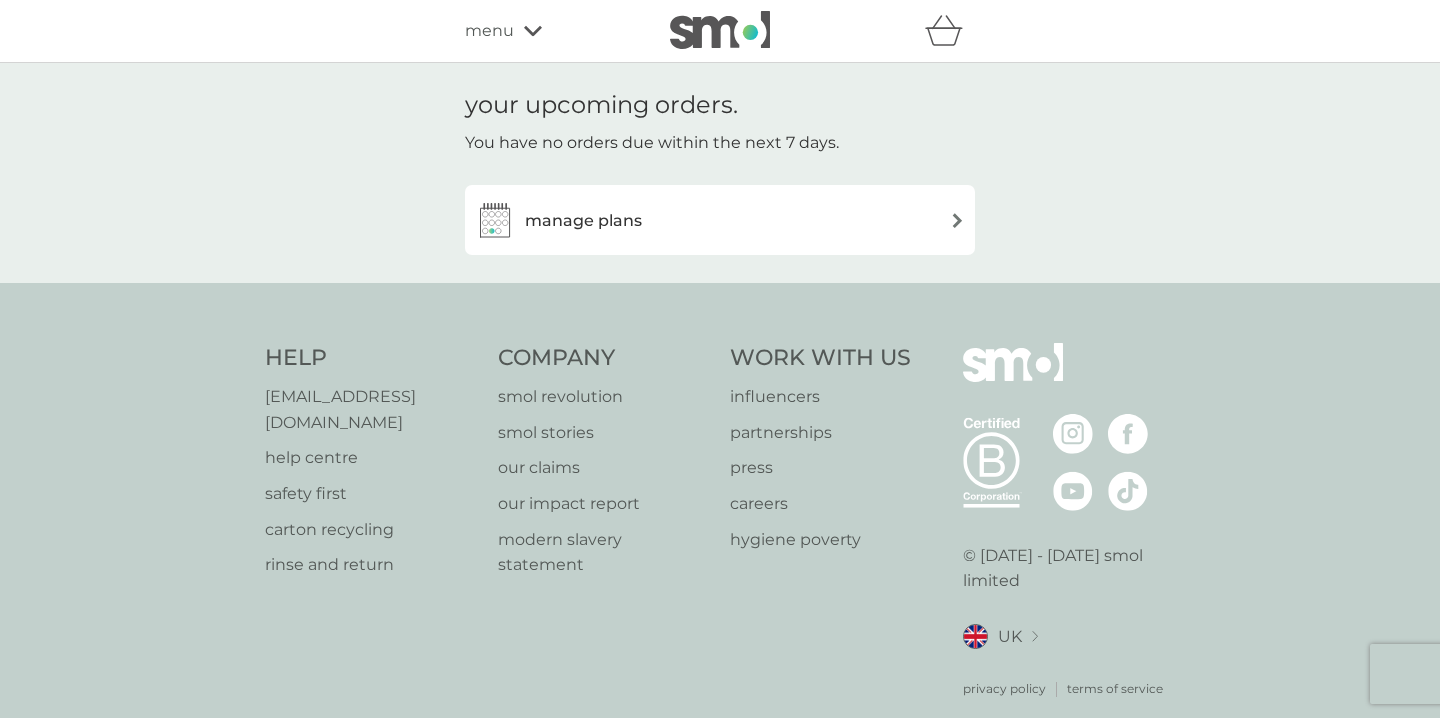 click on "manage plans" at bounding box center [583, 221] 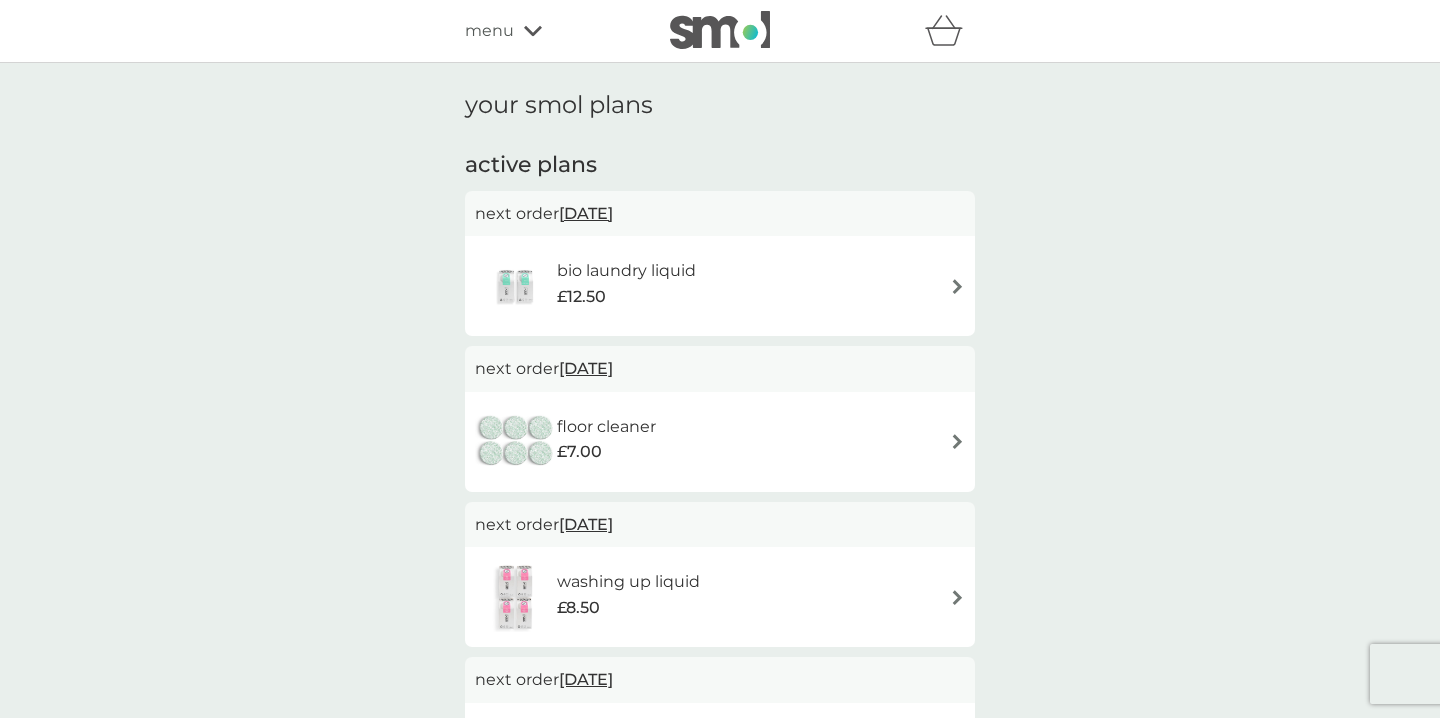 click on "floor cleaner £7.00" at bounding box center (616, 442) 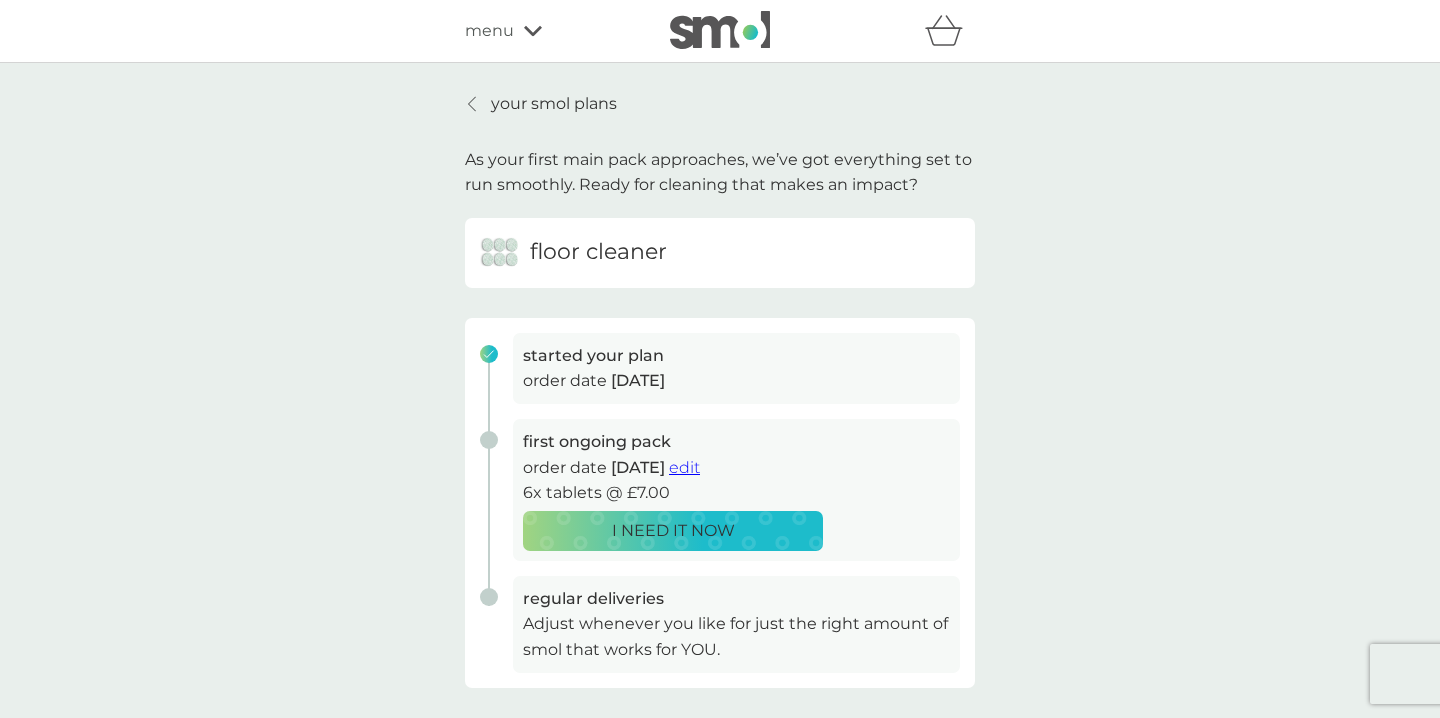 scroll, scrollTop: 0, scrollLeft: 0, axis: both 